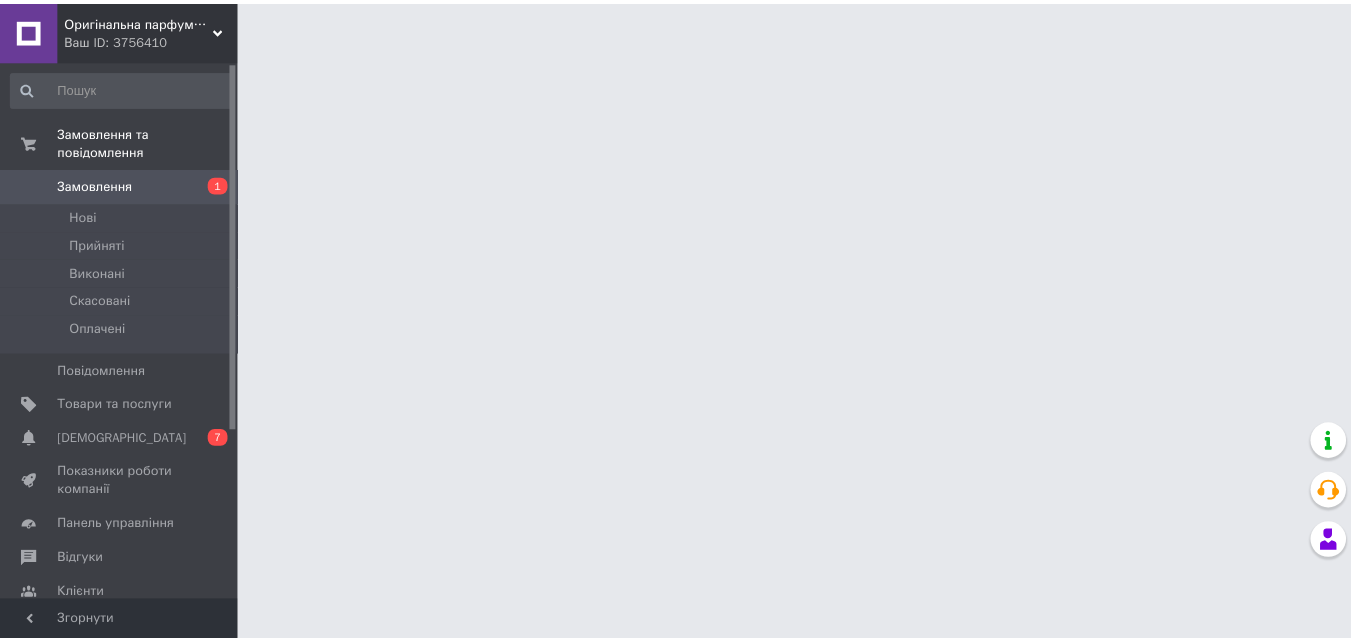scroll, scrollTop: 0, scrollLeft: 0, axis: both 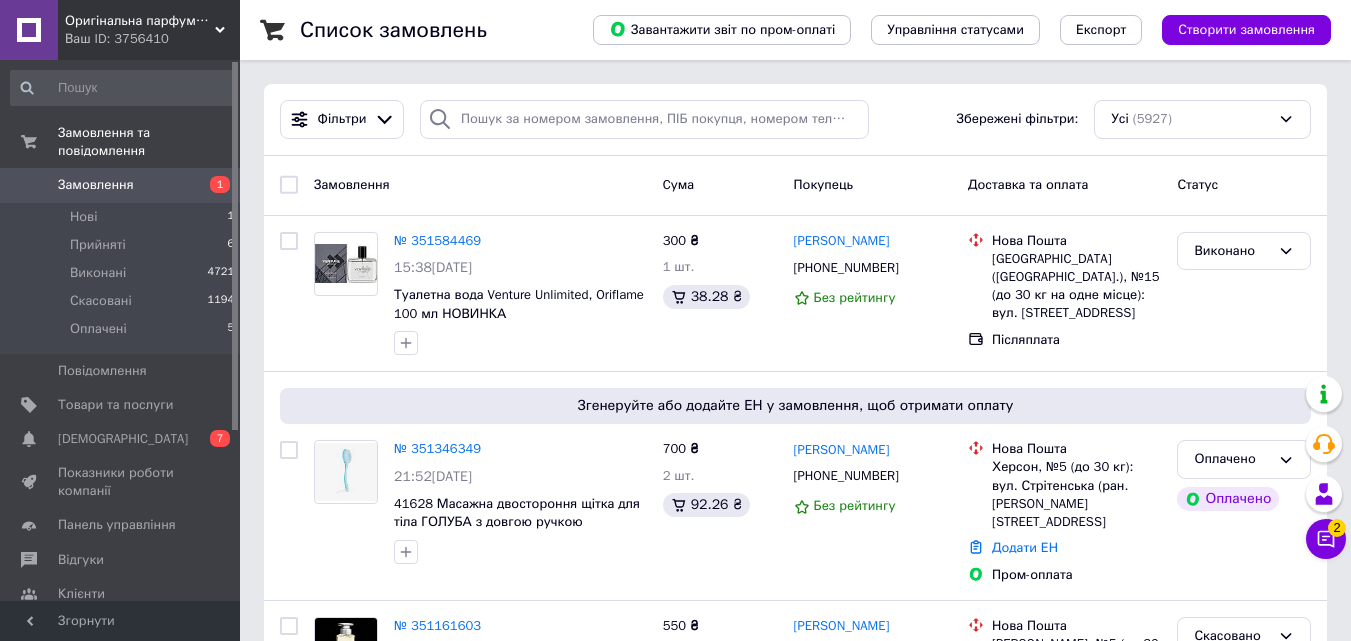 click on "Оригінальна парфумерія Оріфлейм Ваш ID: 3756410 Сайт Оригінальна парфумерія Оріфлейм Кабінет покупця Перевірити стан системи Сторінка на порталі Довідка Вийти Замовлення та повідомлення Замовлення 1 Нові 1 Прийняті 6 Виконані 4721 Скасовані 1194 Оплачені 5 Повідомлення 0 Товари та послуги Сповіщення 0 7 Показники роботи компанії Панель управління Відгуки Клієнти Каталог ProSale Аналітика Управління сайтом Гаманець компанії Маркет Налаштування Тарифи та рахунки Prom топ Згорнути
Список замовлень   Усі 97%" at bounding box center (675, 1924) 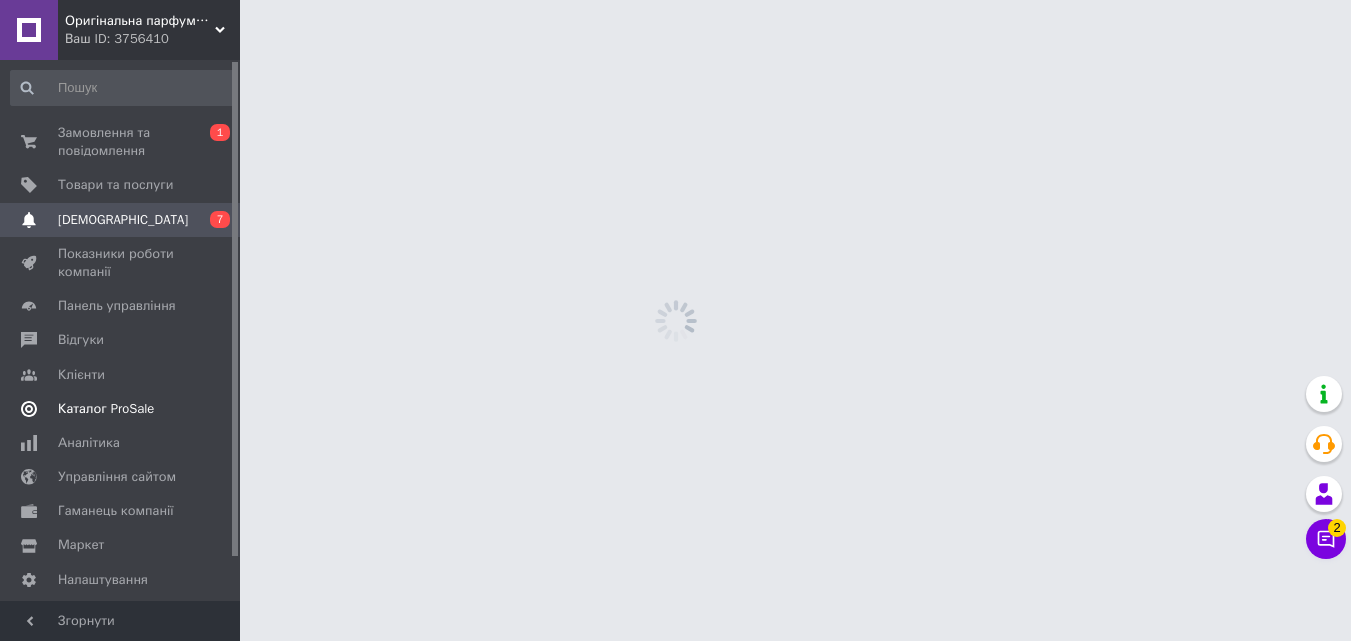 click on "Каталог ProSale" at bounding box center [123, 409] 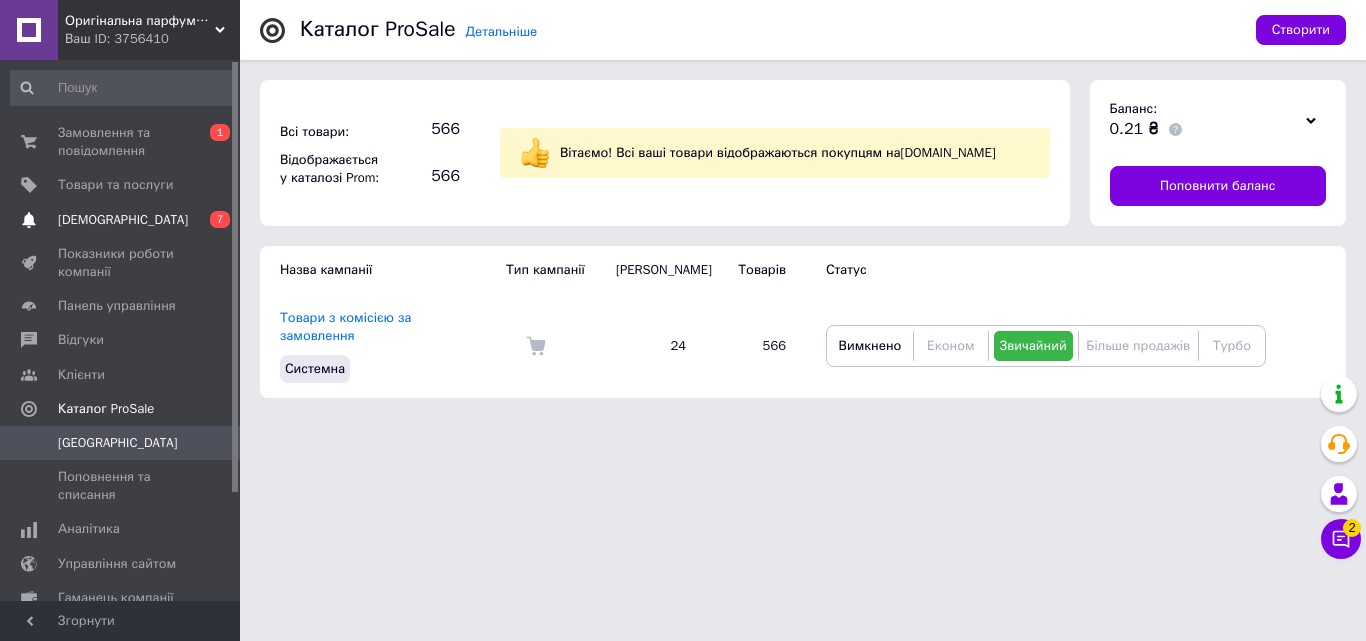 click on "[DEMOGRAPHIC_DATA]" at bounding box center [121, 220] 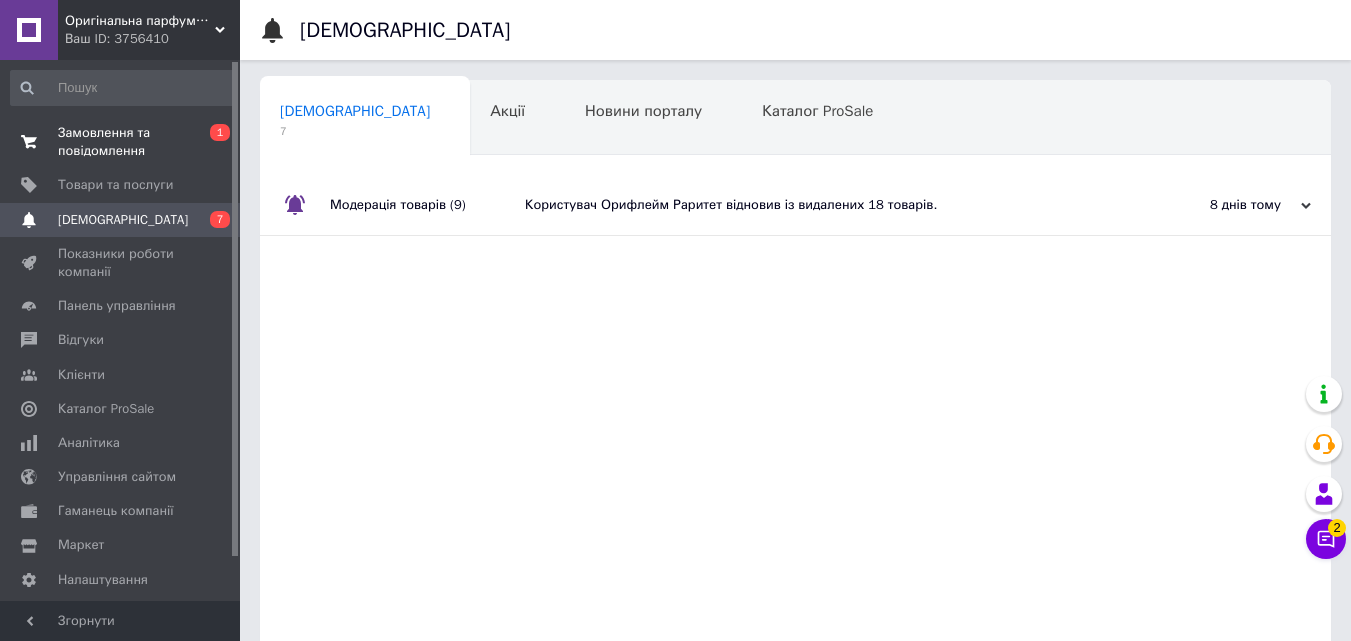 click on "Замовлення та повідомлення" at bounding box center (121, 142) 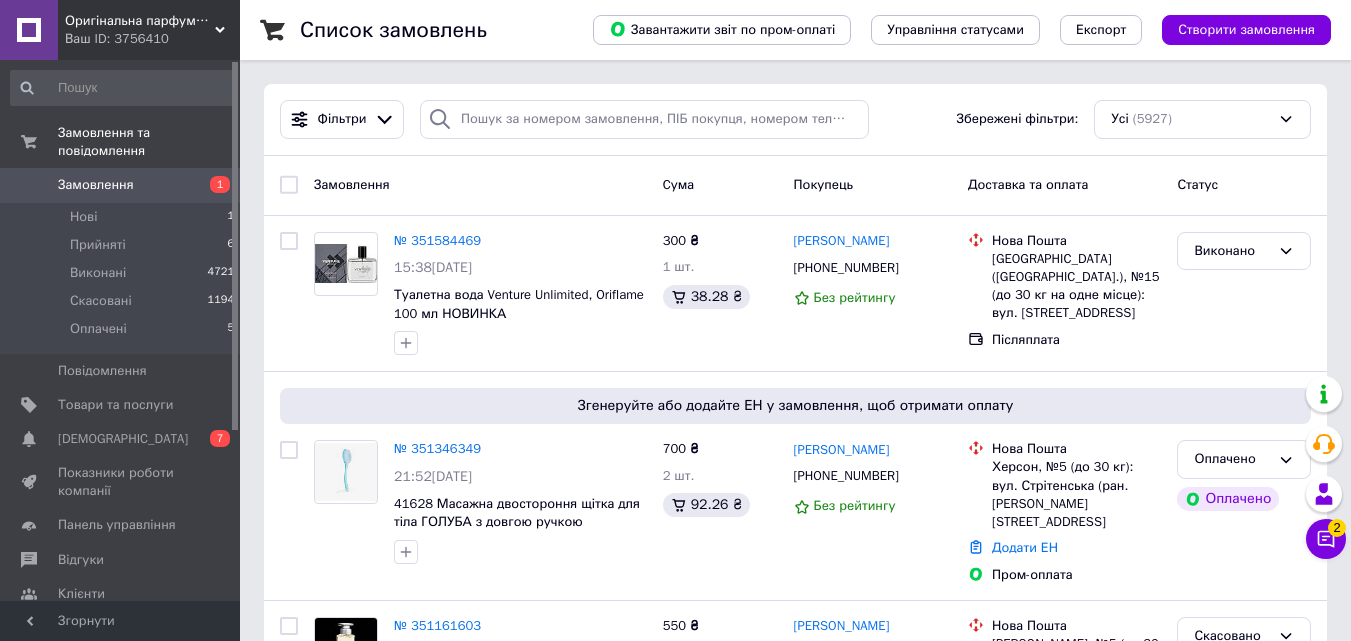 click on "Оригінальна парфумерія Оріфлейм" at bounding box center [140, 21] 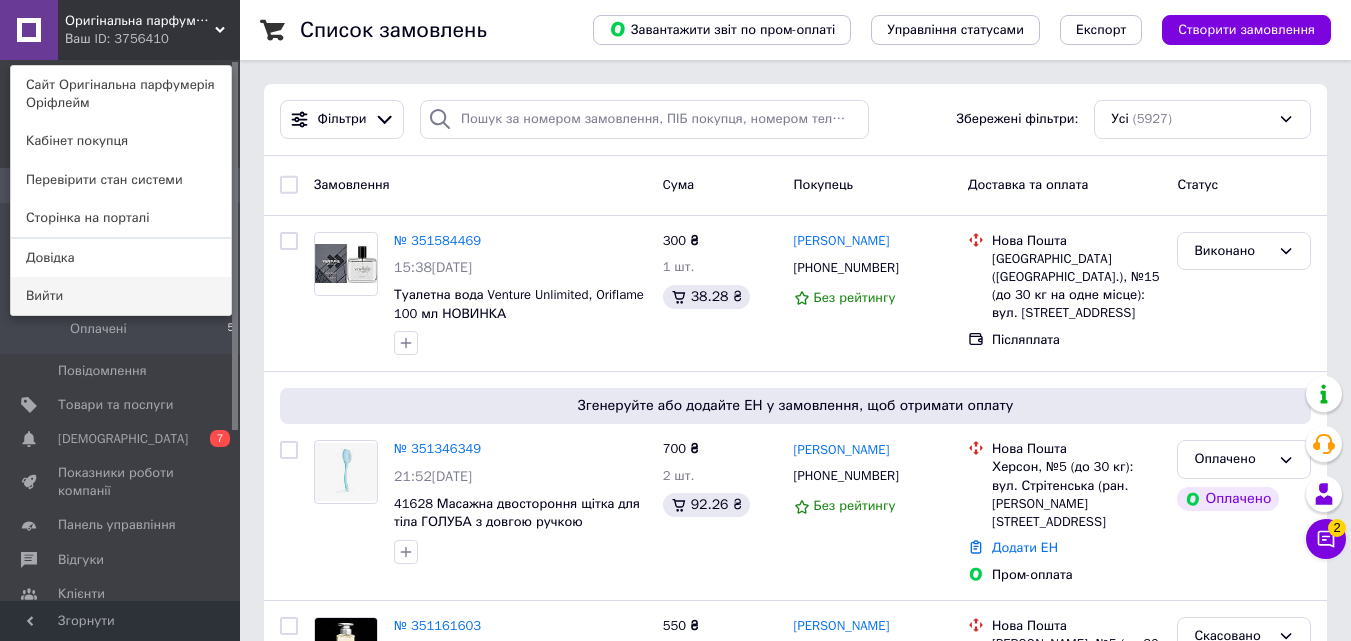 click on "Вийти" at bounding box center (121, 296) 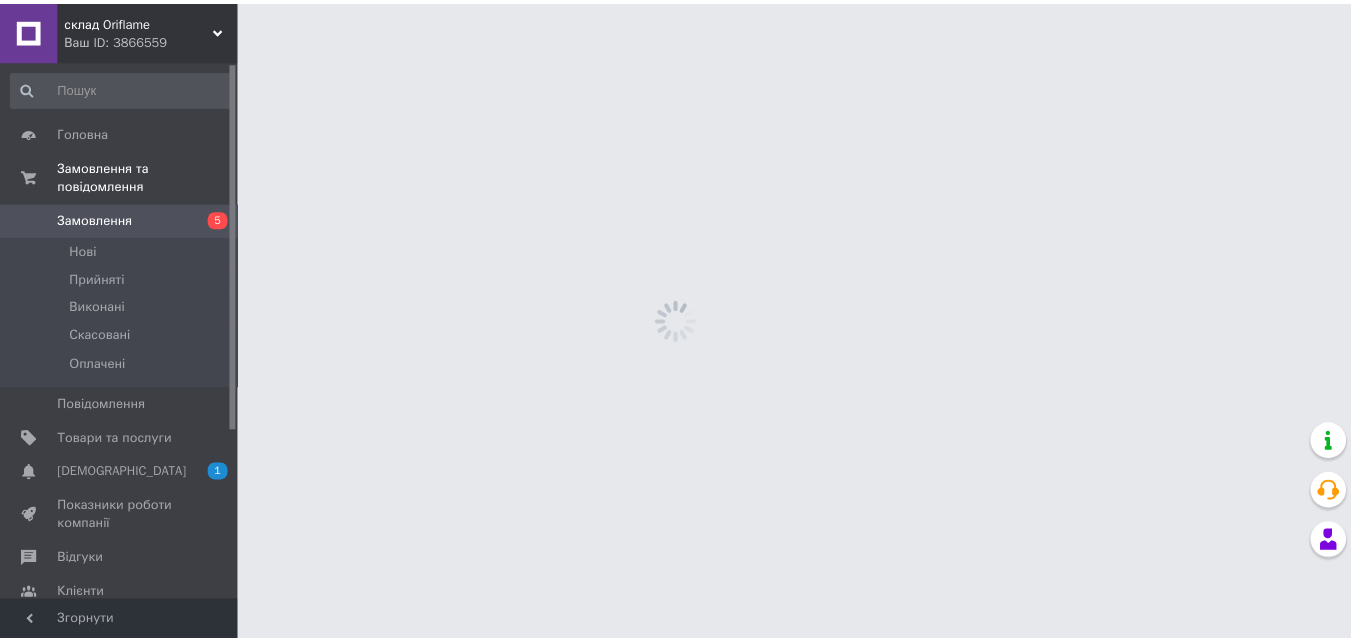 scroll, scrollTop: 0, scrollLeft: 0, axis: both 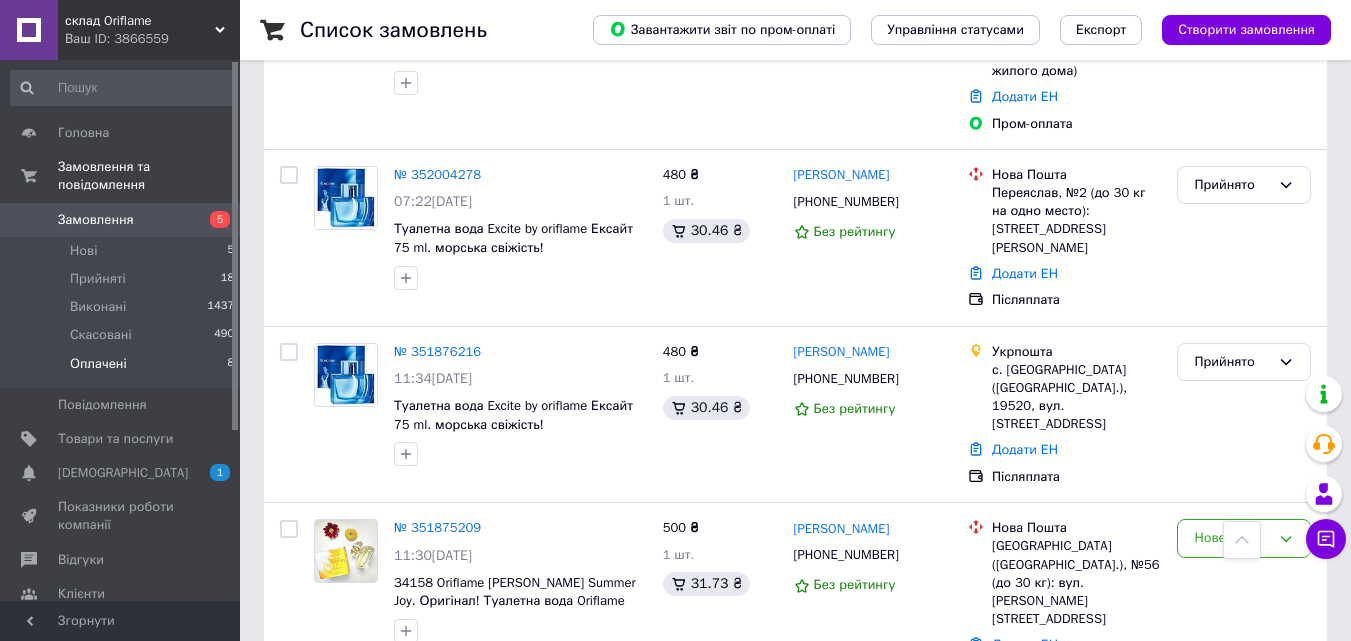 click on "Оплачені 8" at bounding box center (123, 369) 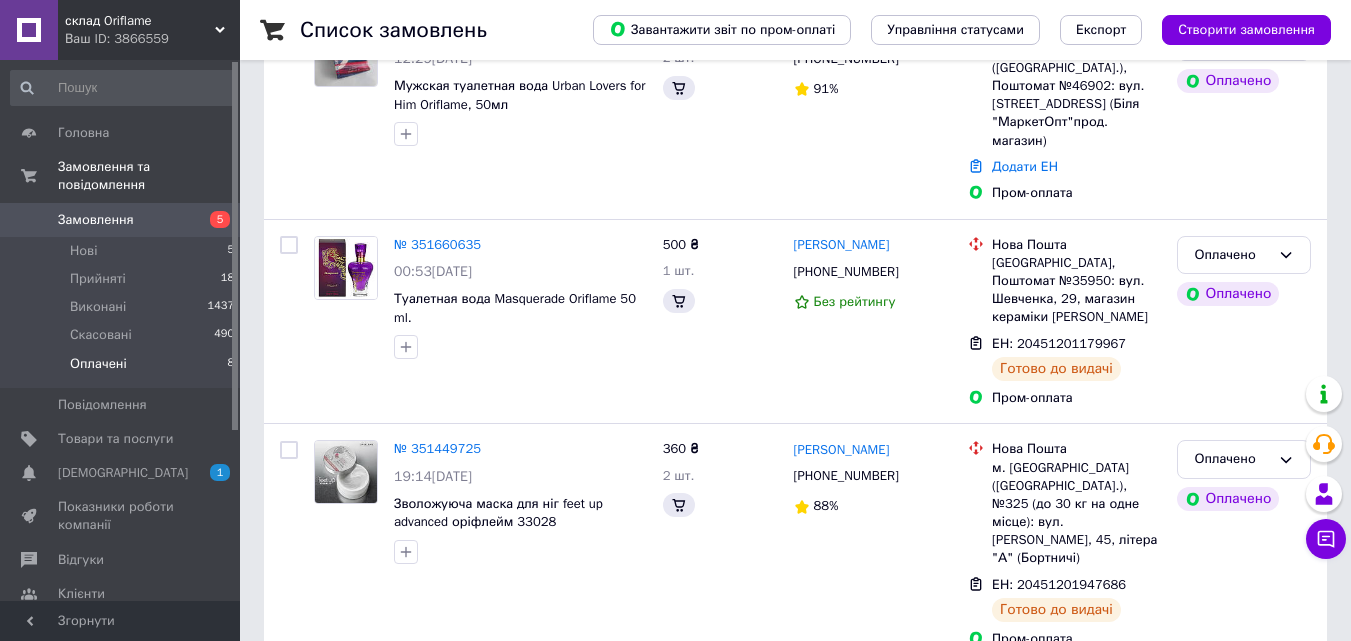 scroll, scrollTop: 0, scrollLeft: 0, axis: both 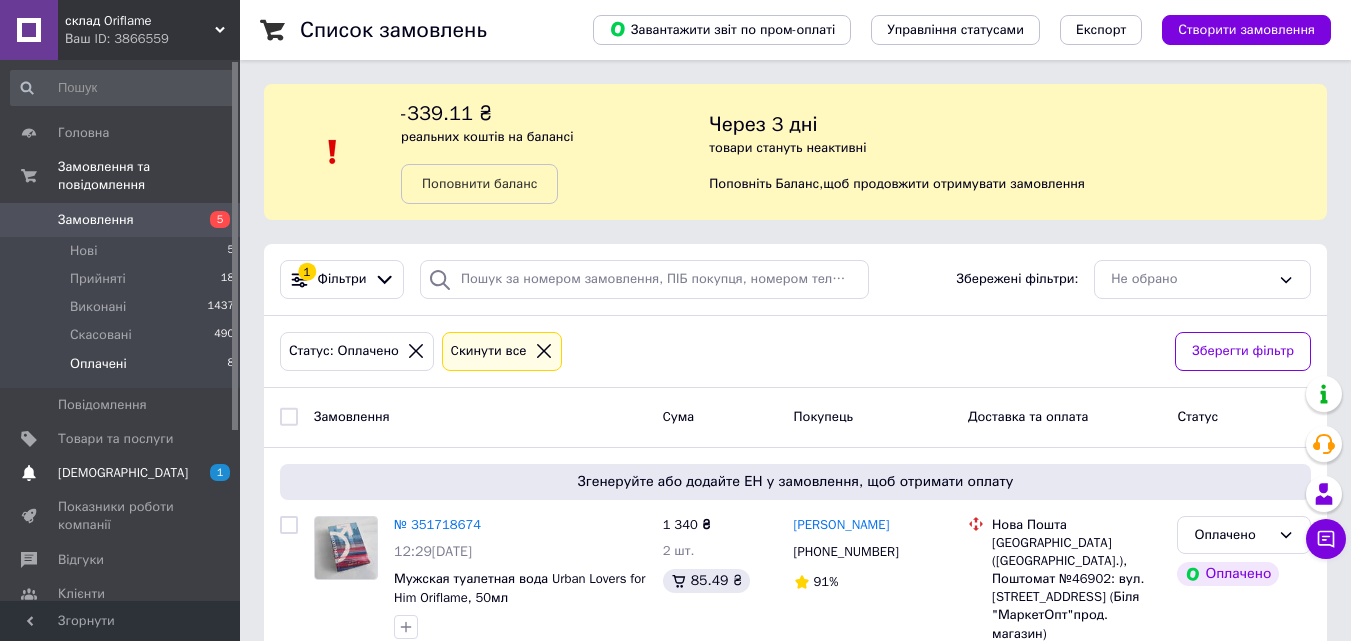 click on "[DEMOGRAPHIC_DATA]" at bounding box center (121, 473) 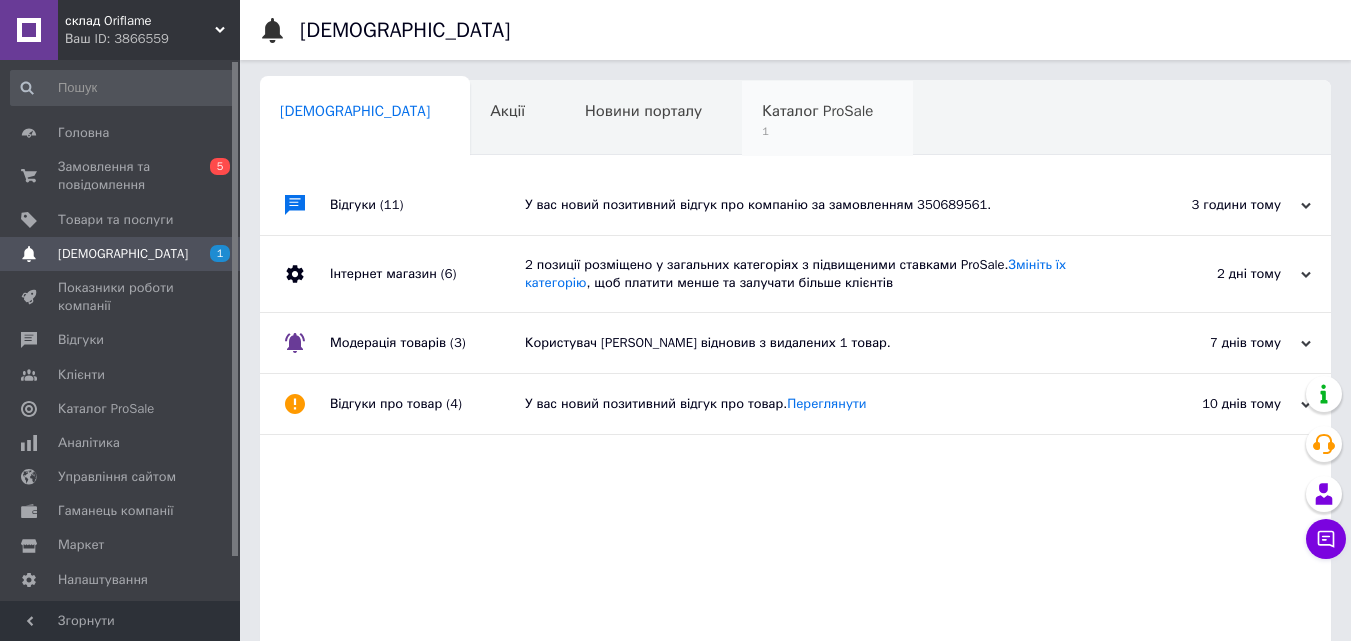 click on "Каталог ProSale 1" at bounding box center (827, 119) 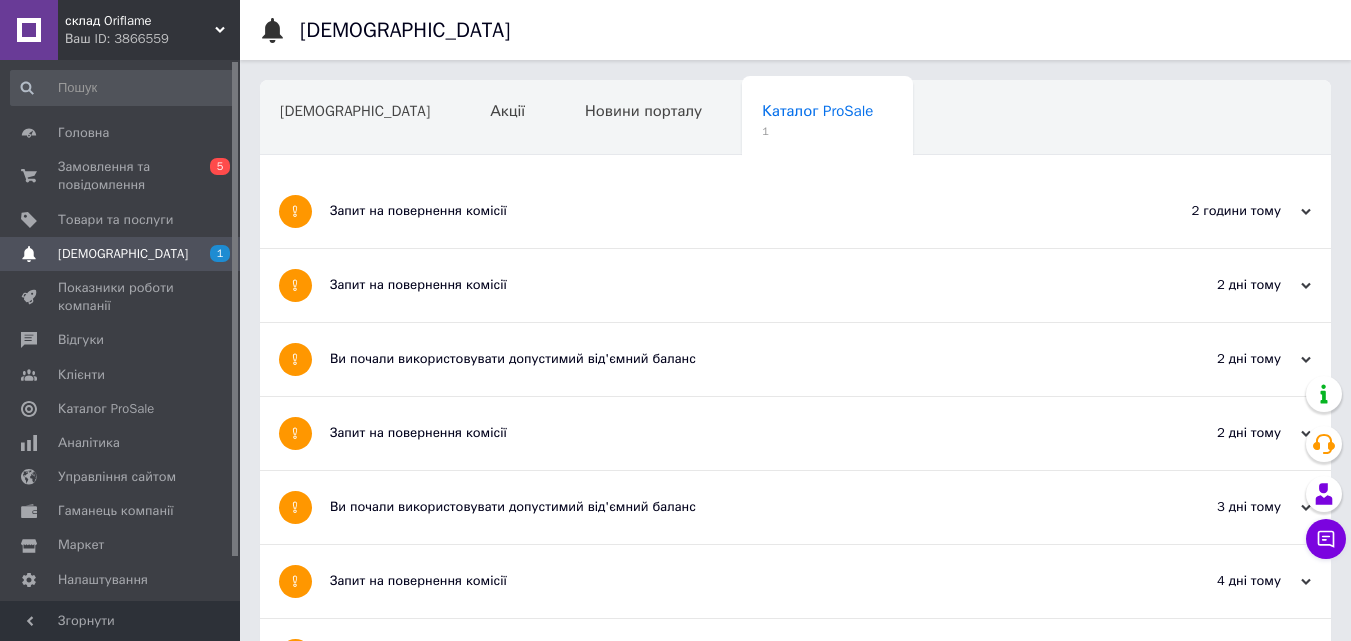 click on "склад Oriflame" at bounding box center (140, 21) 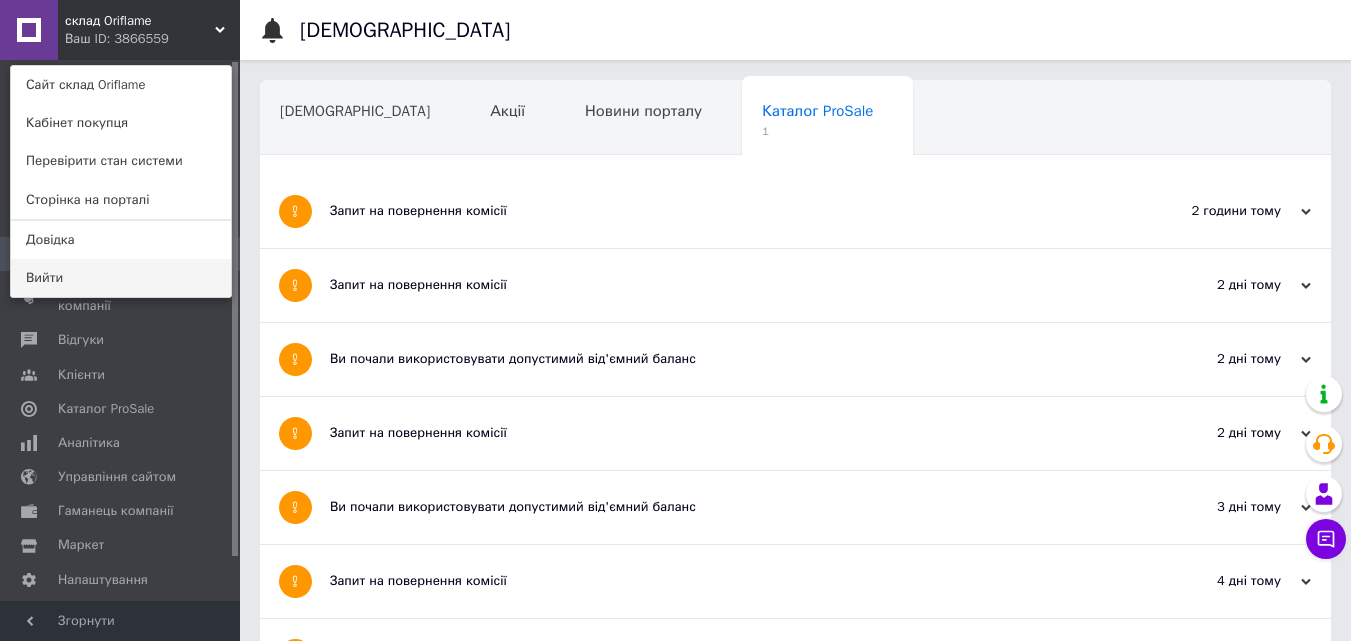 click on "Вийти" at bounding box center (121, 278) 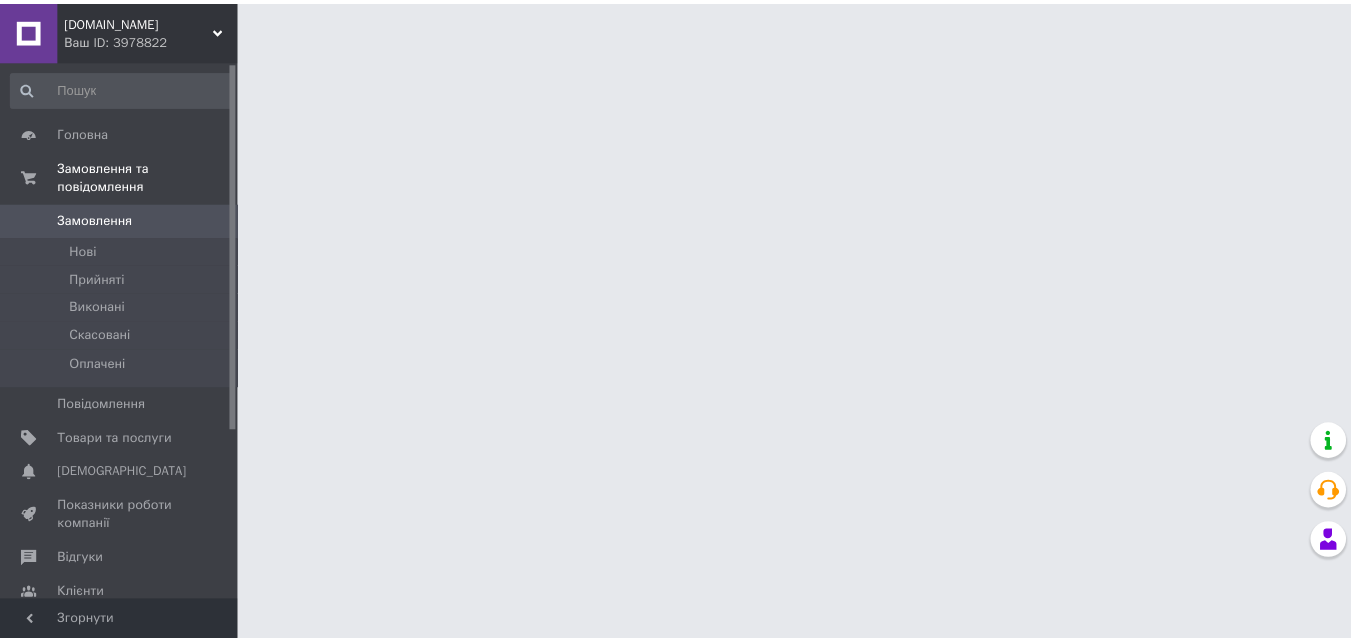 scroll, scrollTop: 0, scrollLeft: 0, axis: both 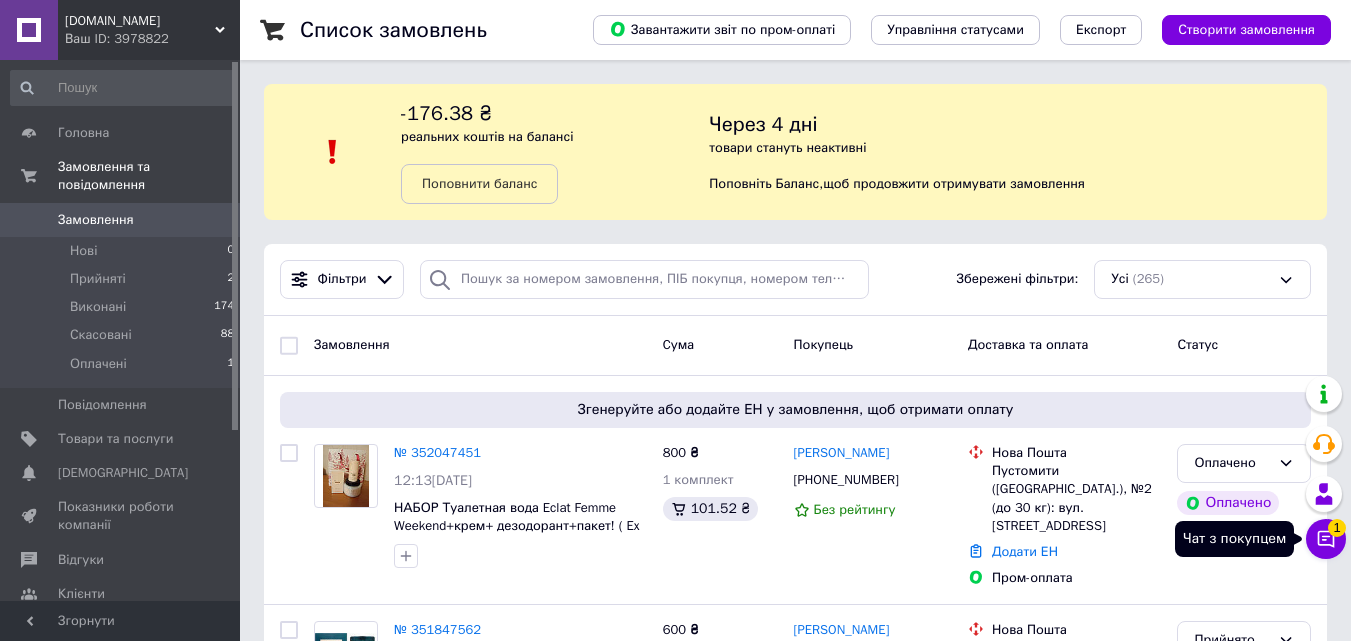 click on "1" at bounding box center [1337, 528] 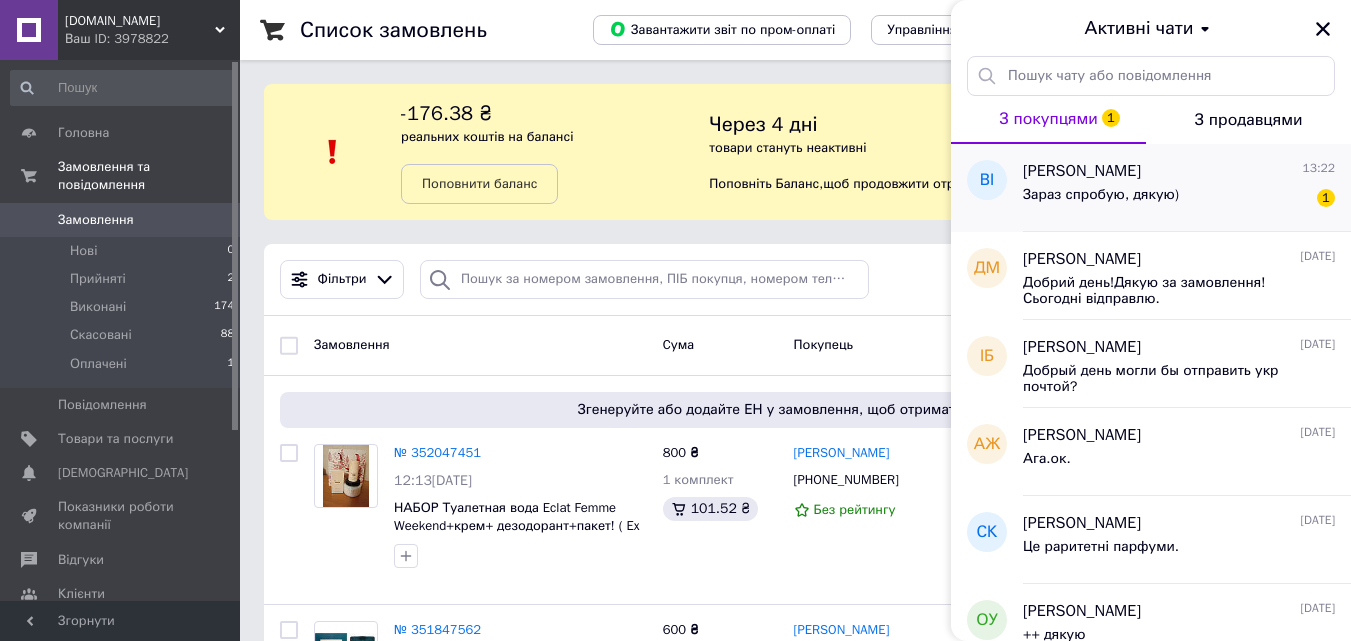 click on "Зараз спробую, дякую) 1" at bounding box center (1179, 199) 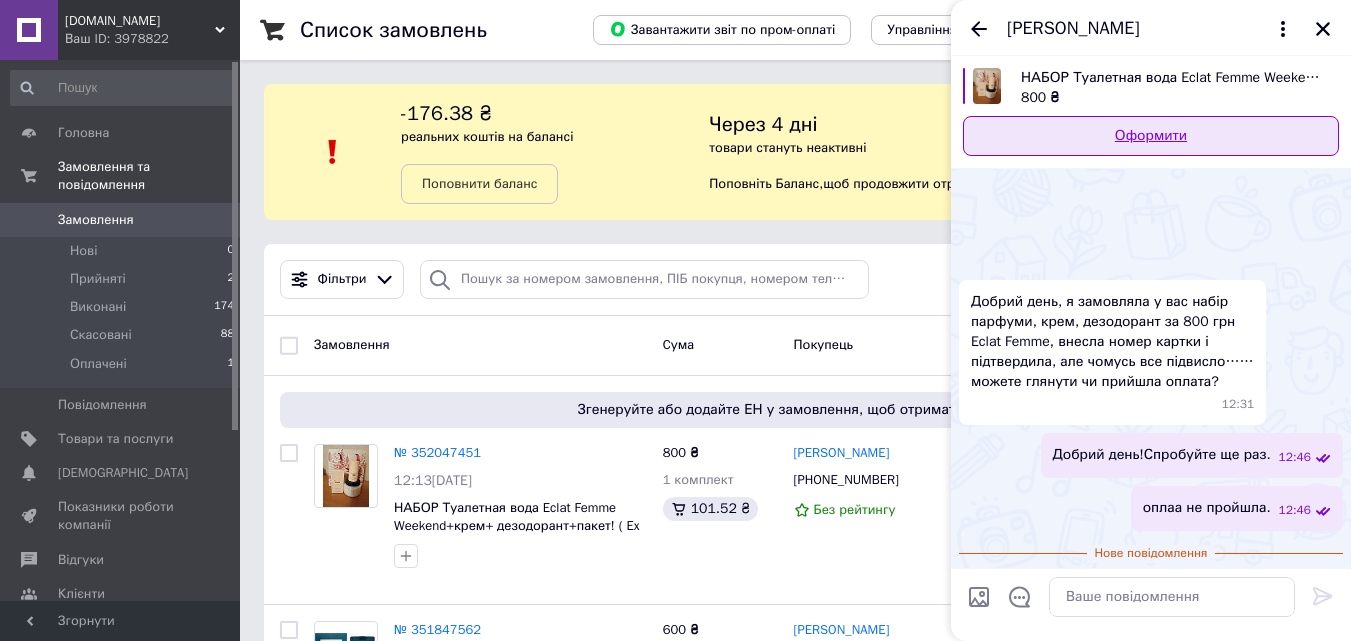 scroll, scrollTop: 61, scrollLeft: 0, axis: vertical 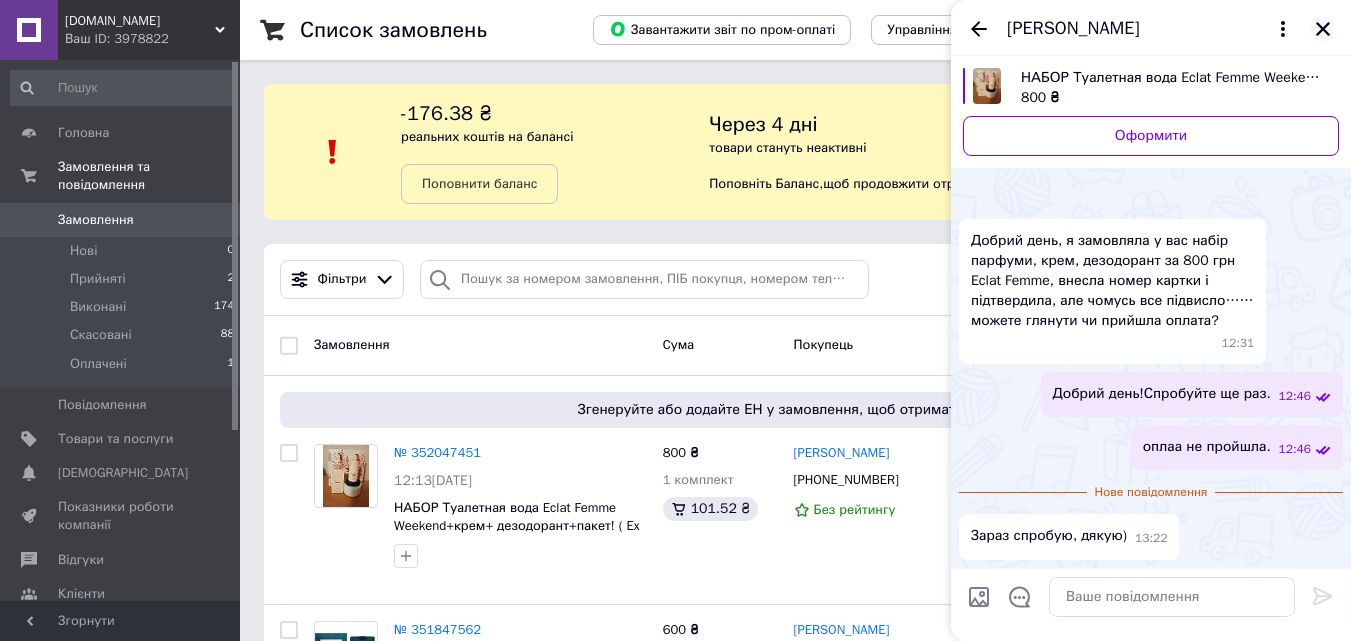 click 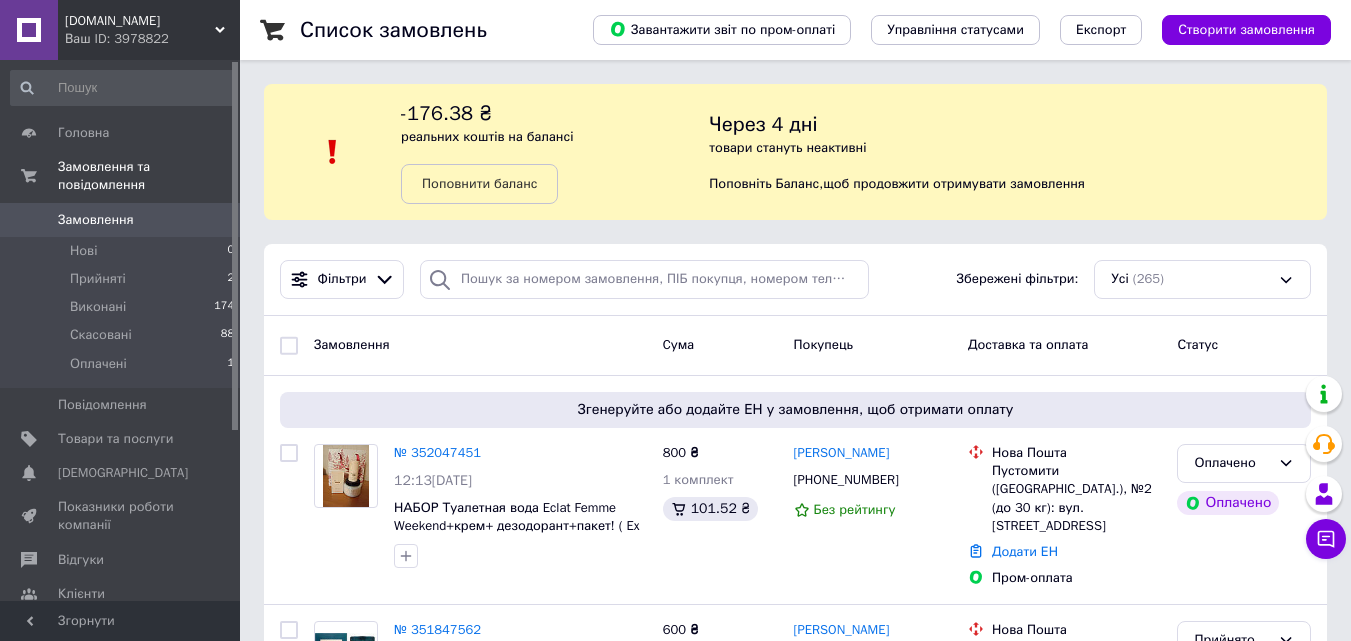 scroll, scrollTop: 19, scrollLeft: 0, axis: vertical 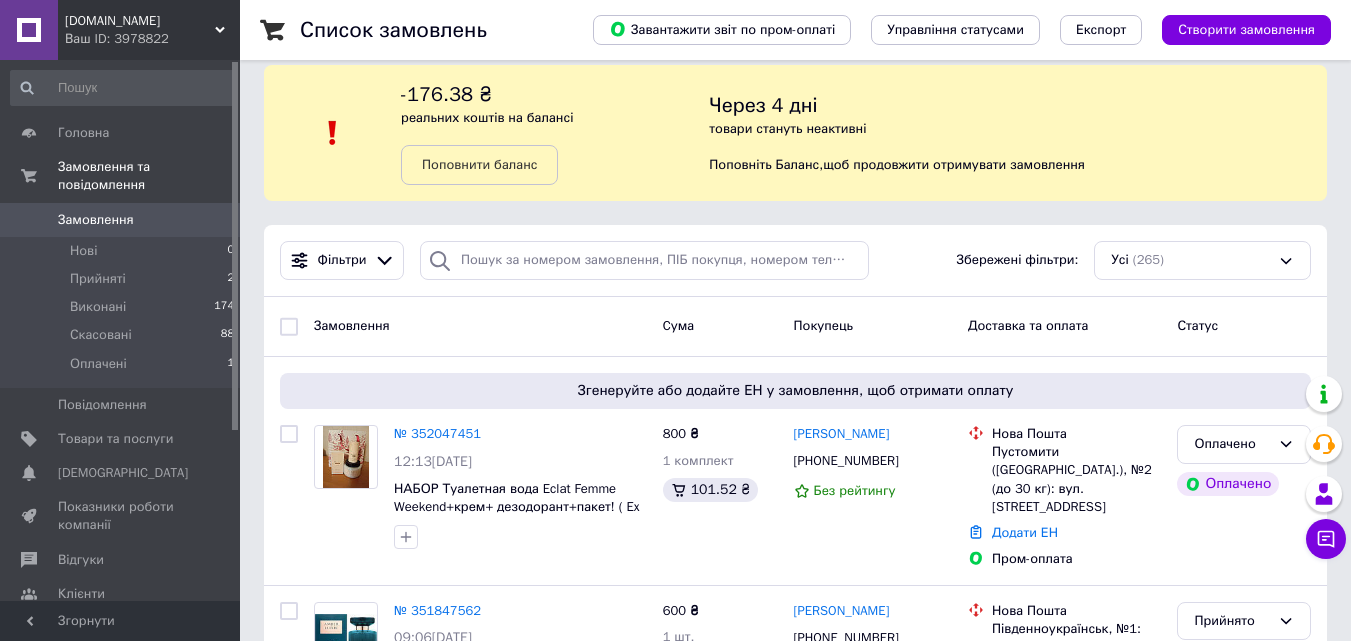 drag, startPoint x: 1365, startPoint y: 35, endPoint x: 903, endPoint y: 244, distance: 507.07495 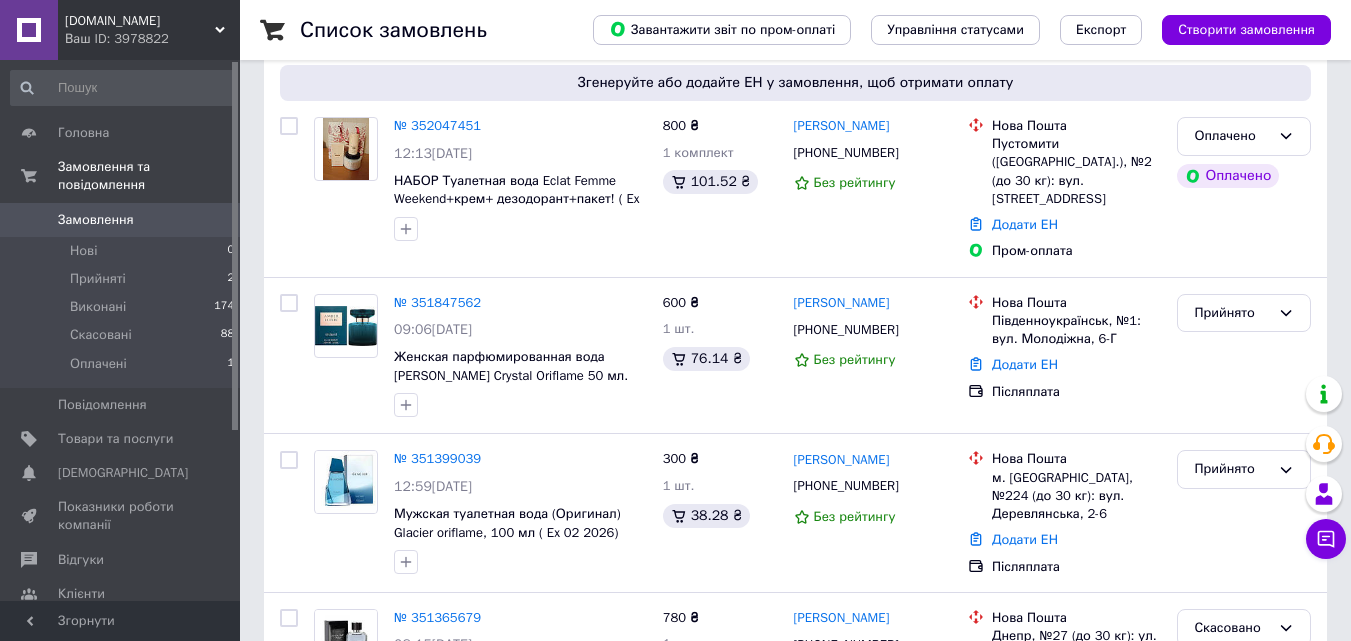 scroll, scrollTop: 346, scrollLeft: 0, axis: vertical 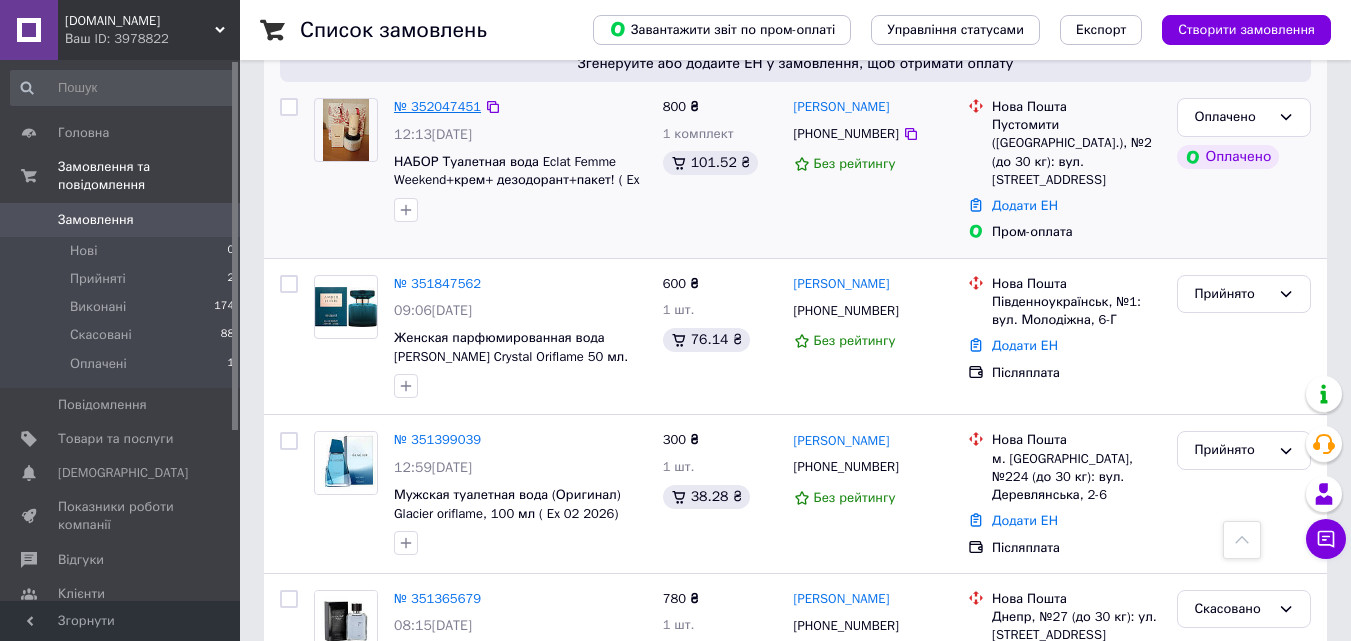 click on "№ 352047451" at bounding box center (437, 106) 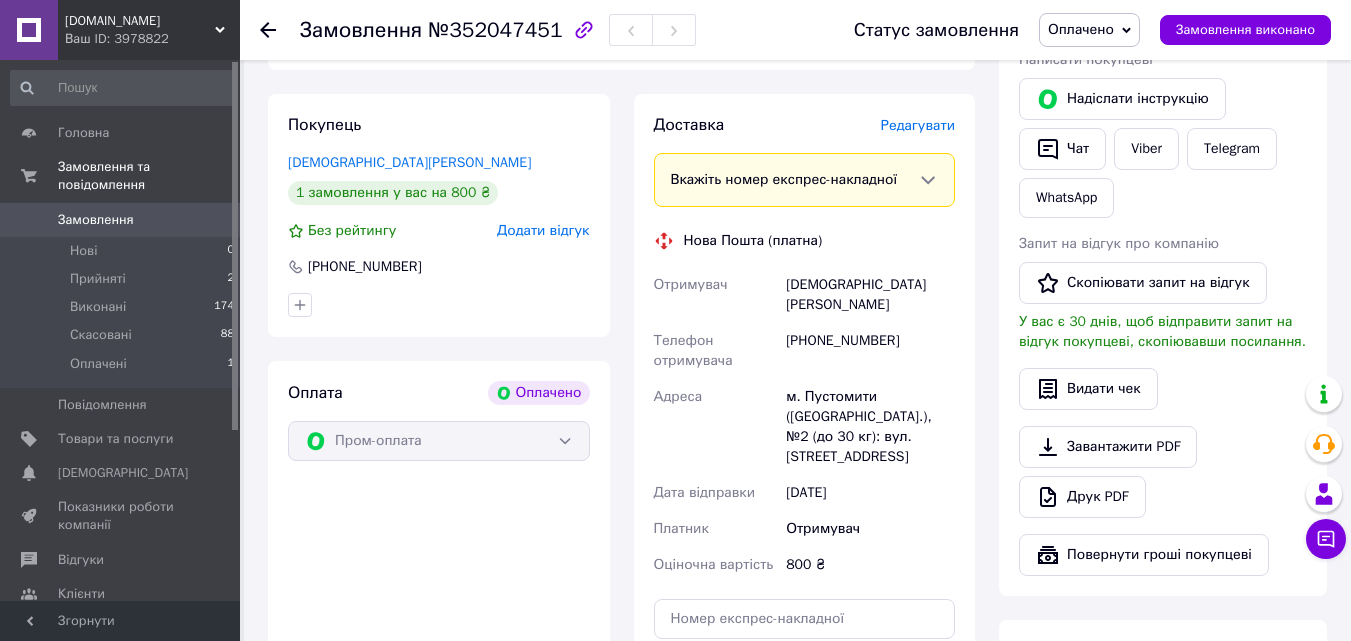 scroll, scrollTop: 1179, scrollLeft: 0, axis: vertical 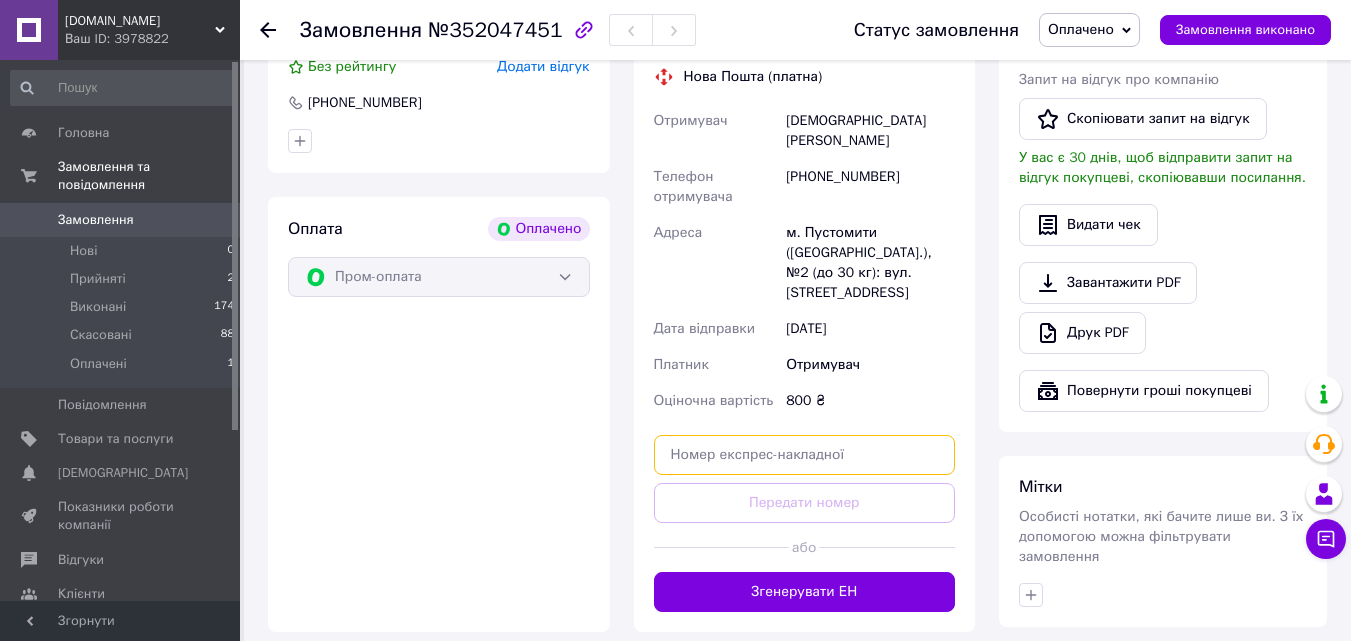 click at bounding box center (805, 455) 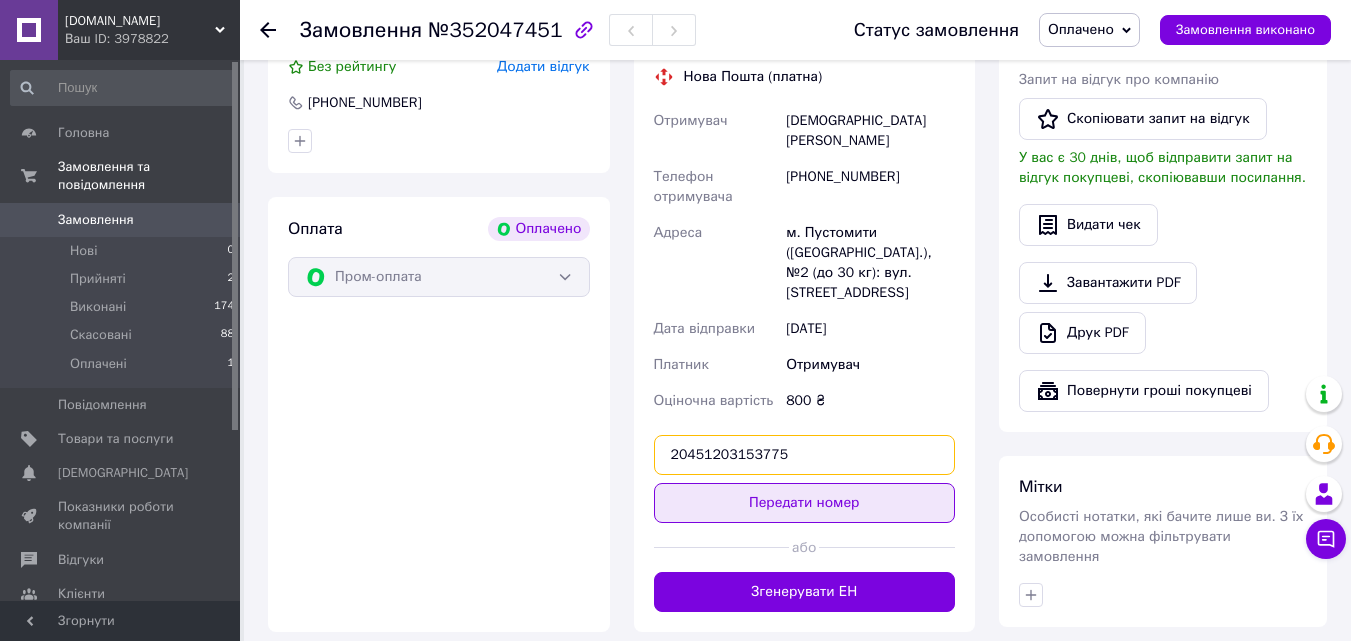 type on "20451203153775" 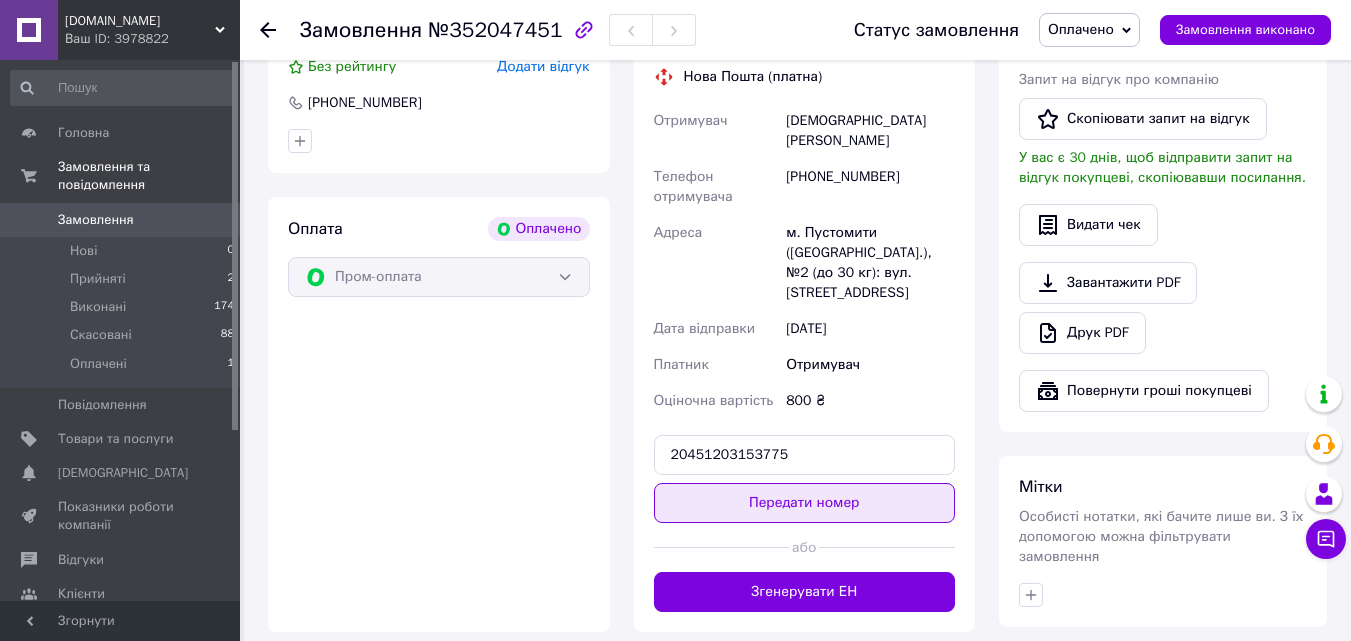 click on "Передати номер" at bounding box center [805, 503] 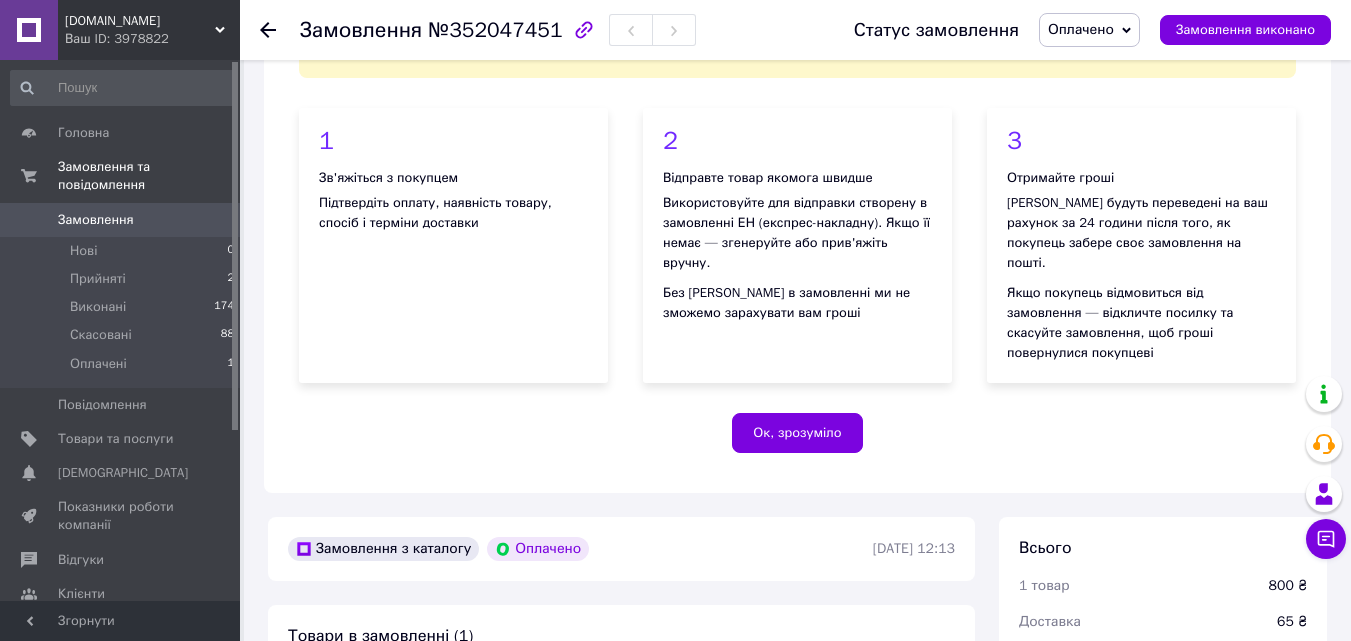 scroll, scrollTop: 0, scrollLeft: 0, axis: both 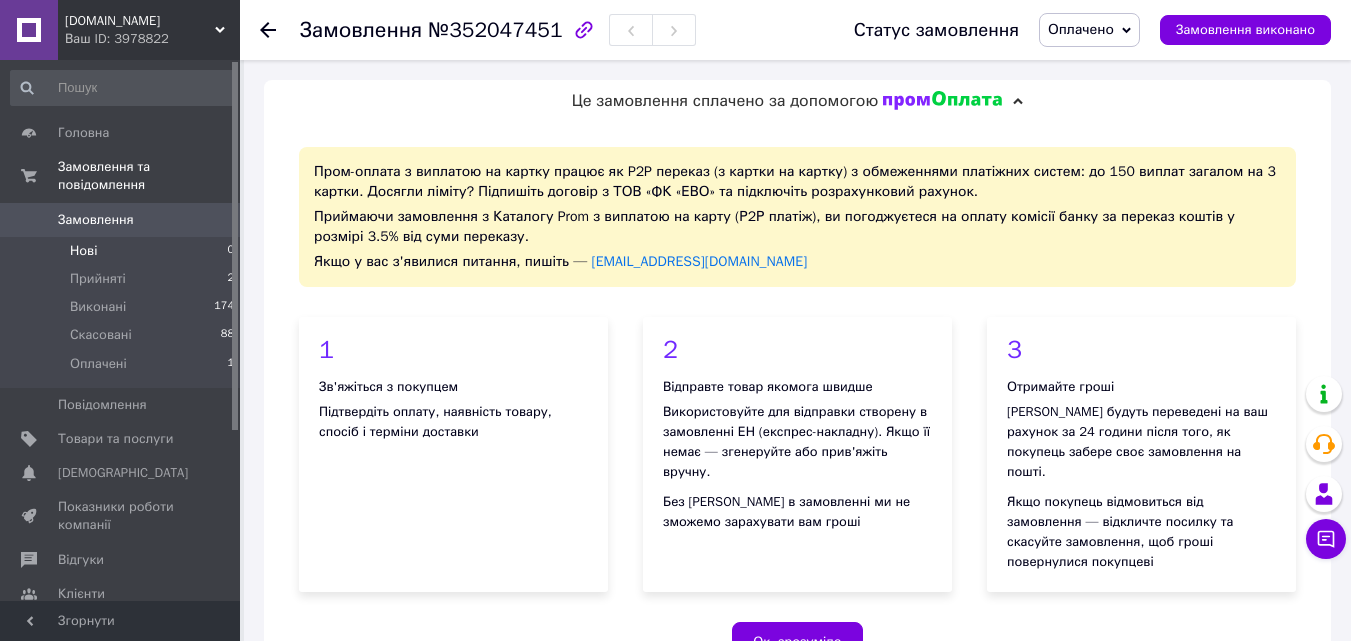 click on "Нові 0" at bounding box center [123, 251] 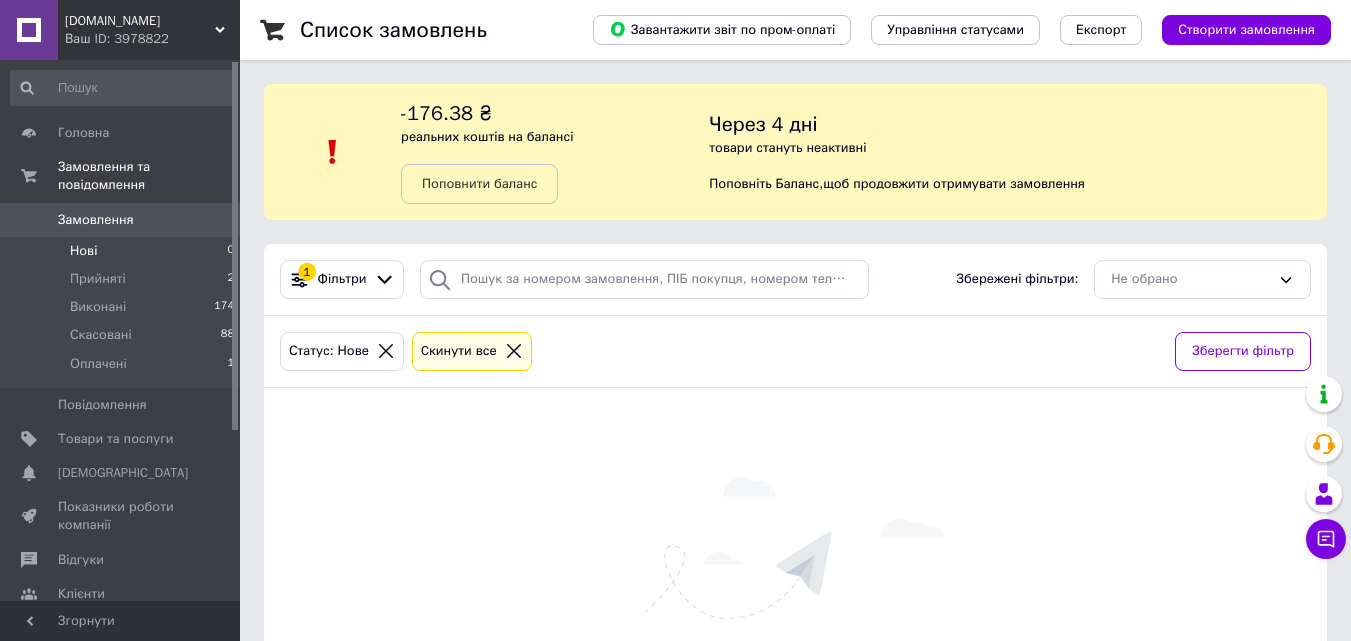 click on "Нові 0" at bounding box center [123, 251] 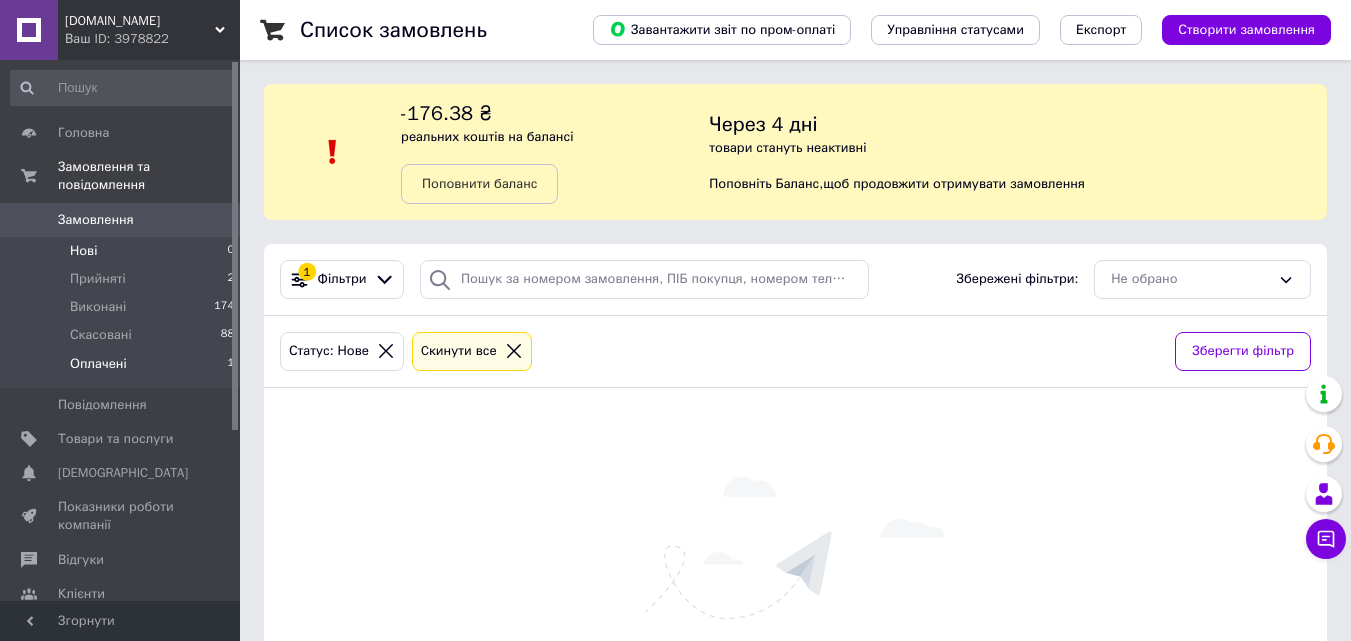 click on "Оплачені" at bounding box center (98, 364) 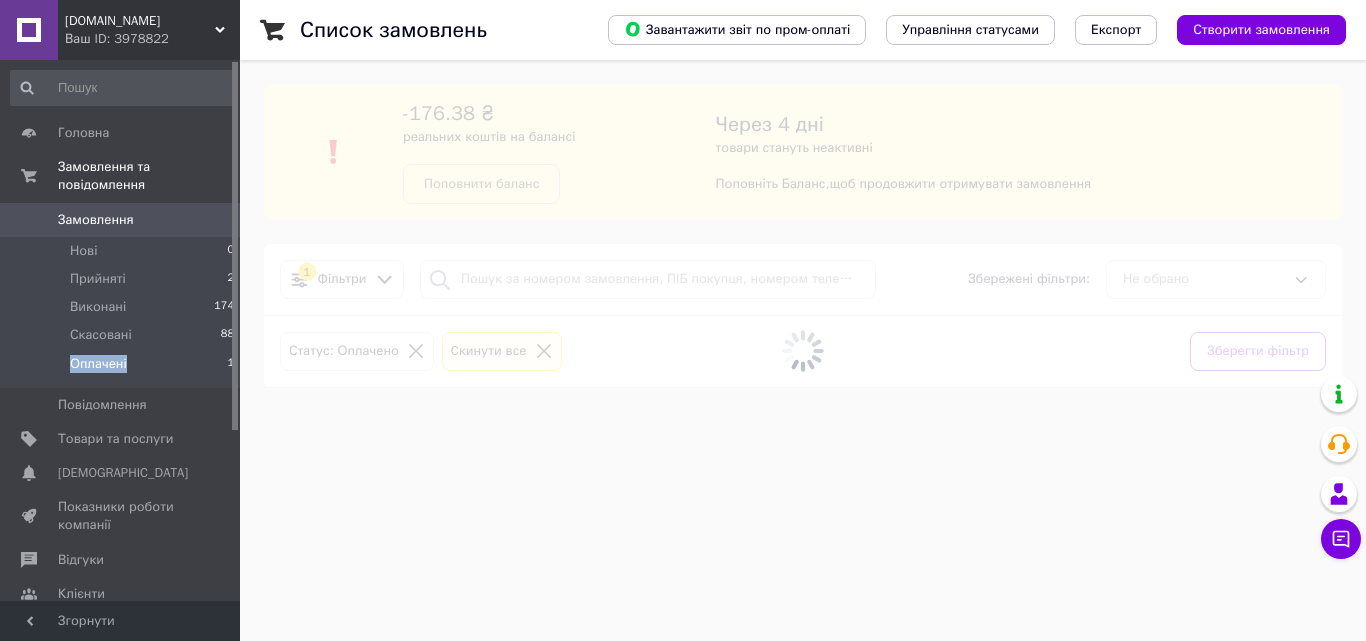 click on "Оплачені" at bounding box center [98, 364] 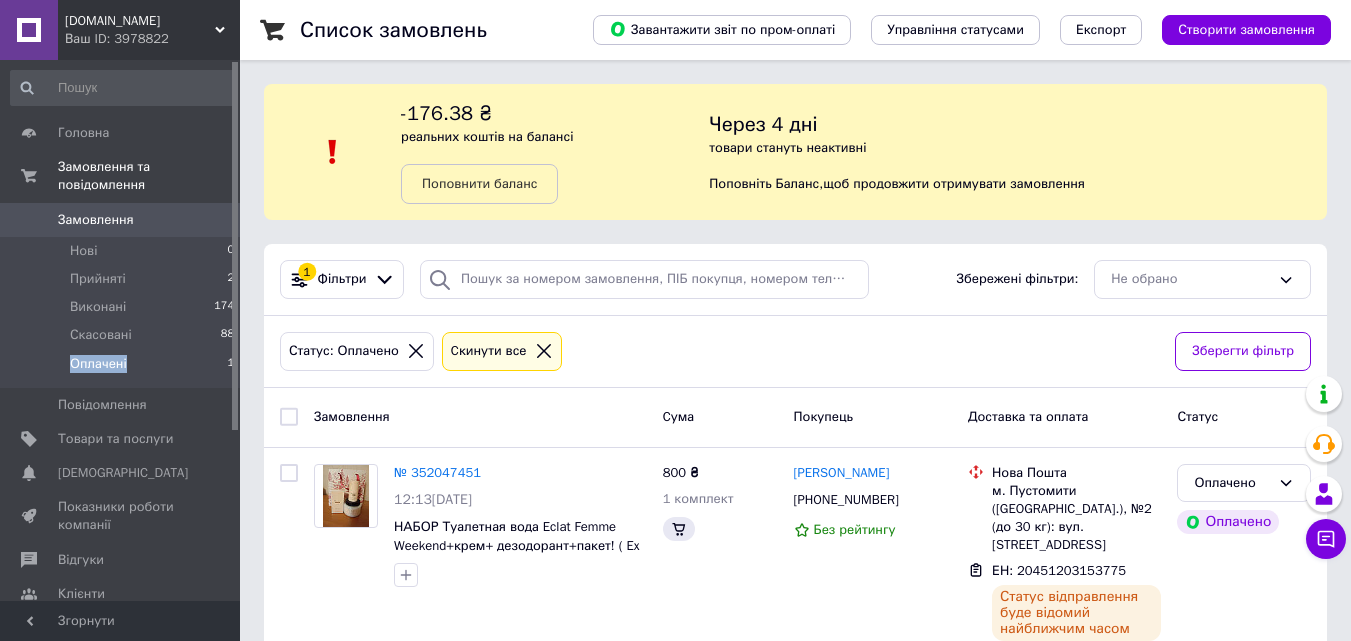 scroll, scrollTop: 100, scrollLeft: 0, axis: vertical 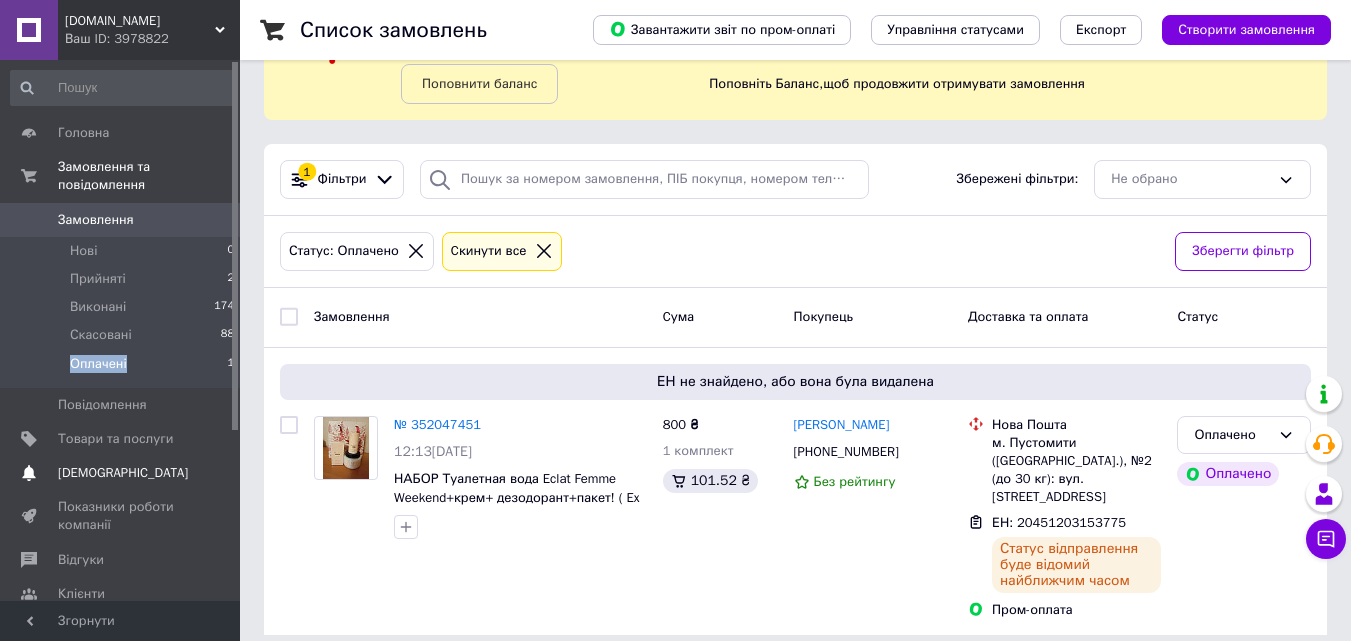 click on "[DEMOGRAPHIC_DATA]" at bounding box center [123, 473] 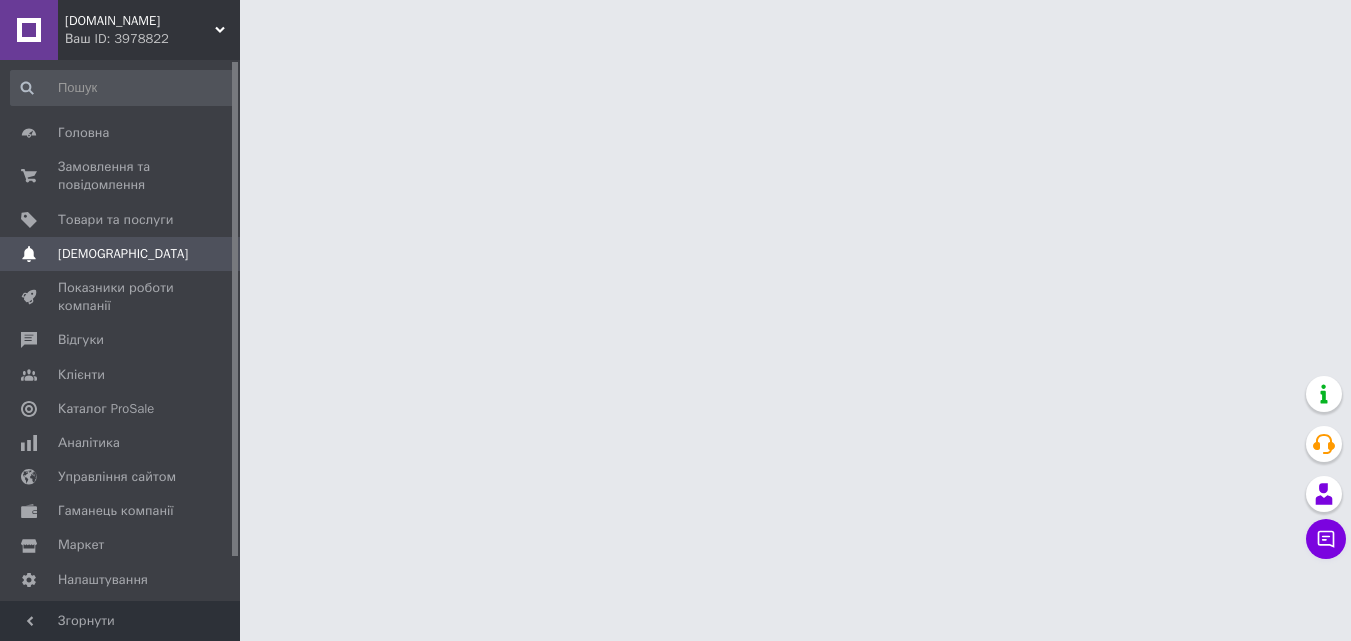 scroll, scrollTop: 0, scrollLeft: 0, axis: both 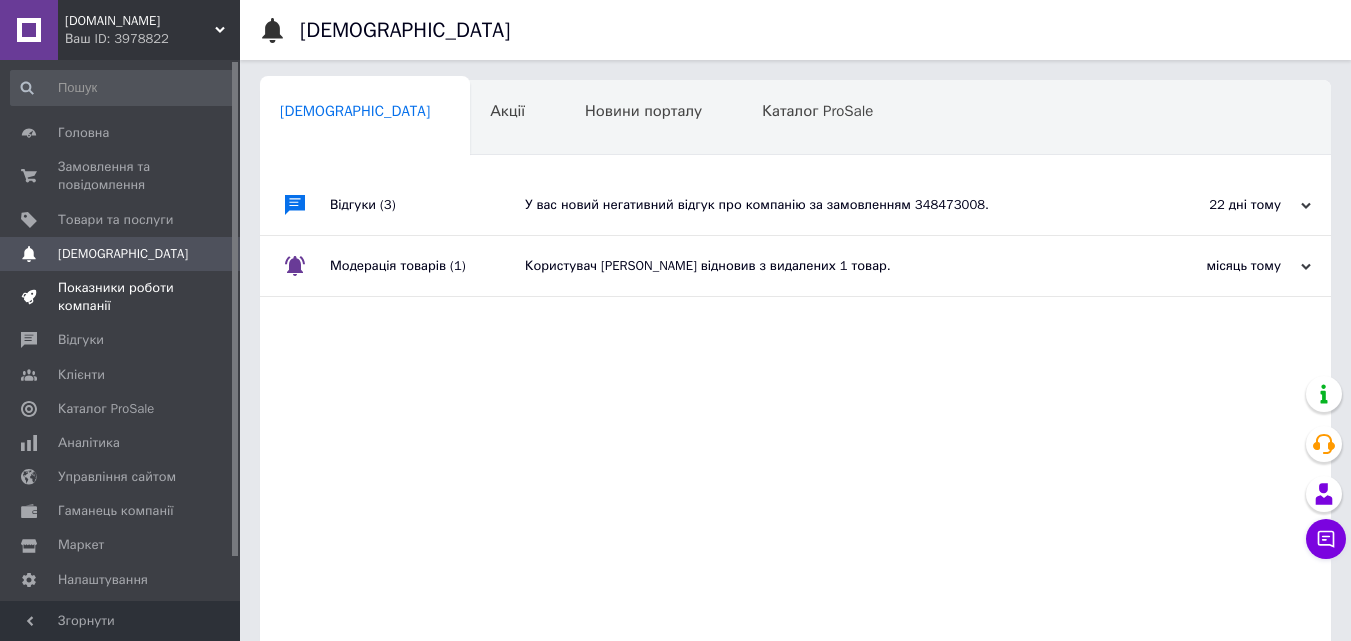 click on "Показники роботи компанії" at bounding box center (123, 297) 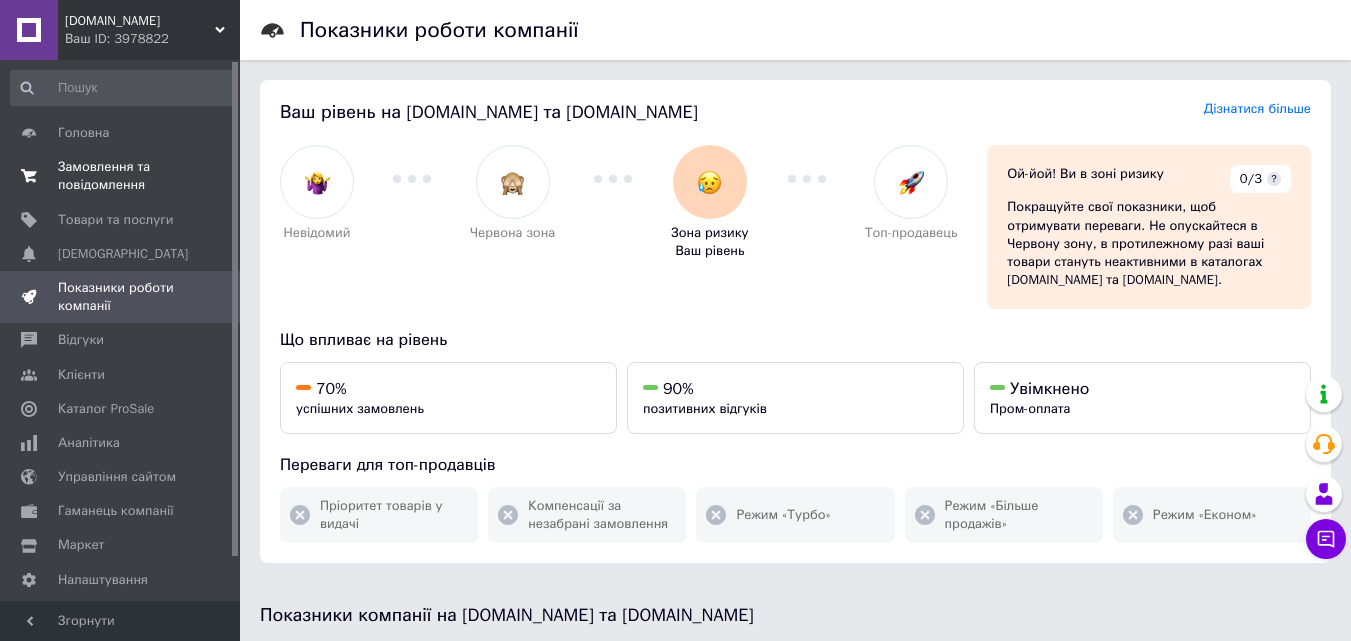 click on "Замовлення та повідомлення" at bounding box center [121, 176] 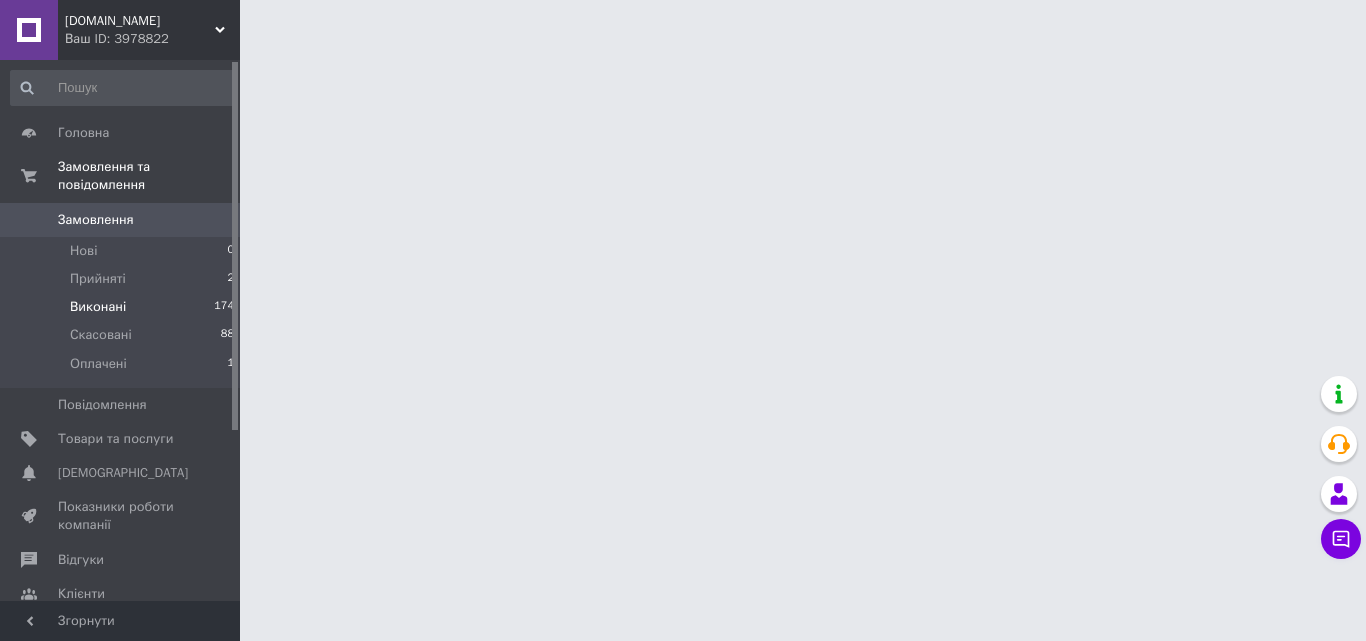 click on "Виконані" at bounding box center (98, 307) 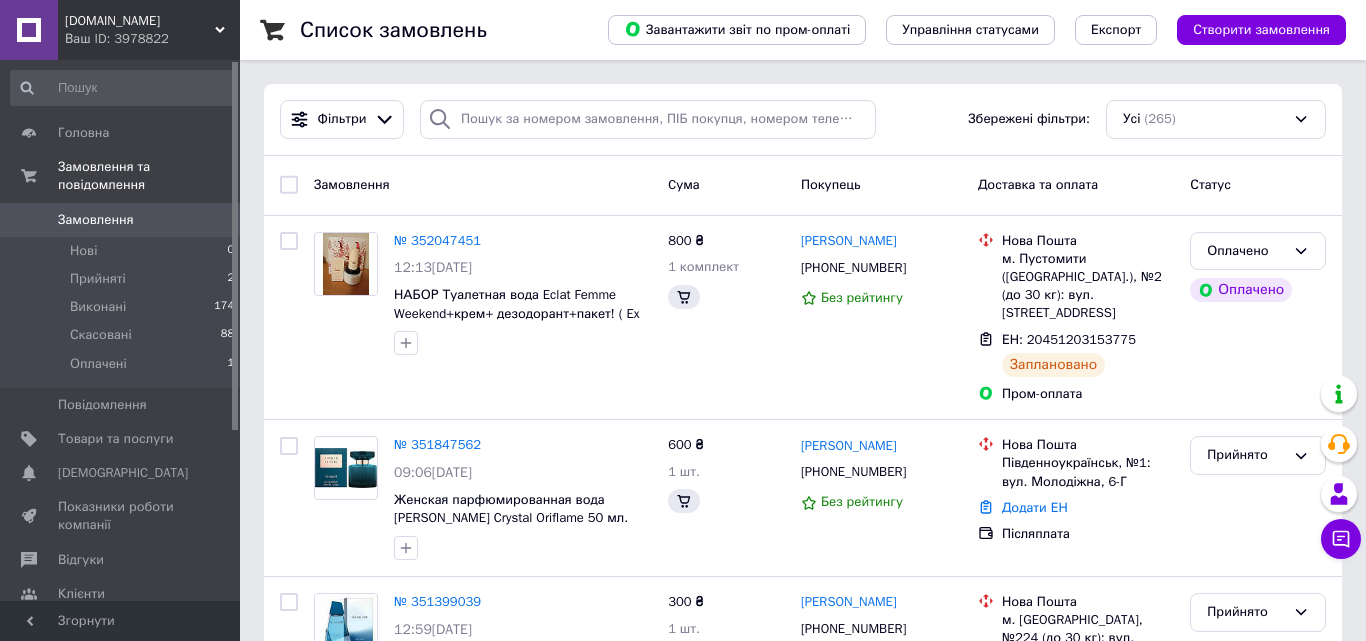 click on "[DOMAIN_NAME] Ваш ID: 3978822" at bounding box center (149, 30) 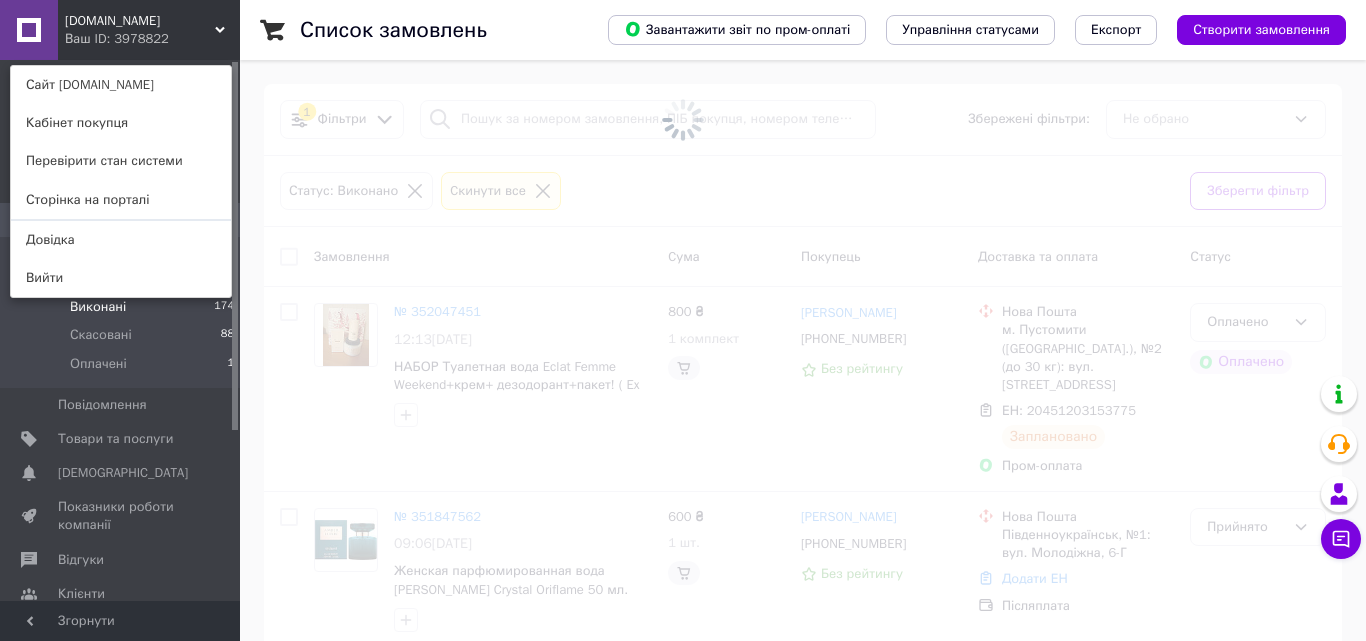 click on "Ваш ID: 3978822" at bounding box center [107, 39] 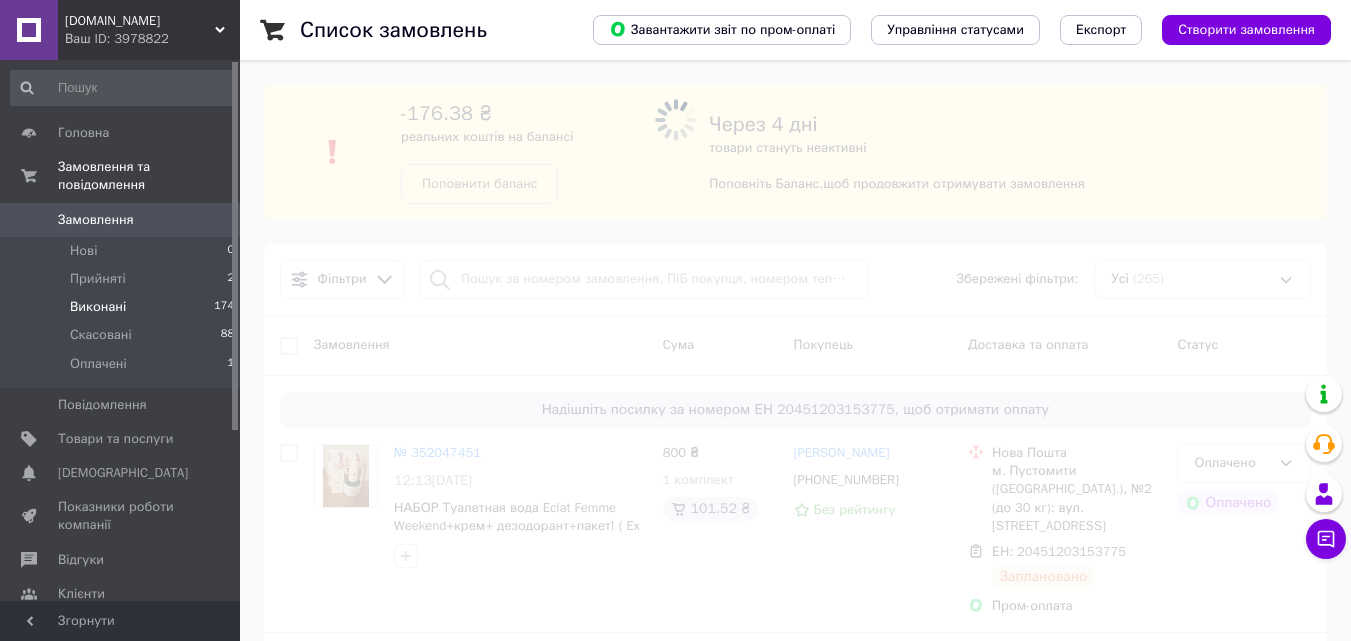 click on "Ваш ID: 3978822" at bounding box center [152, 39] 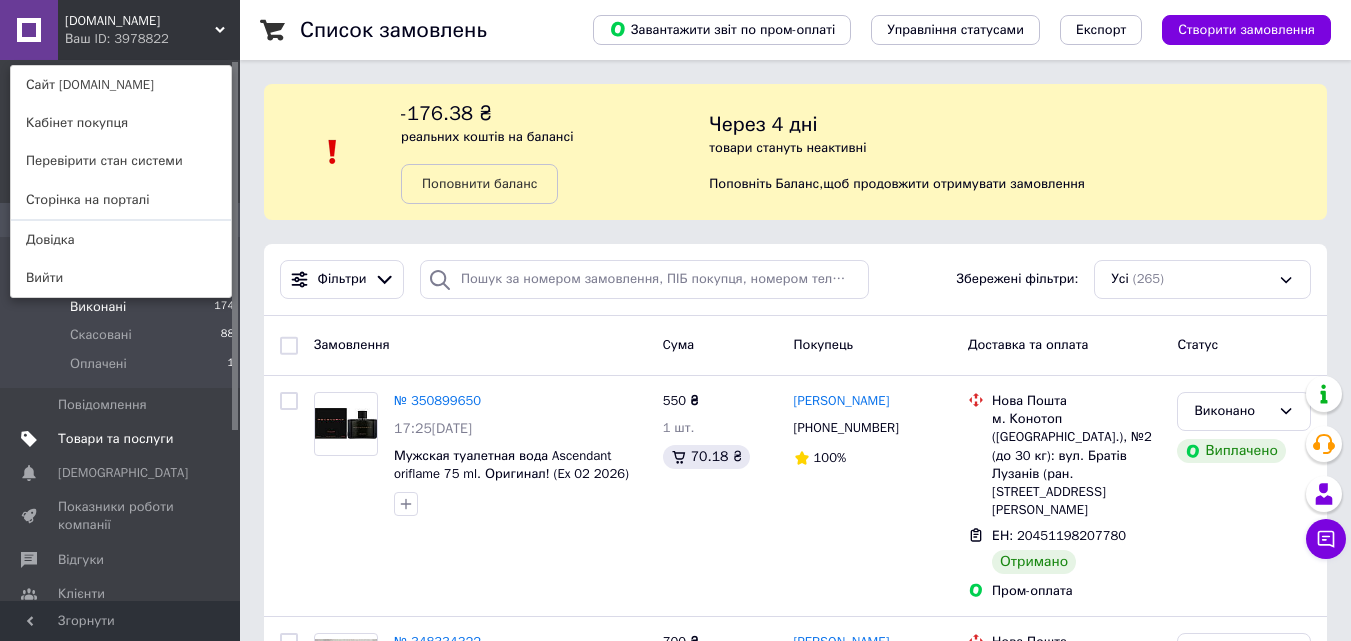 click on "Товари та послуги" at bounding box center (115, 439) 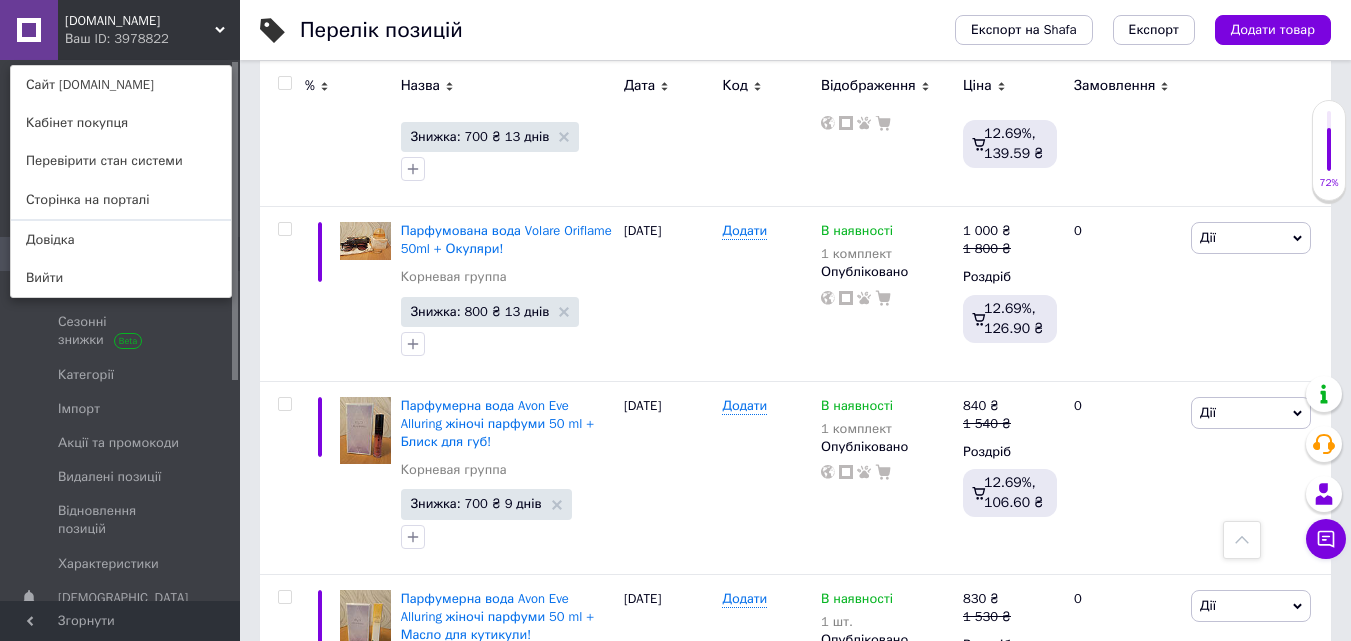 scroll, scrollTop: 1917, scrollLeft: 0, axis: vertical 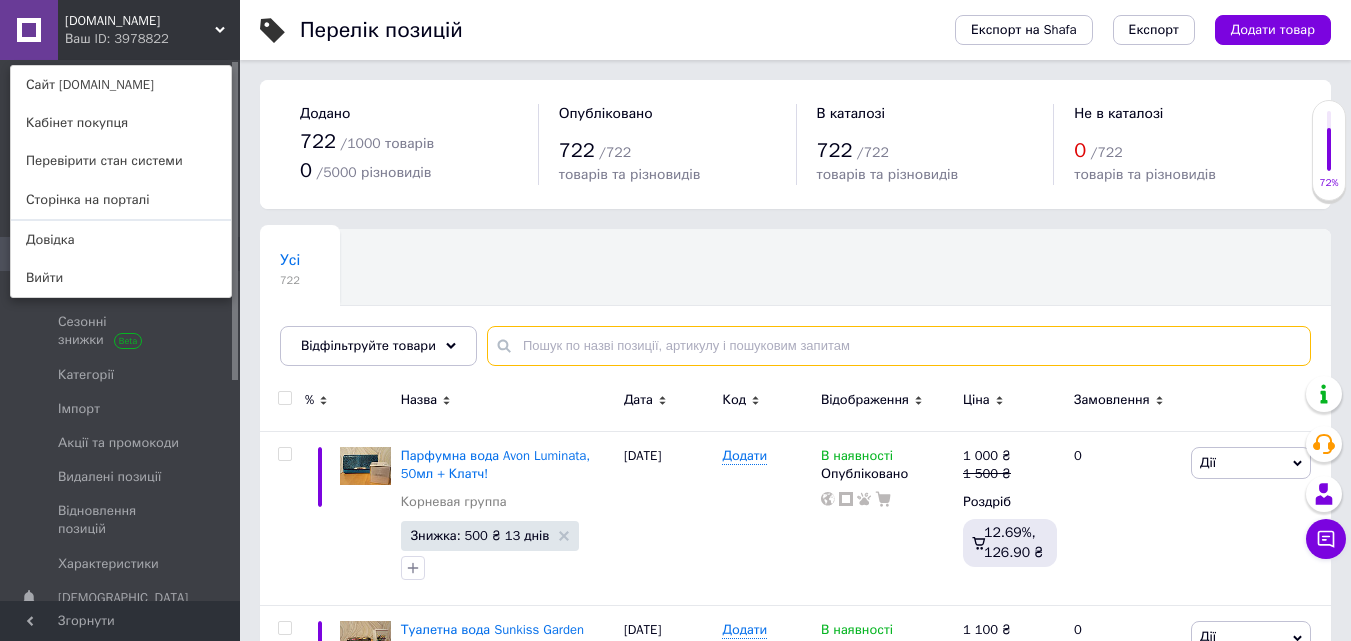 click at bounding box center (899, 346) 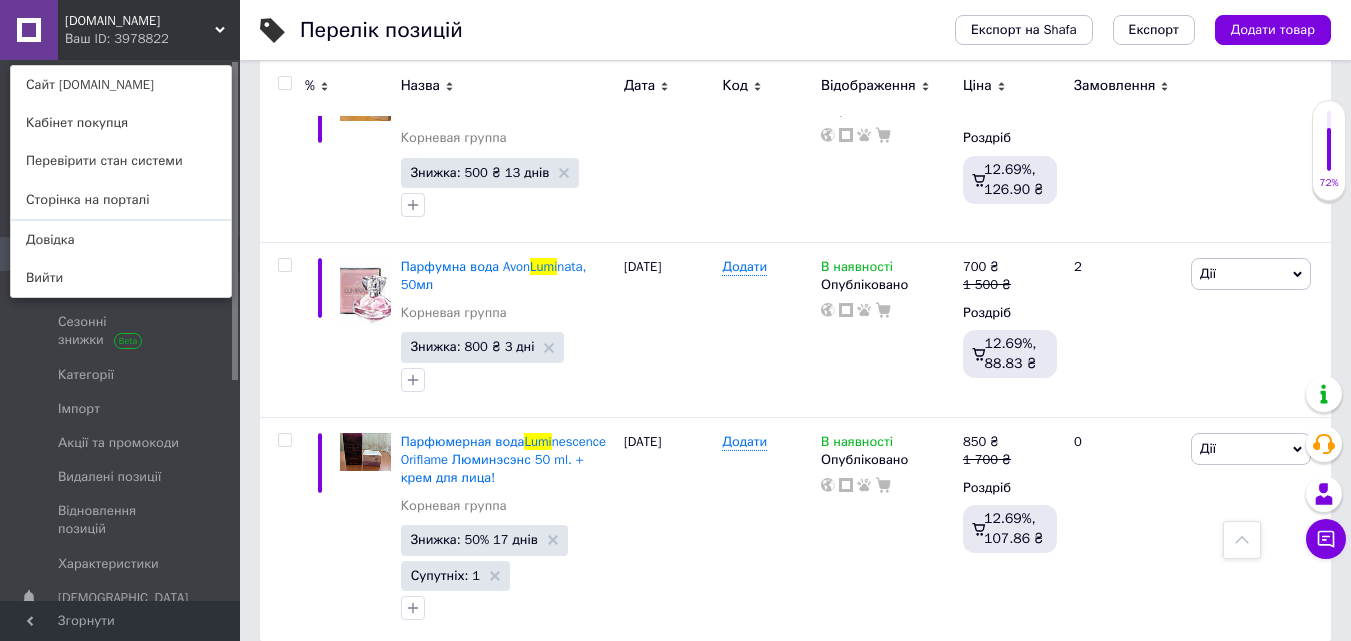 scroll, scrollTop: 947, scrollLeft: 0, axis: vertical 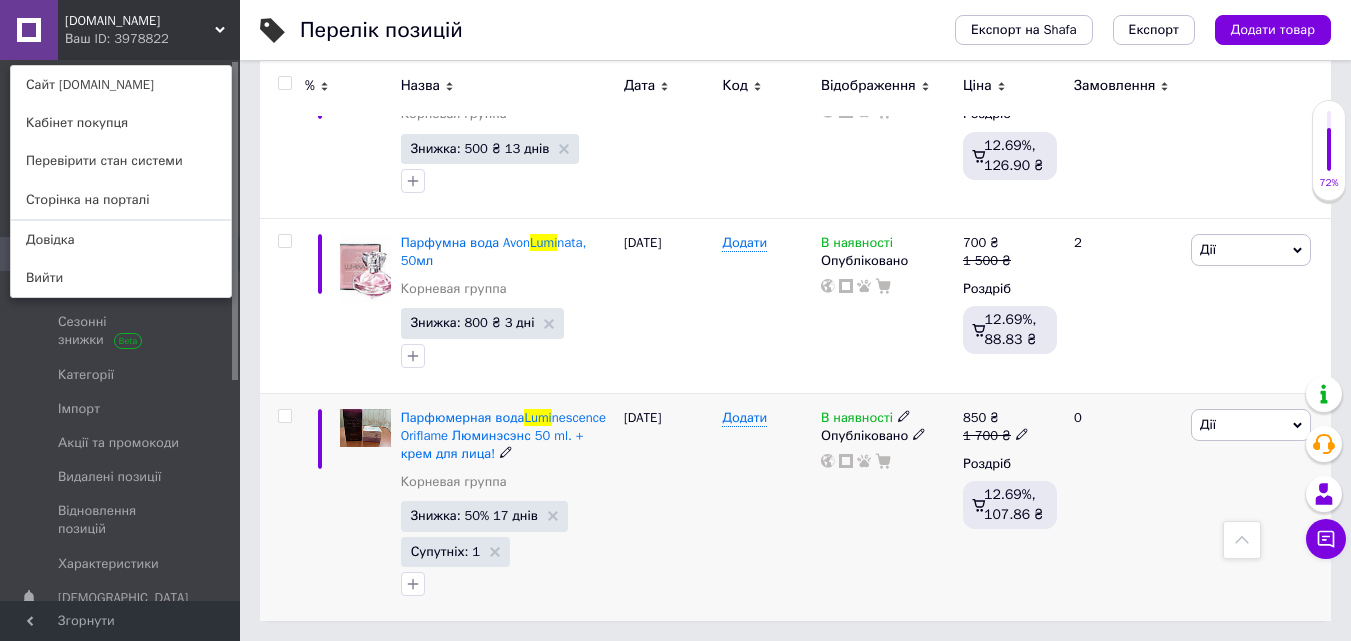type on "lumi" 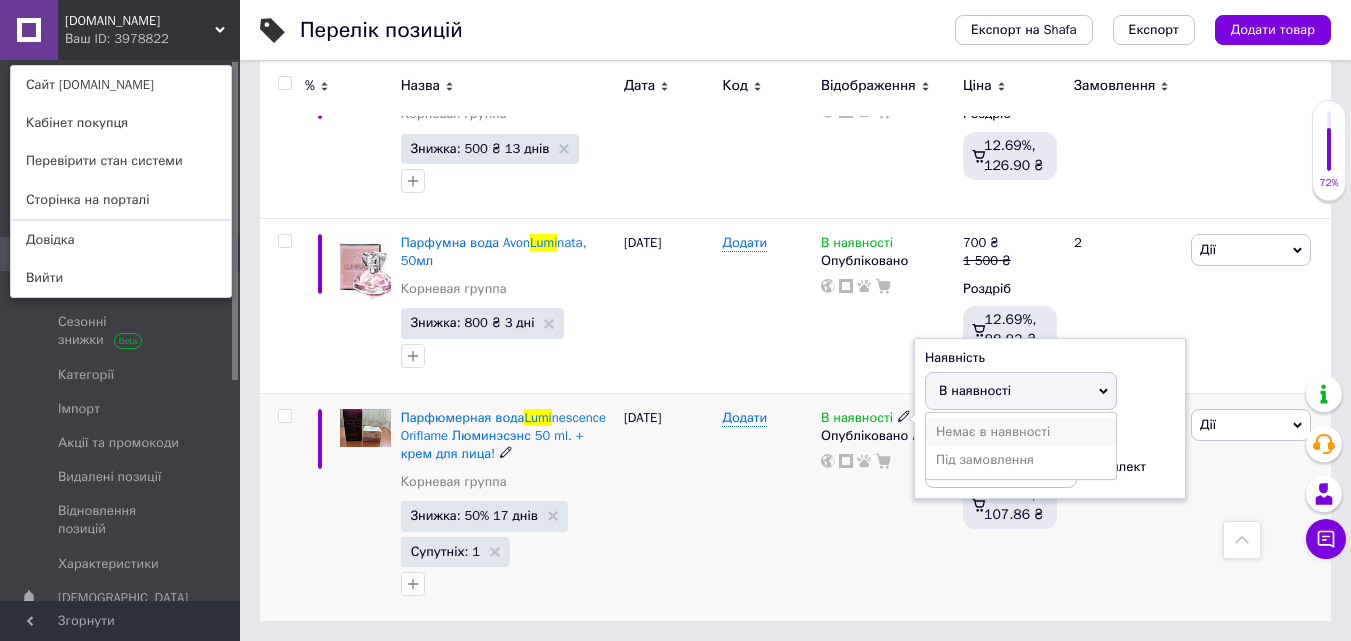 click on "Немає в наявності" at bounding box center (1021, 432) 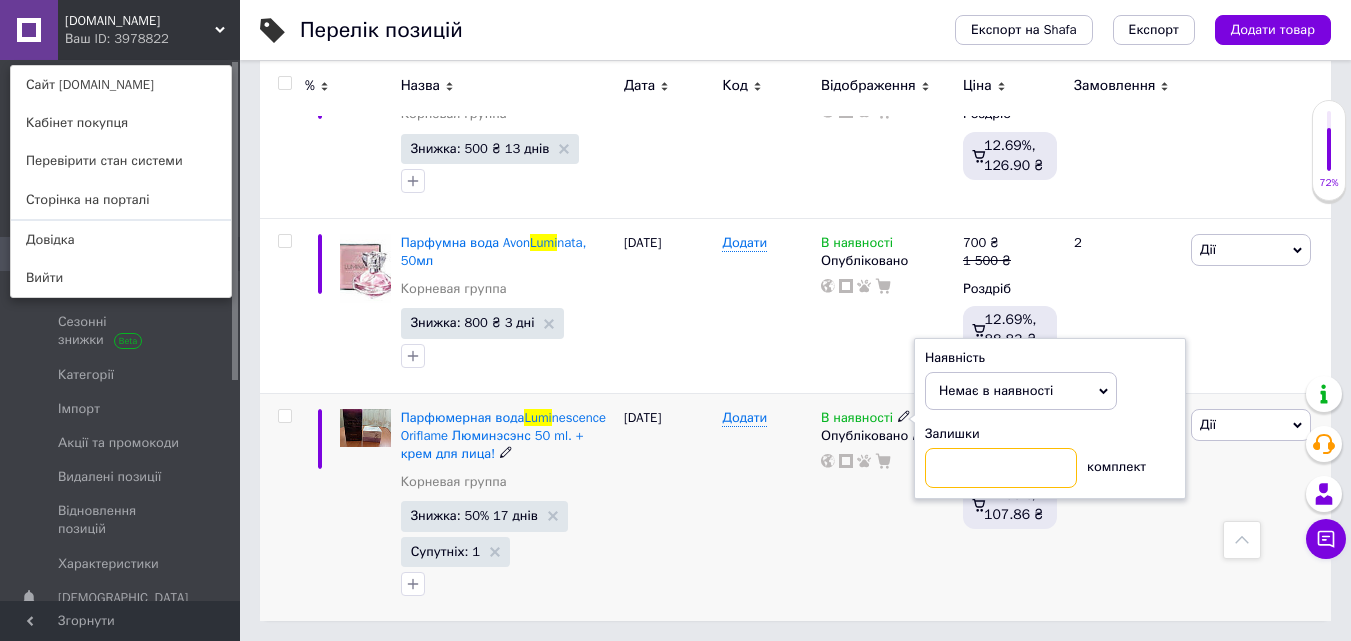 click at bounding box center [1001, 468] 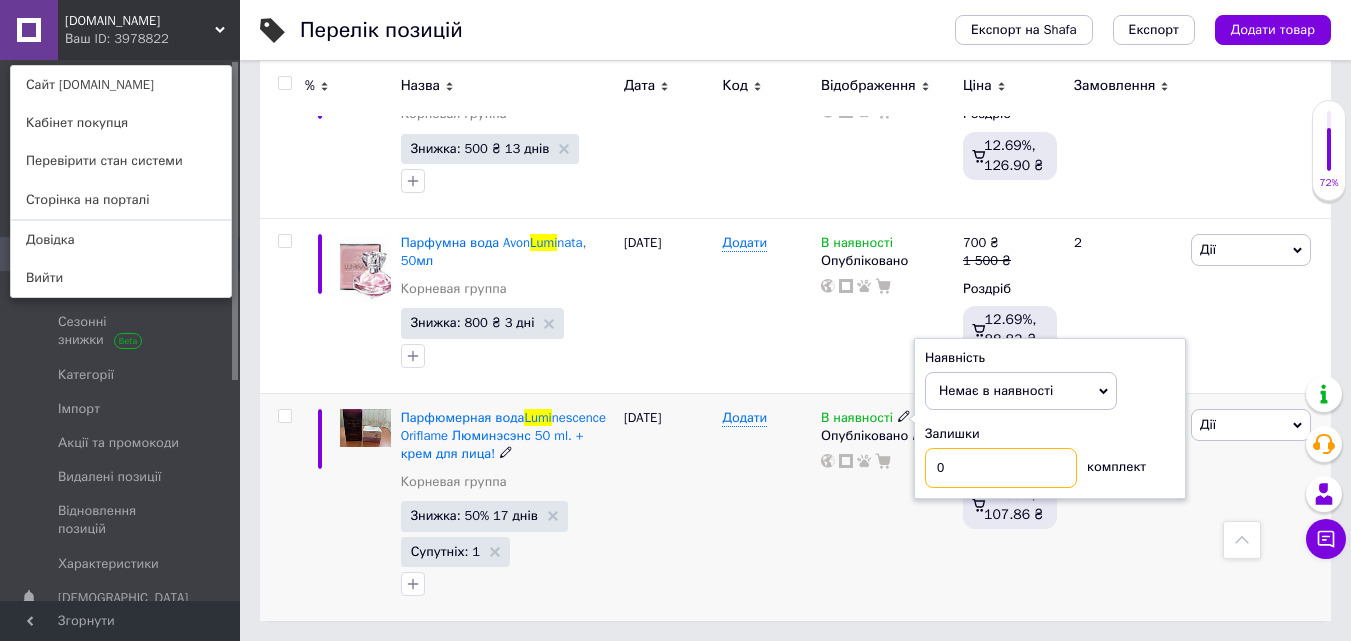 type on "0" 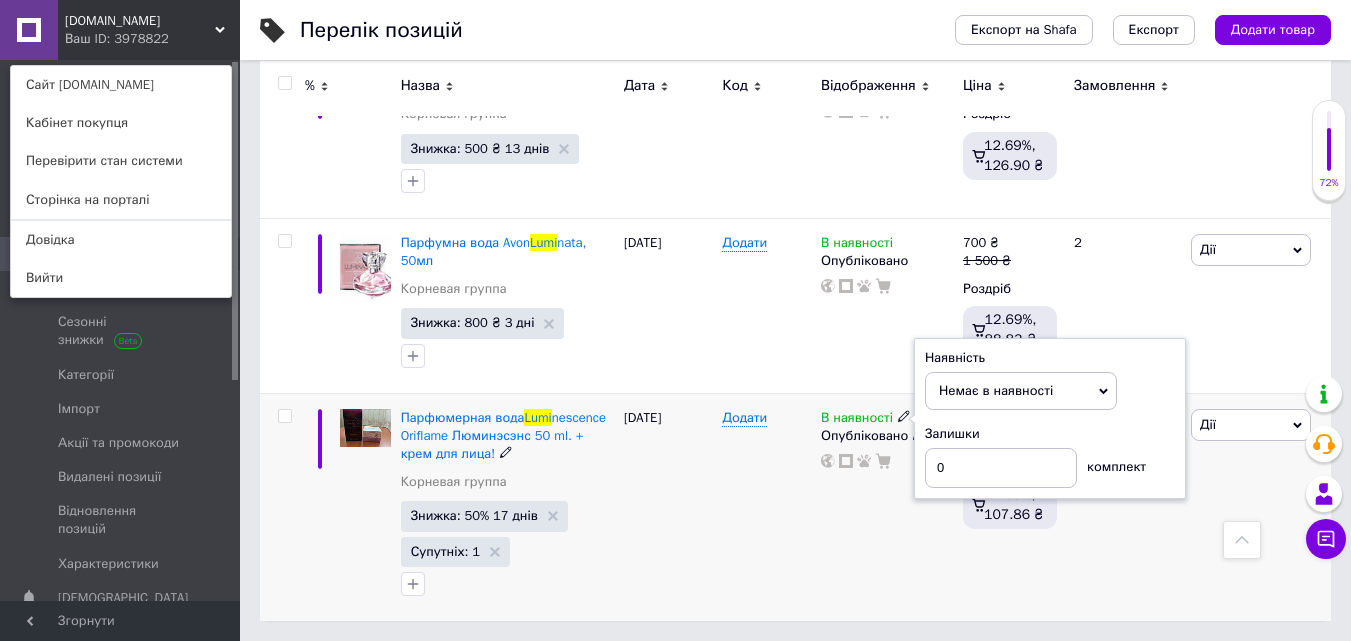 click on "В наявності Наявність Немає в наявності В наявності Під замовлення Залишки 0 комплект Опубліковано" at bounding box center [887, 507] 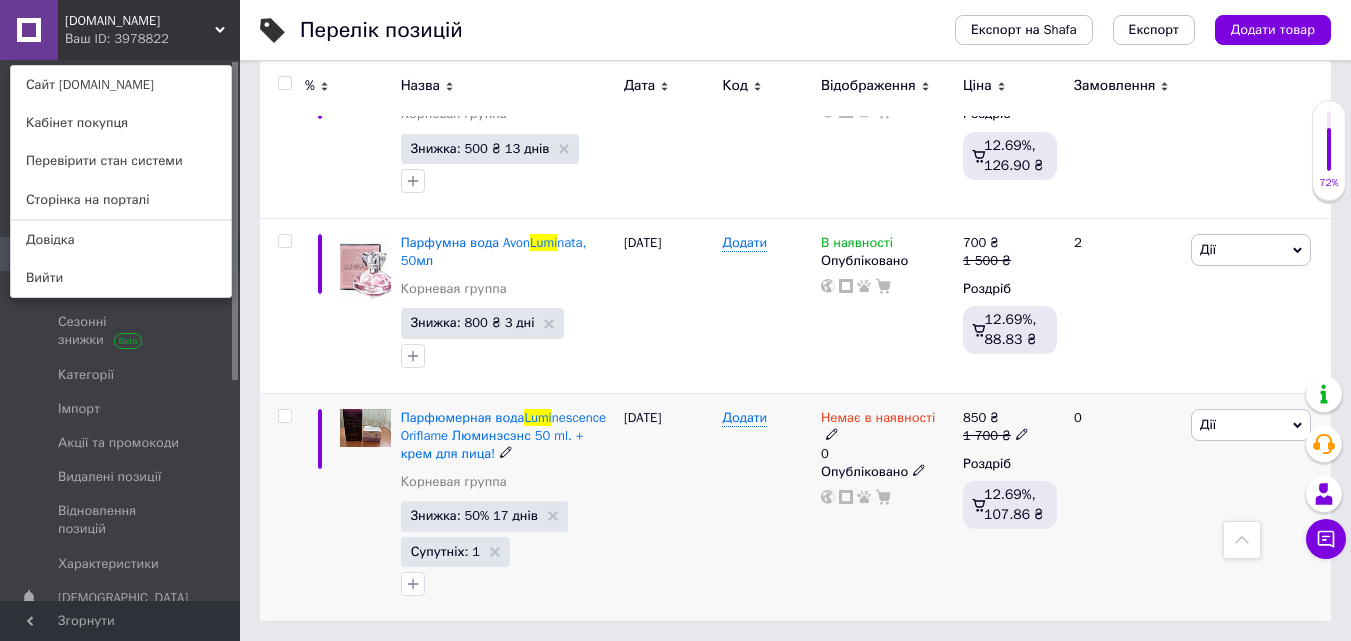 click on "Немає в наявності 0 Опубліковано" at bounding box center [887, 507] 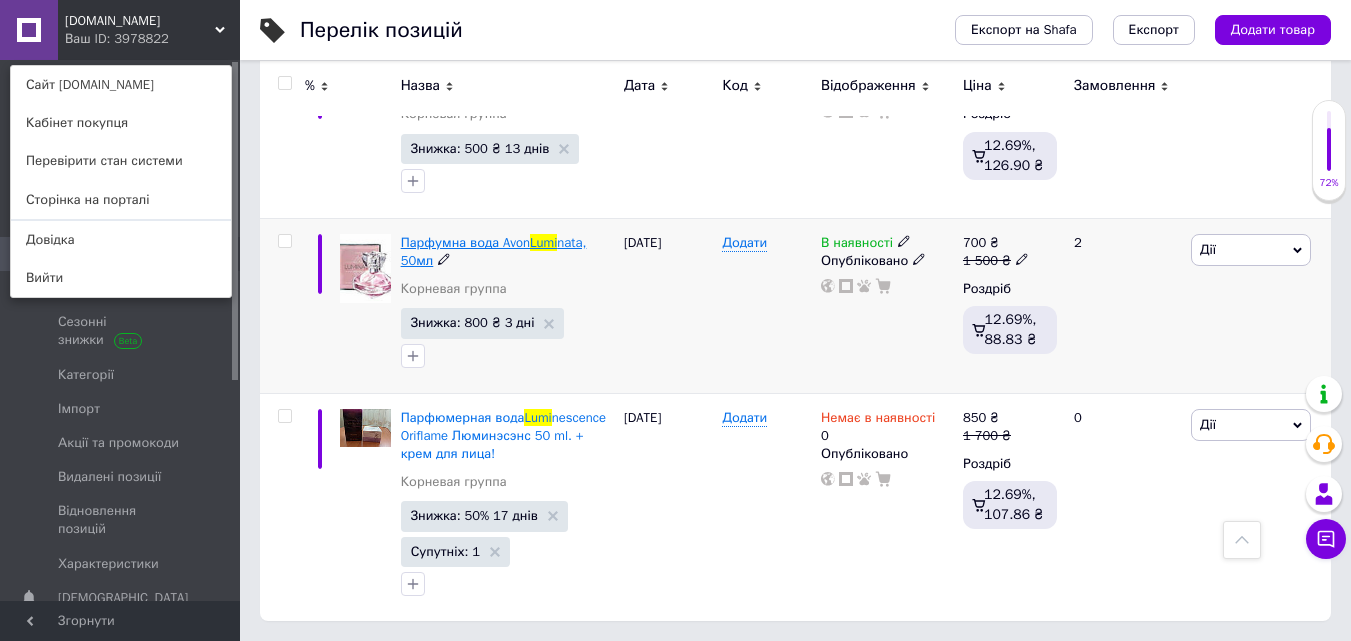 click on "Парфумна вода Avon" at bounding box center [465, 242] 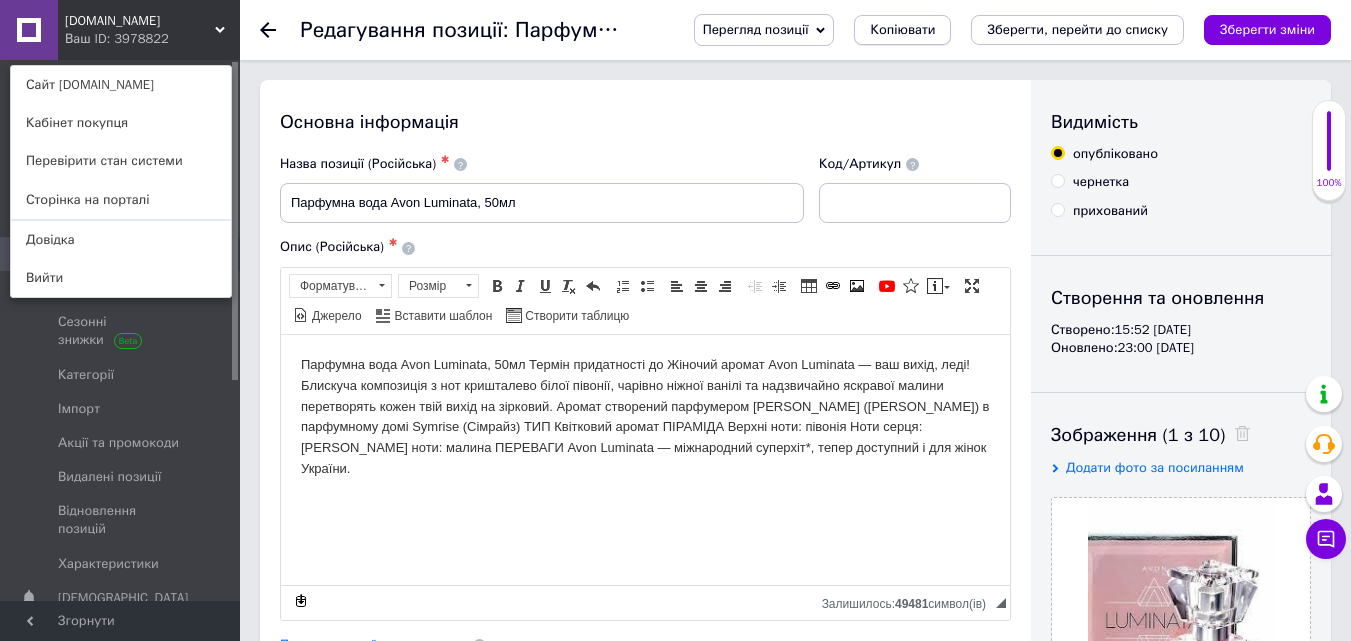 scroll, scrollTop: 0, scrollLeft: 0, axis: both 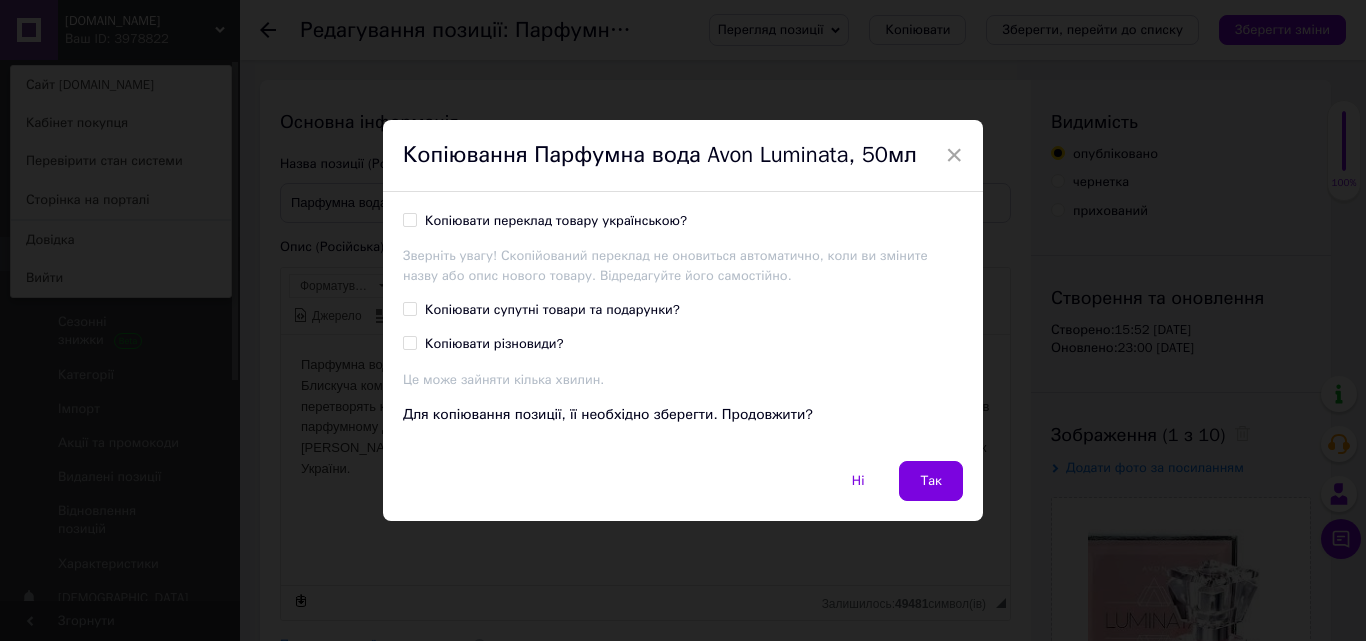 click on "Копіювати переклад товару українською?" at bounding box center (409, 219) 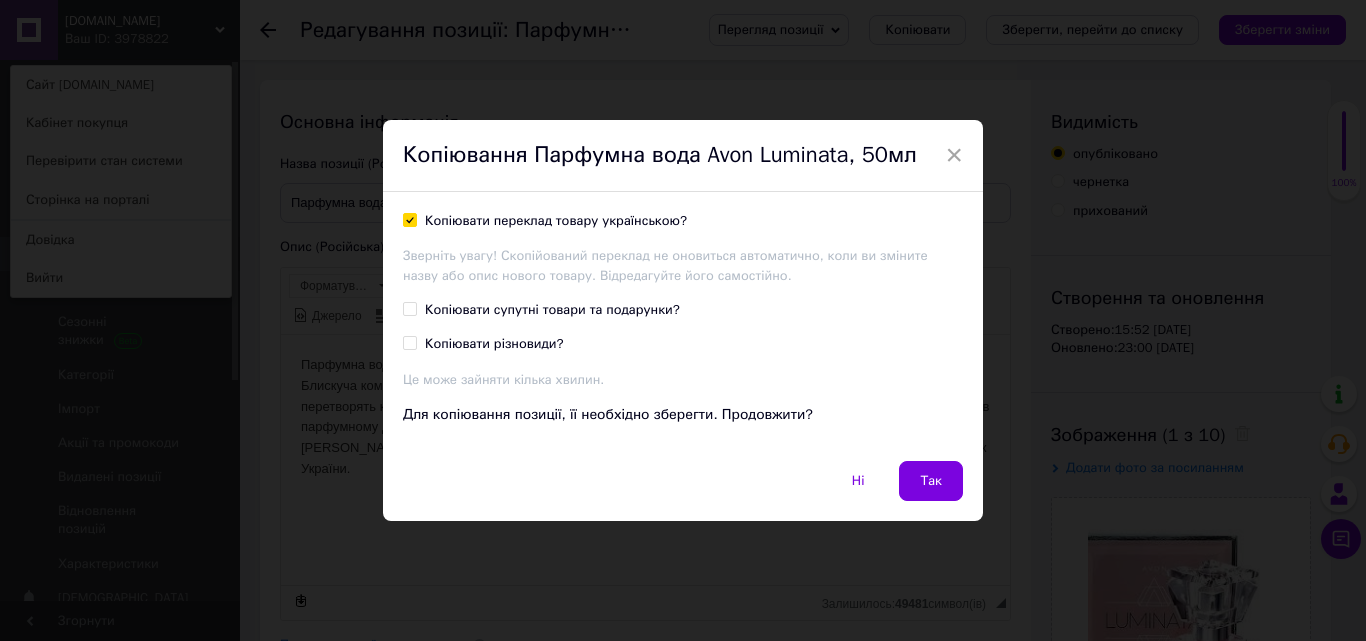 checkbox on "true" 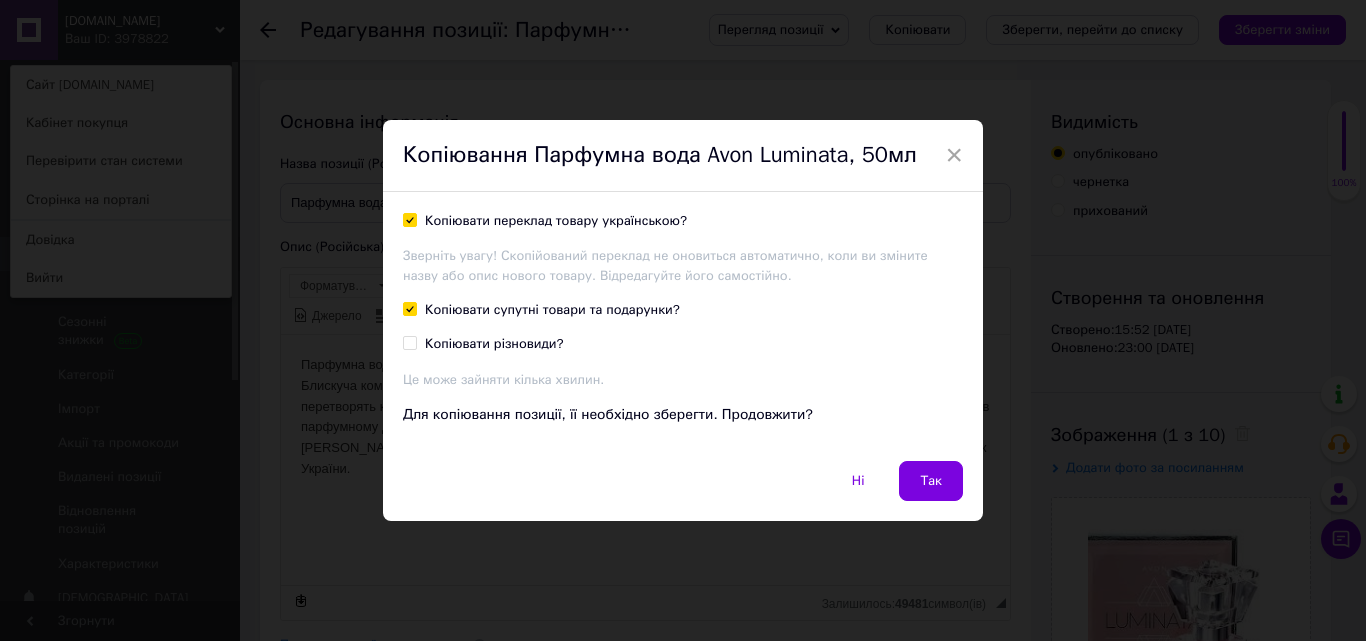 checkbox on "true" 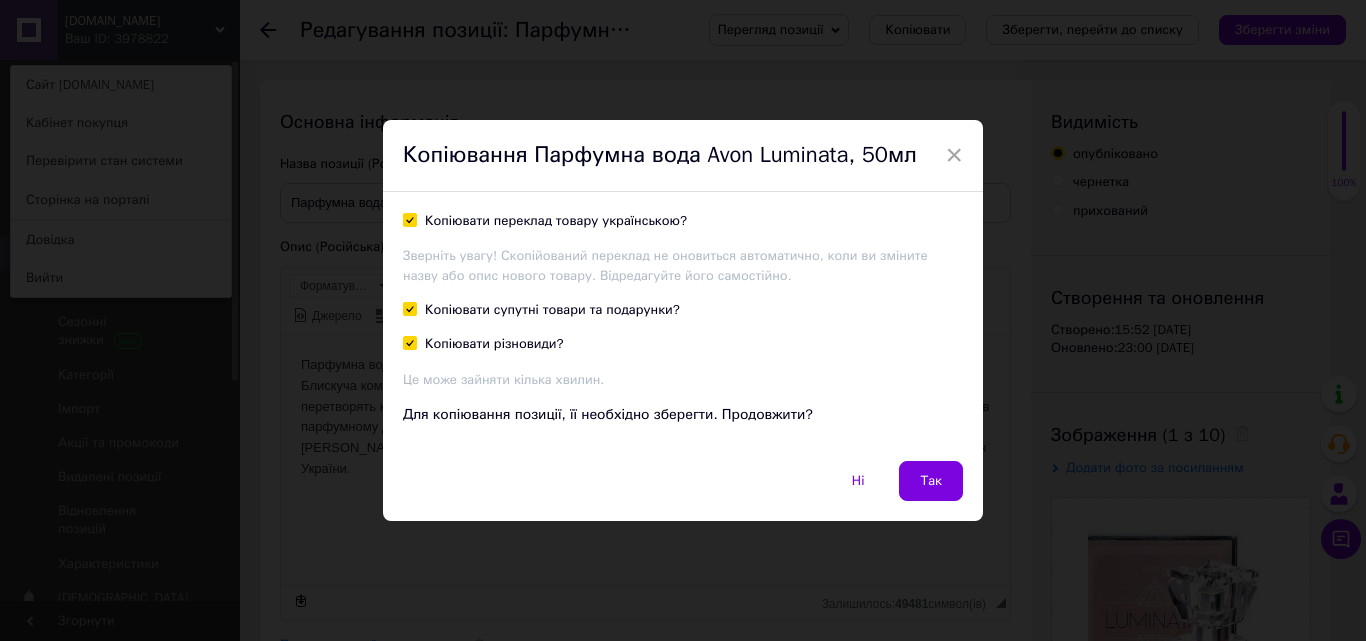 checkbox on "true" 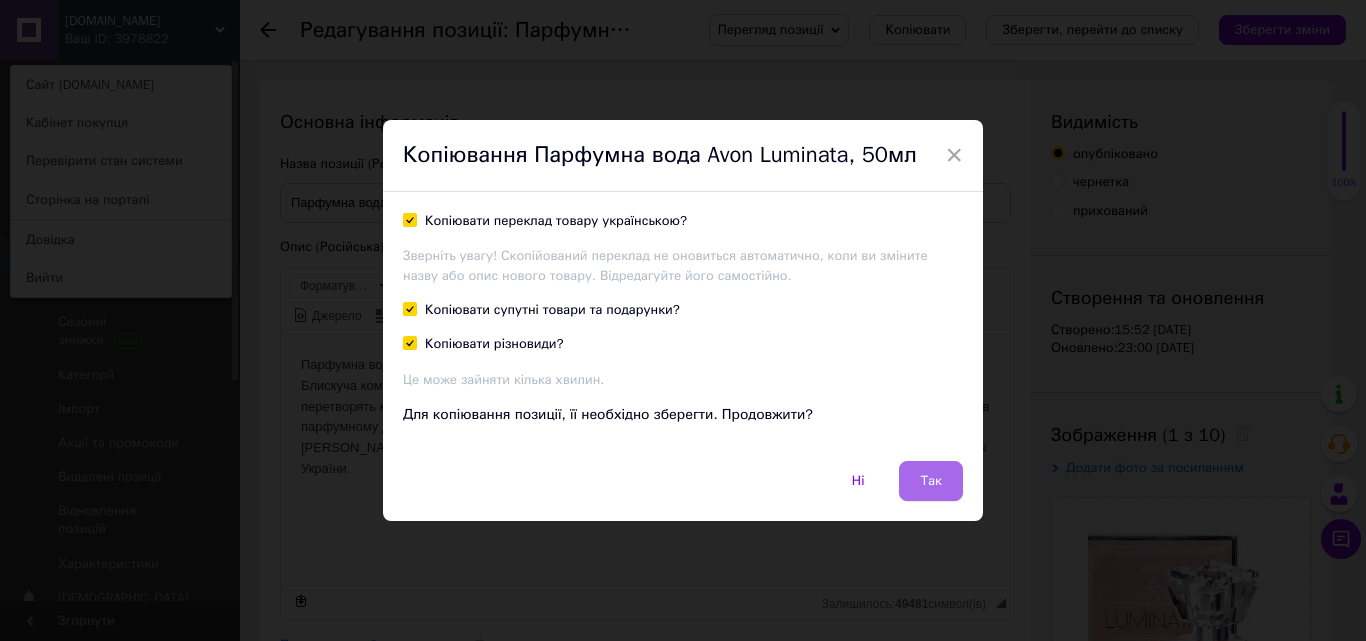 click on "Так" at bounding box center [931, 481] 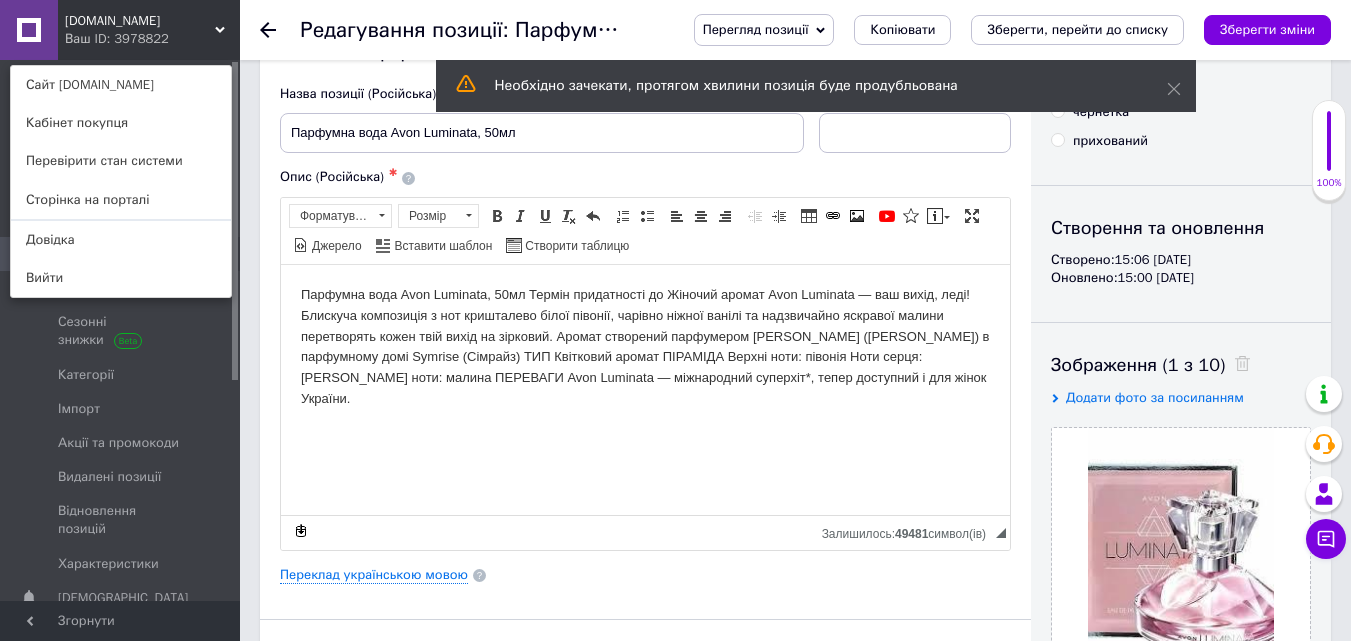 scroll, scrollTop: 2372, scrollLeft: 0, axis: vertical 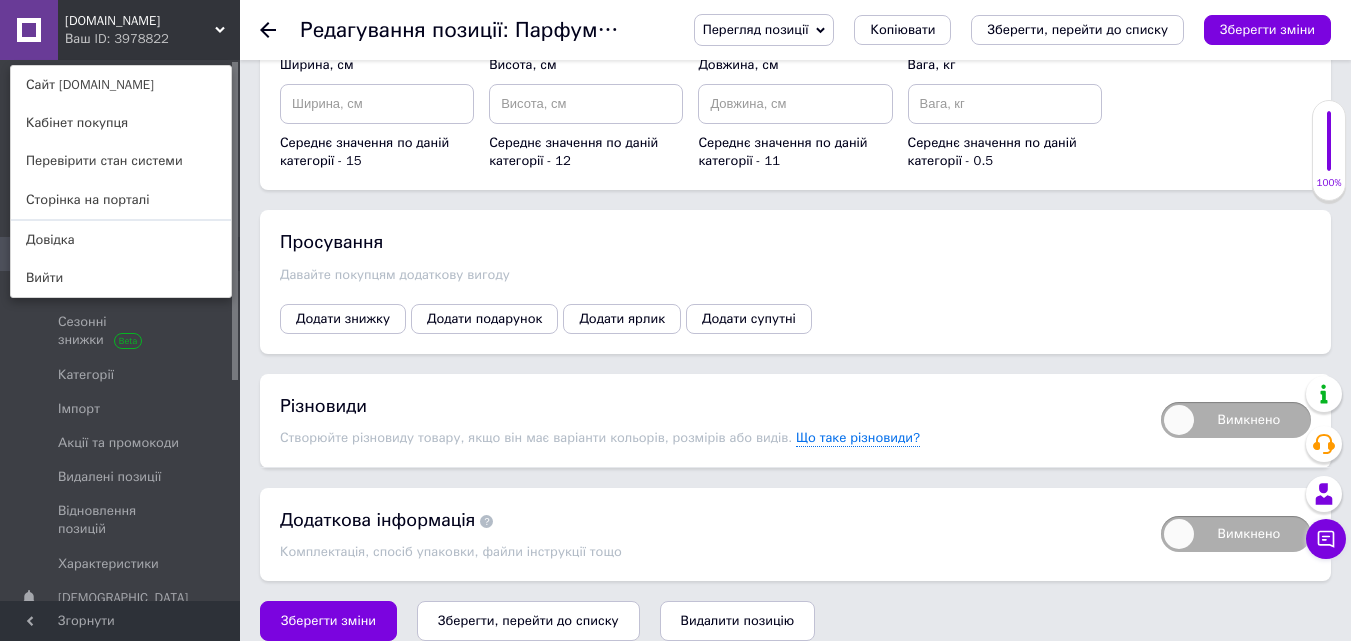 click on "Зберегти, перейти до списку" at bounding box center [528, 621] 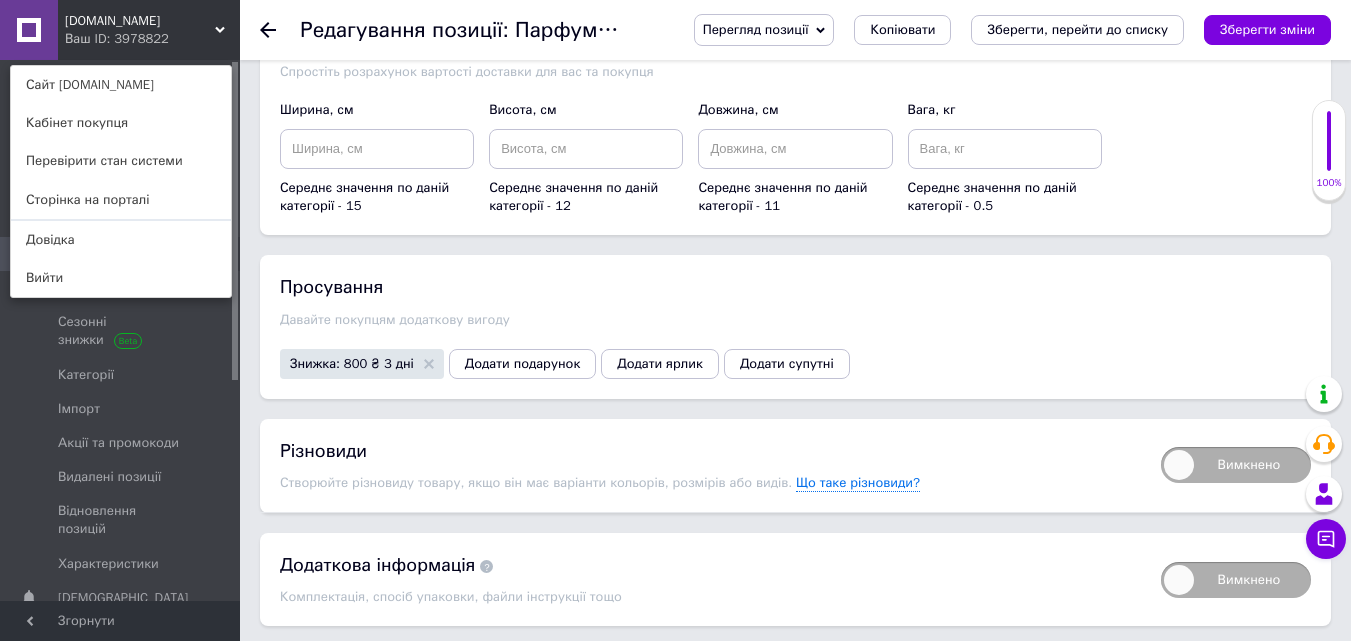 scroll, scrollTop: 2372, scrollLeft: 0, axis: vertical 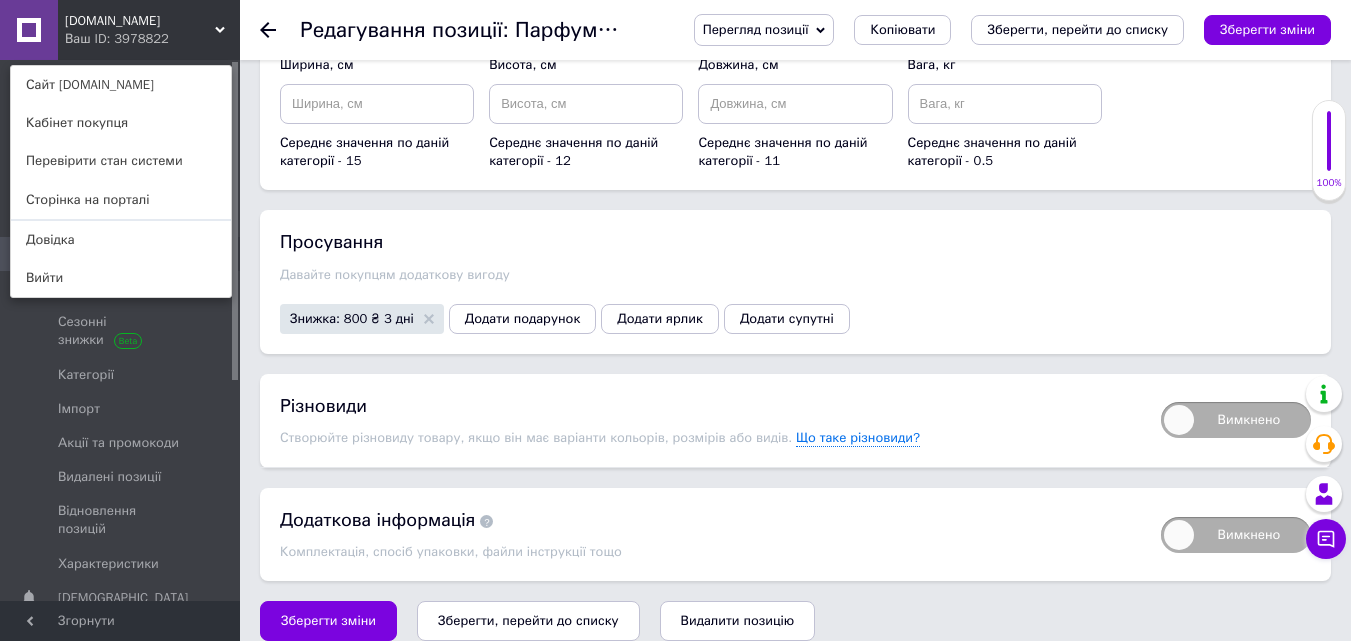 click on "Зберегти, перейти до списку" at bounding box center (528, 620) 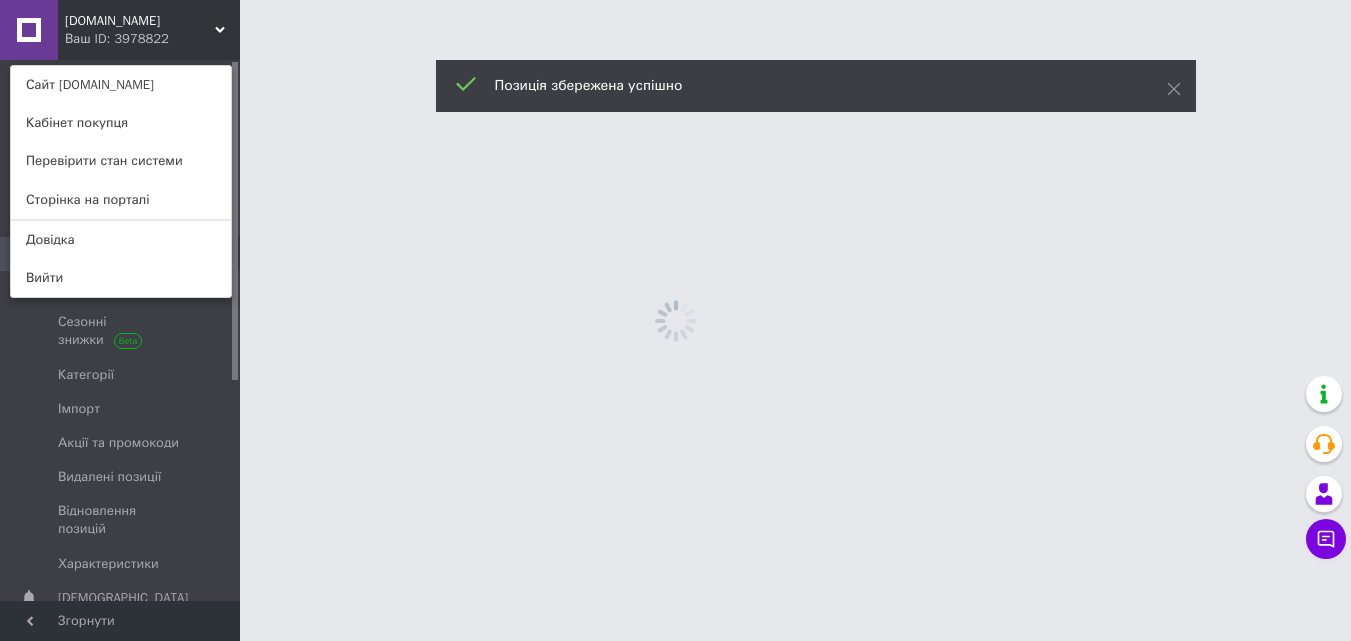 scroll, scrollTop: 0, scrollLeft: 0, axis: both 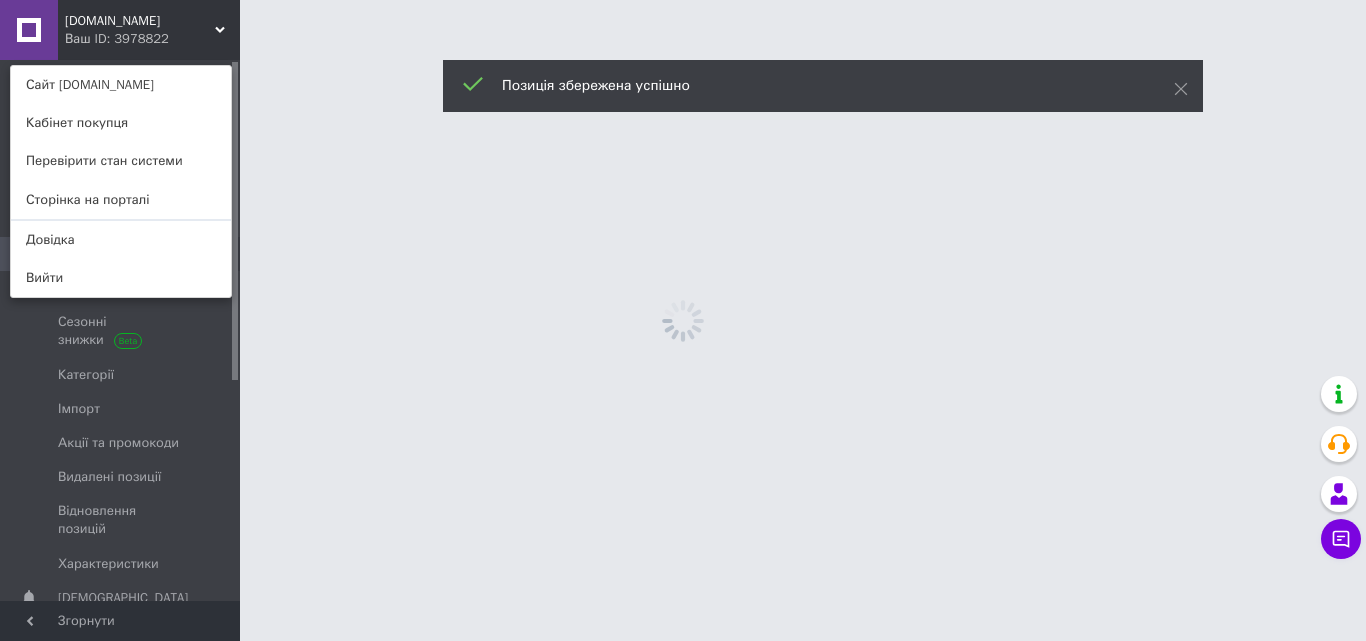click on "[DOMAIN_NAME] Ваш ID: 3978822 Сайт [DOMAIN_NAME] Кабінет покупця Перевірити стан системи Сторінка на порталі Довідка Вийти Головна Замовлення та повідомлення 0 0 Товари та послуги Позиції Групи та добірки Сезонні знижки Категорії Імпорт Акції та промокоди Видалені позиції Відновлення позицій Характеристики Сповіщення 0 0 Показники роботи компанії Відгуки Клієнти Каталог ProSale Аналітика Управління сайтом Гаманець компанії [PERSON_NAME] Тарифи та рахунки Prom мікс 1 000 Згорнути" at bounding box center [683, 0] 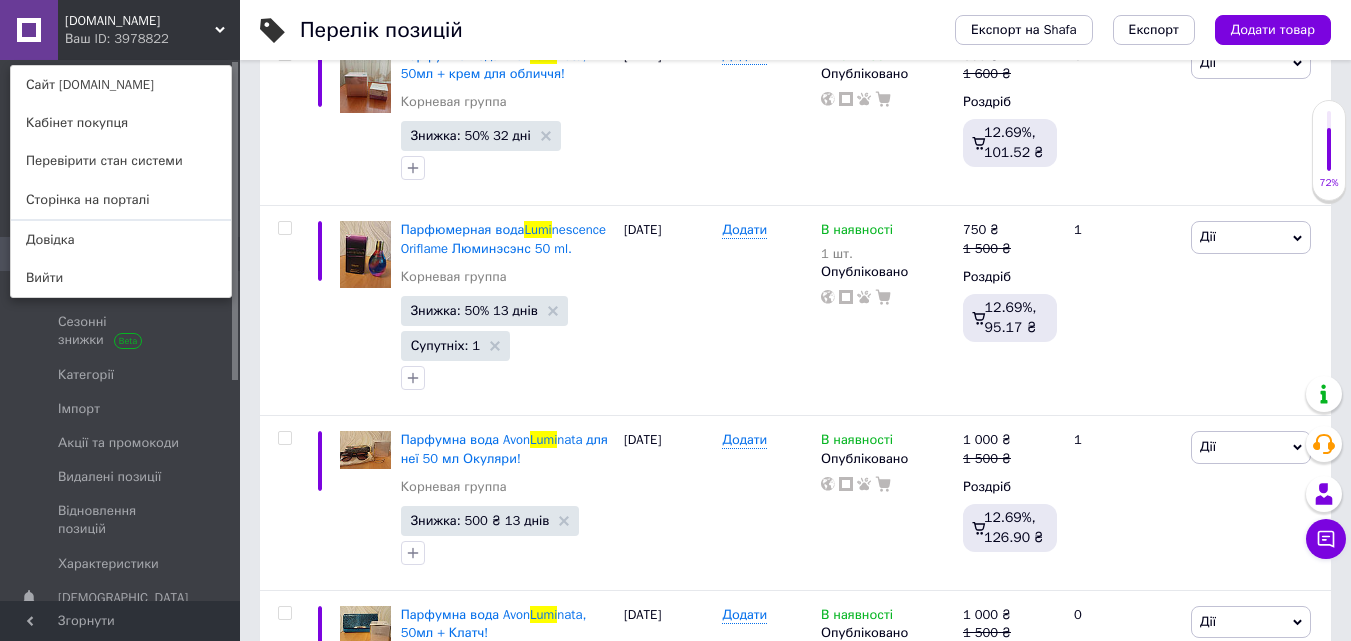 scroll, scrollTop: 1099, scrollLeft: 0, axis: vertical 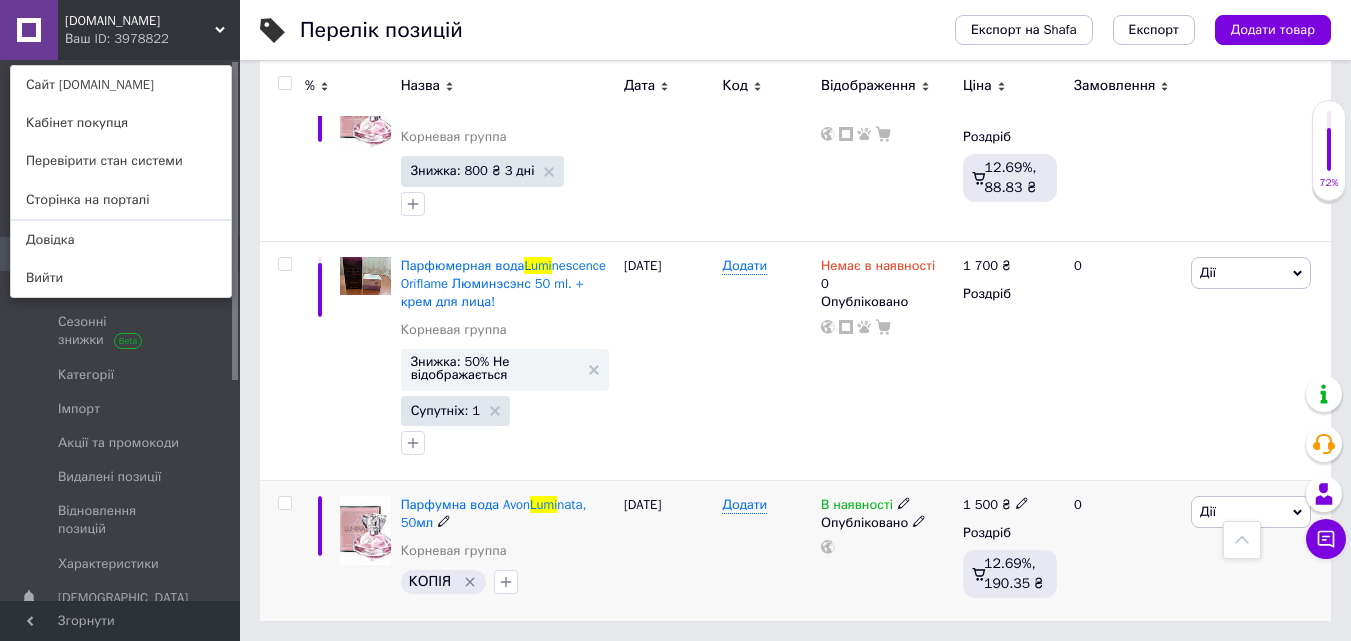 click 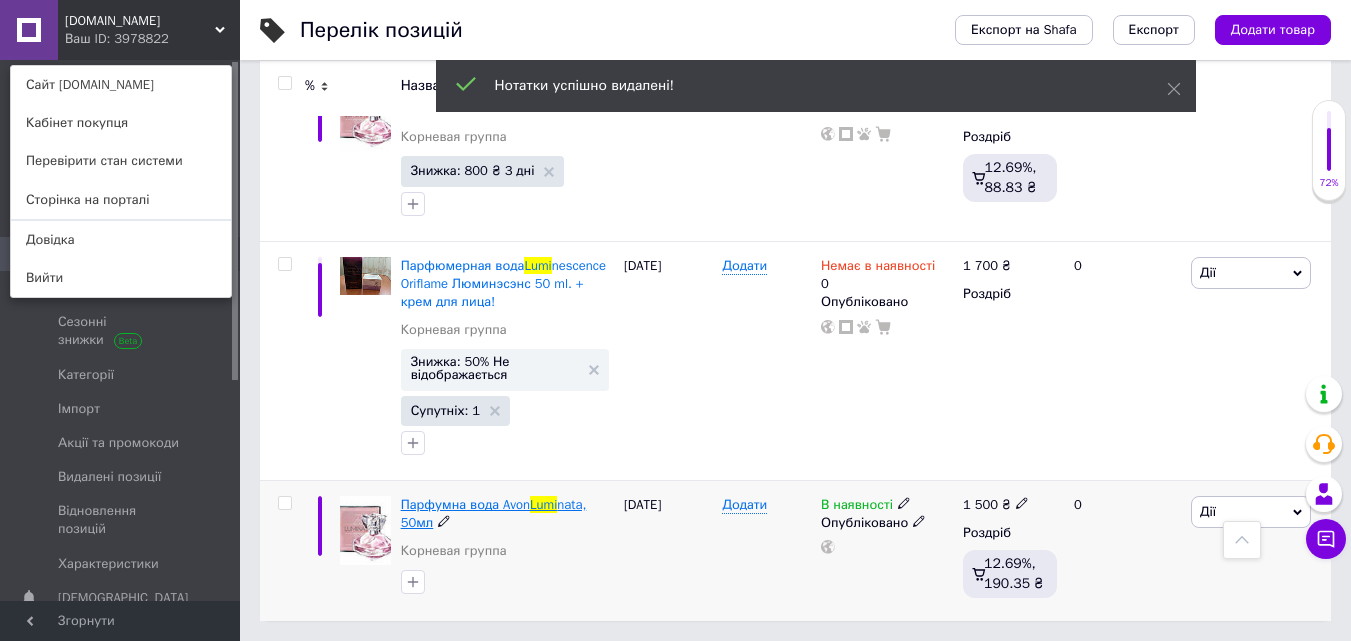 click on "Парфумна вода Avon" at bounding box center (465, 504) 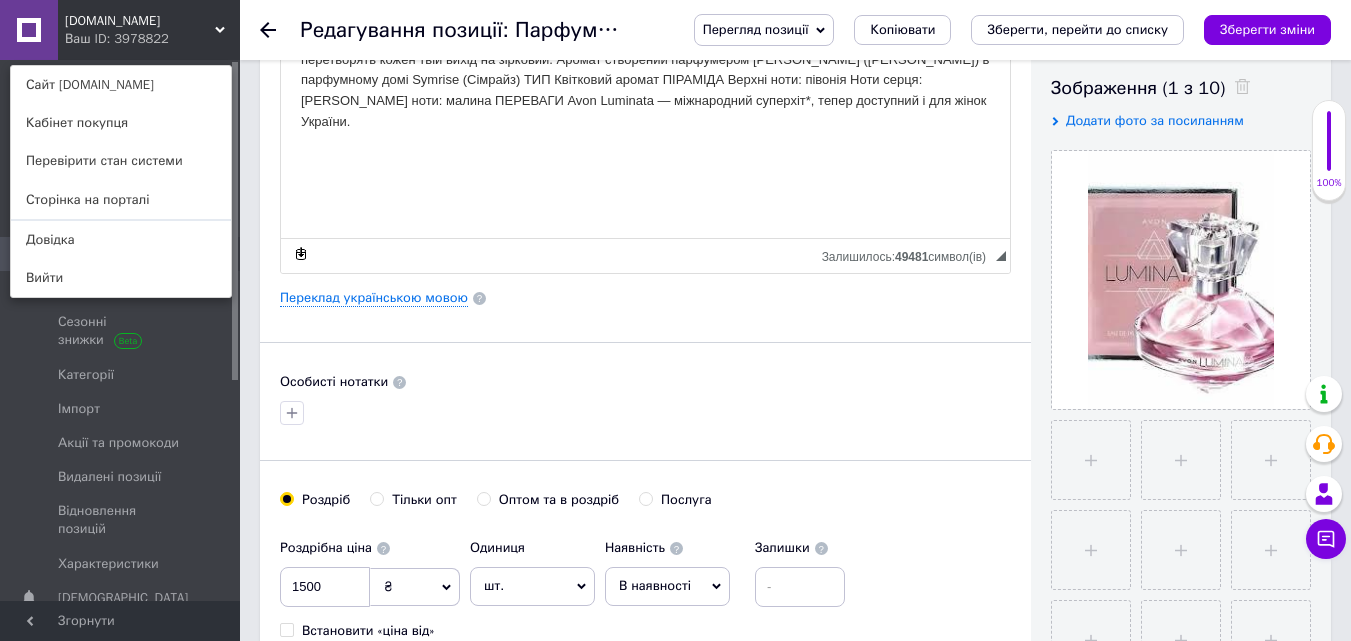 scroll, scrollTop: 367, scrollLeft: 0, axis: vertical 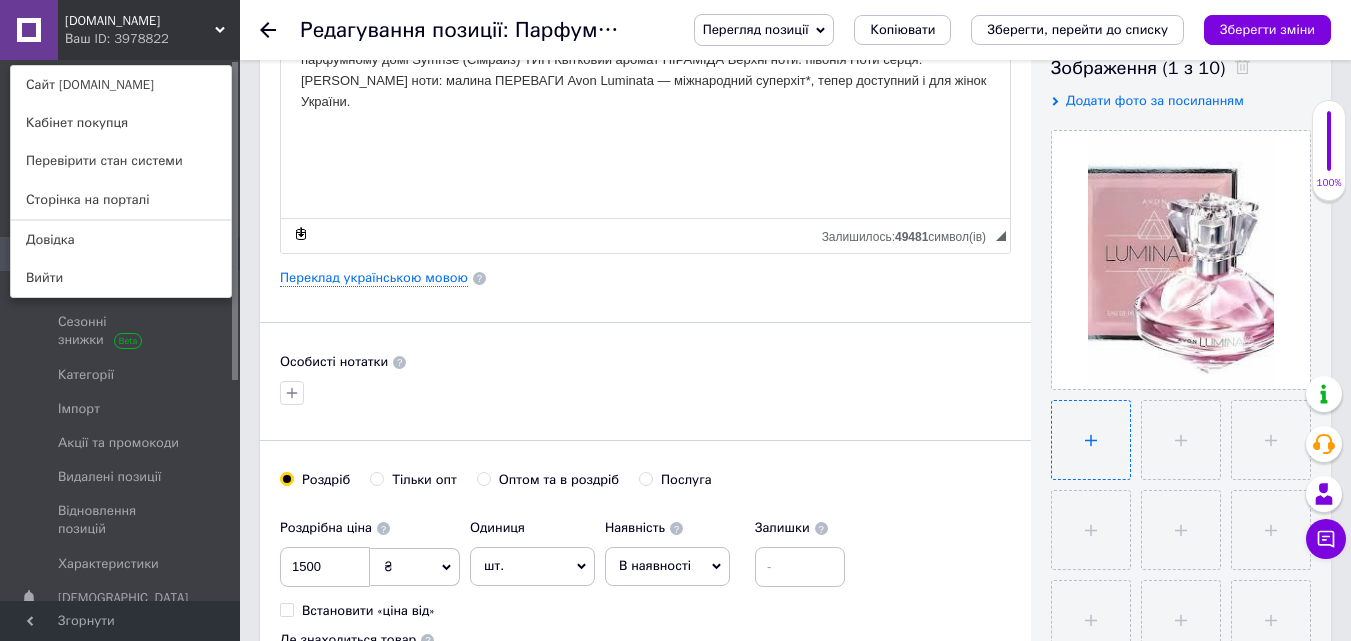 click at bounding box center [1091, 440] 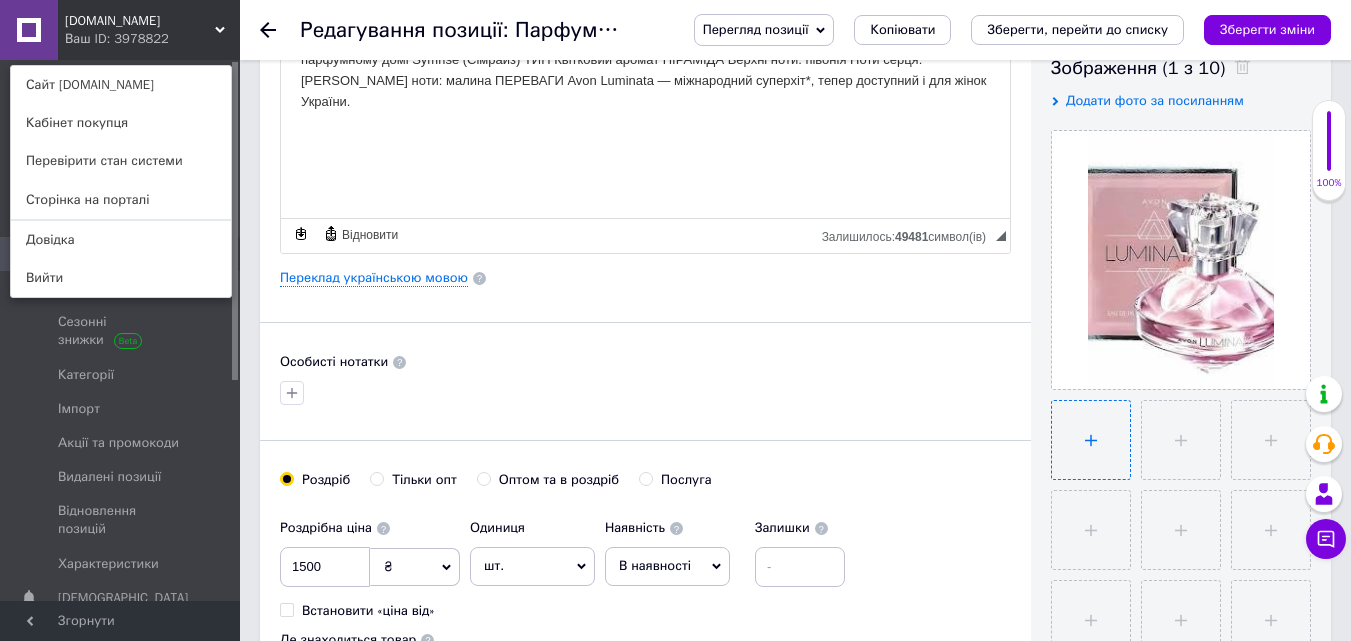 type on "C:\fakepath\зображення_viber_2025-07-06_[PHONE_NUMBER].jpg" 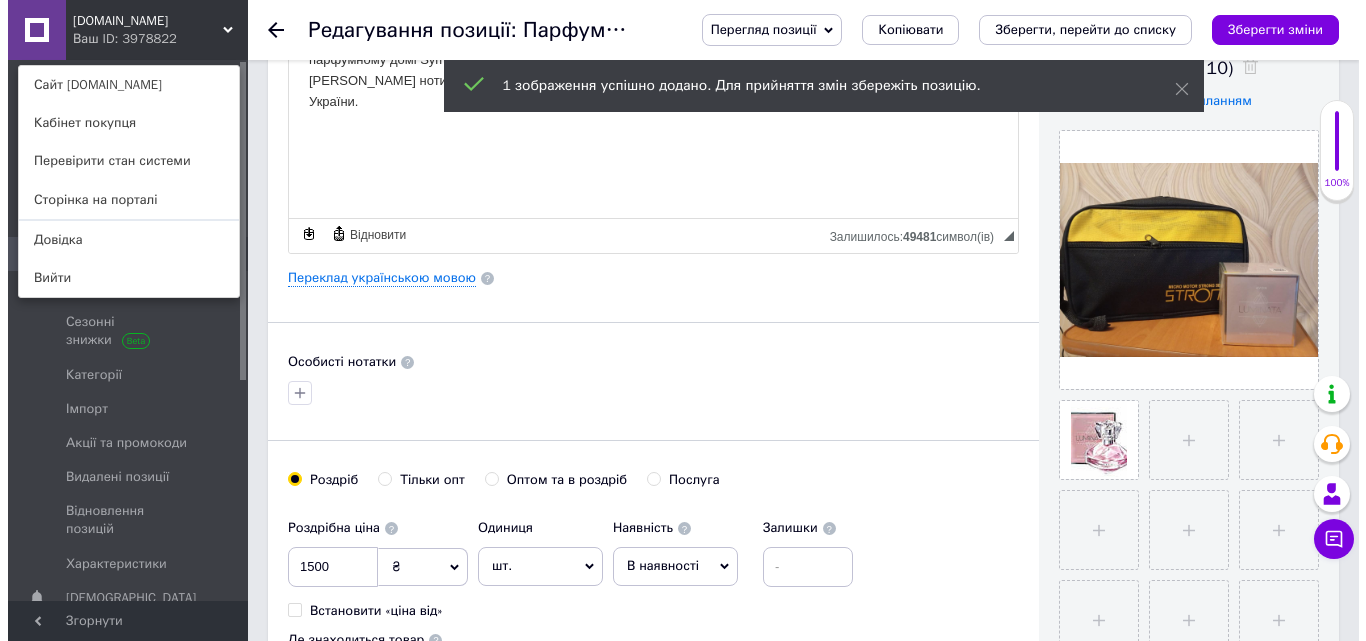 scroll, scrollTop: 576, scrollLeft: 0, axis: vertical 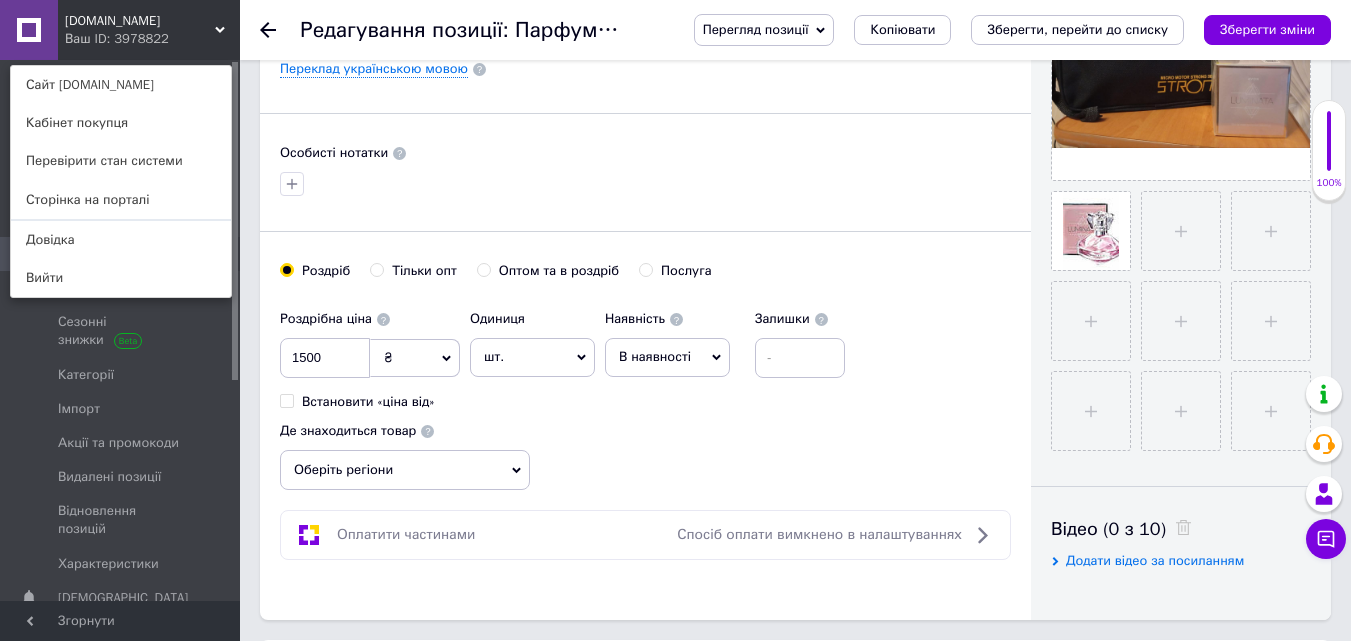click on "шт." at bounding box center (532, 357) 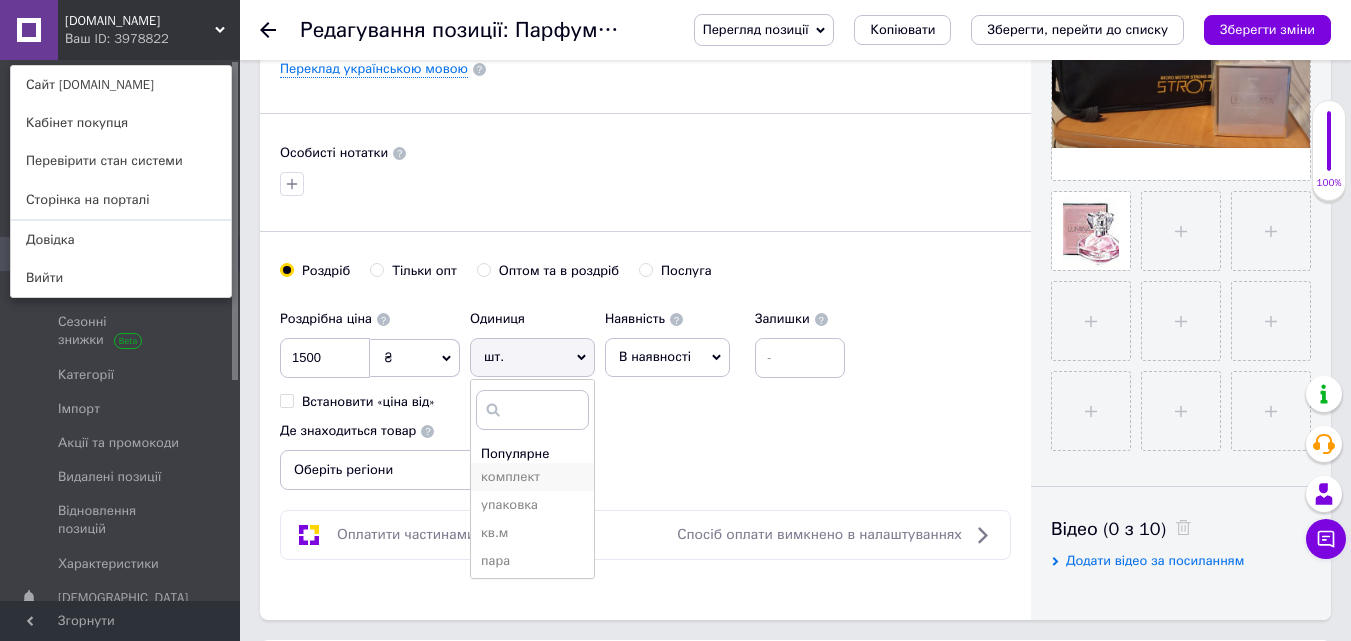 click on "комплект" at bounding box center [532, 477] 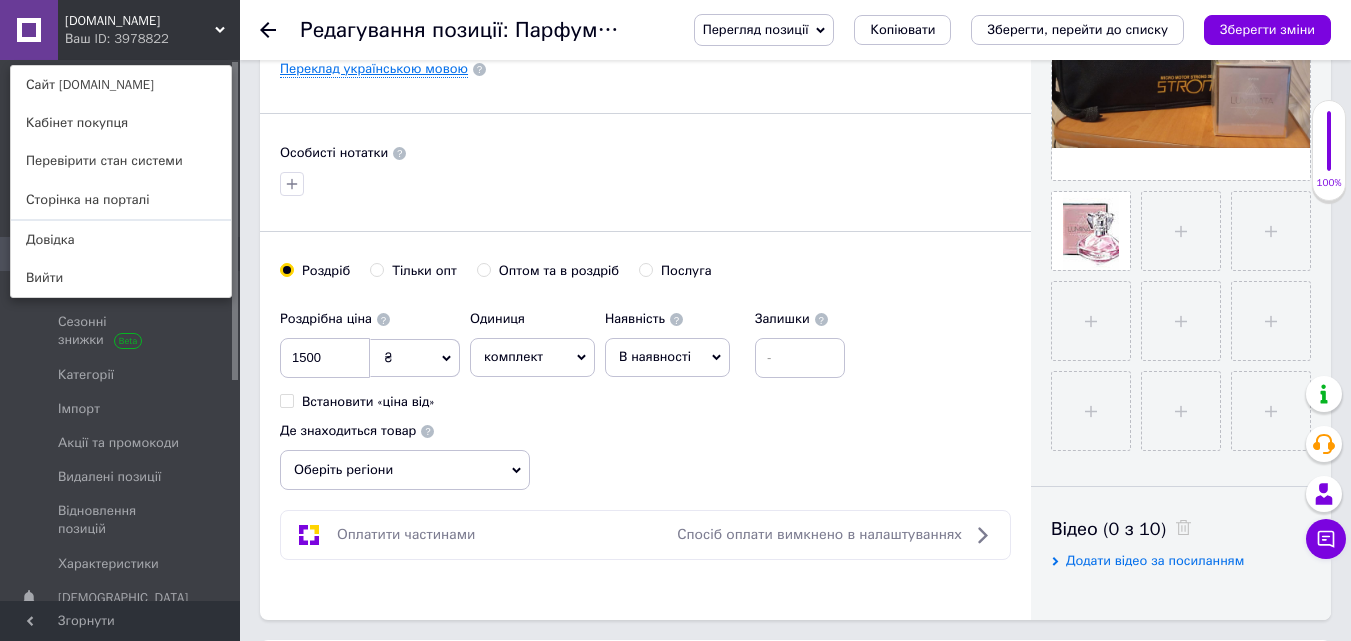 click on "Переклад українською мовою" at bounding box center [374, 69] 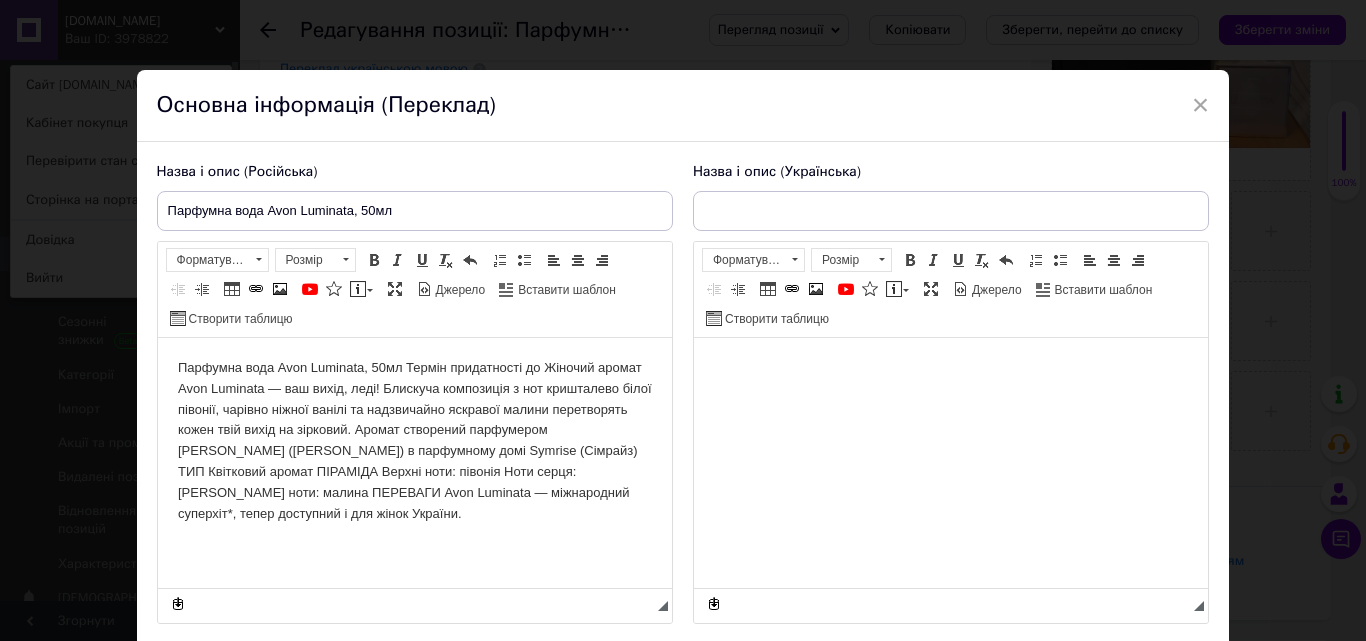 scroll, scrollTop: 0, scrollLeft: 0, axis: both 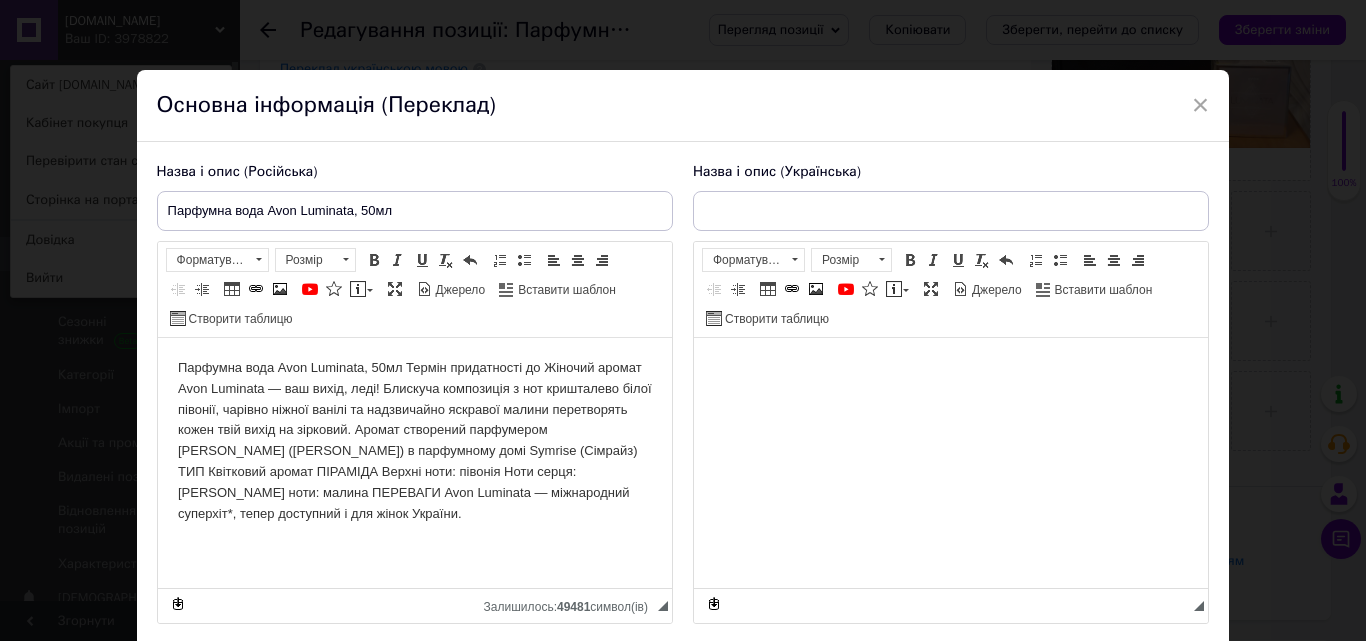 type on "Парфумна вода Avon Luminata, 50мл" 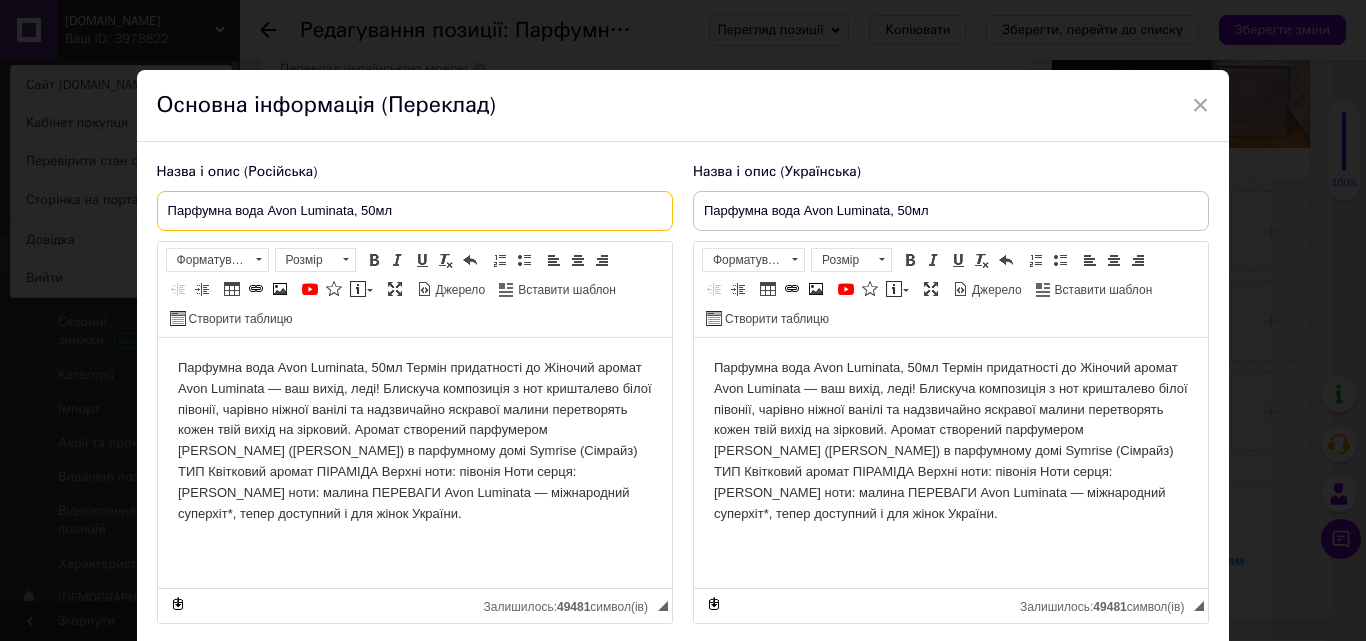 click on "Парфумна вода Avon Luminata, 50мл" at bounding box center [415, 211] 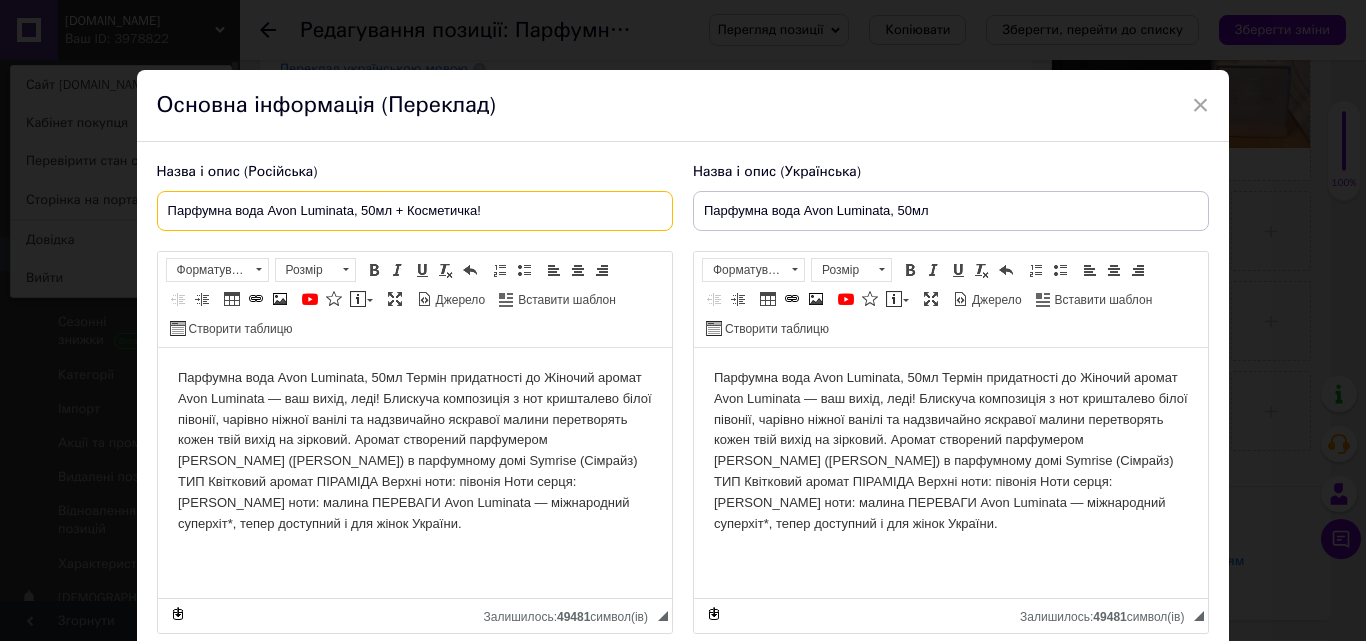 type on "Парфумна вода Avon Luminata, 50мл + Косметичка!" 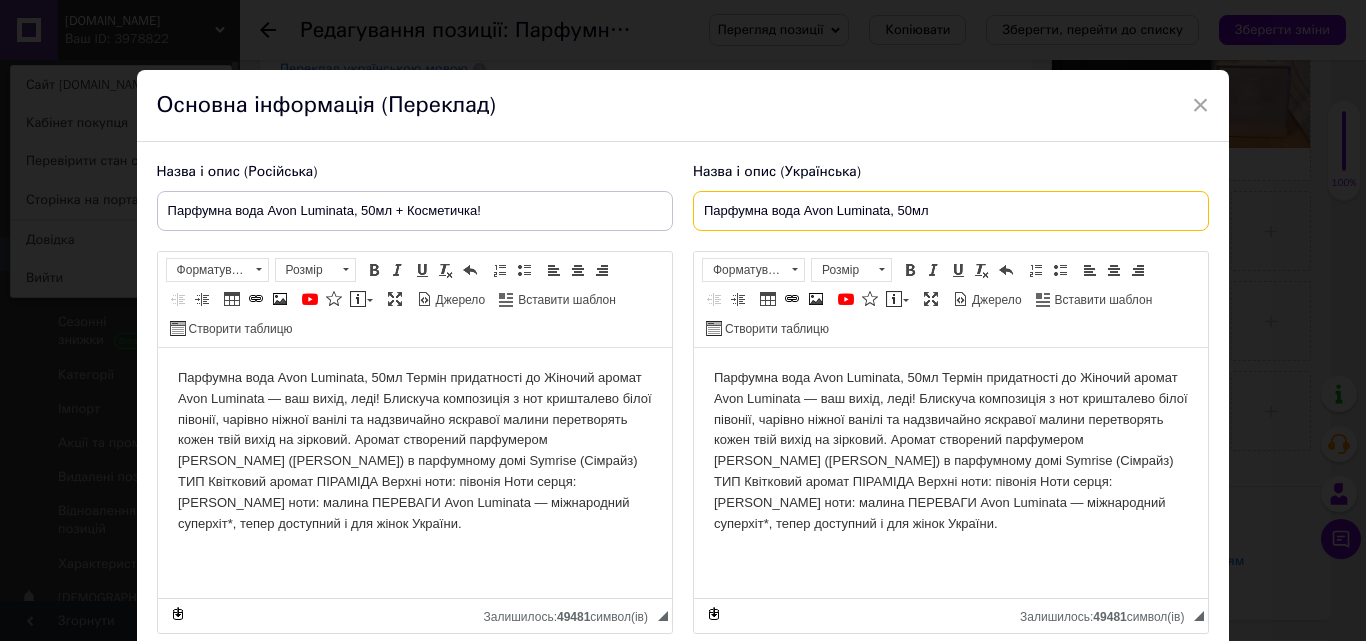 click on "Парфумна вода Avon Luminata, 50мл" at bounding box center [951, 211] 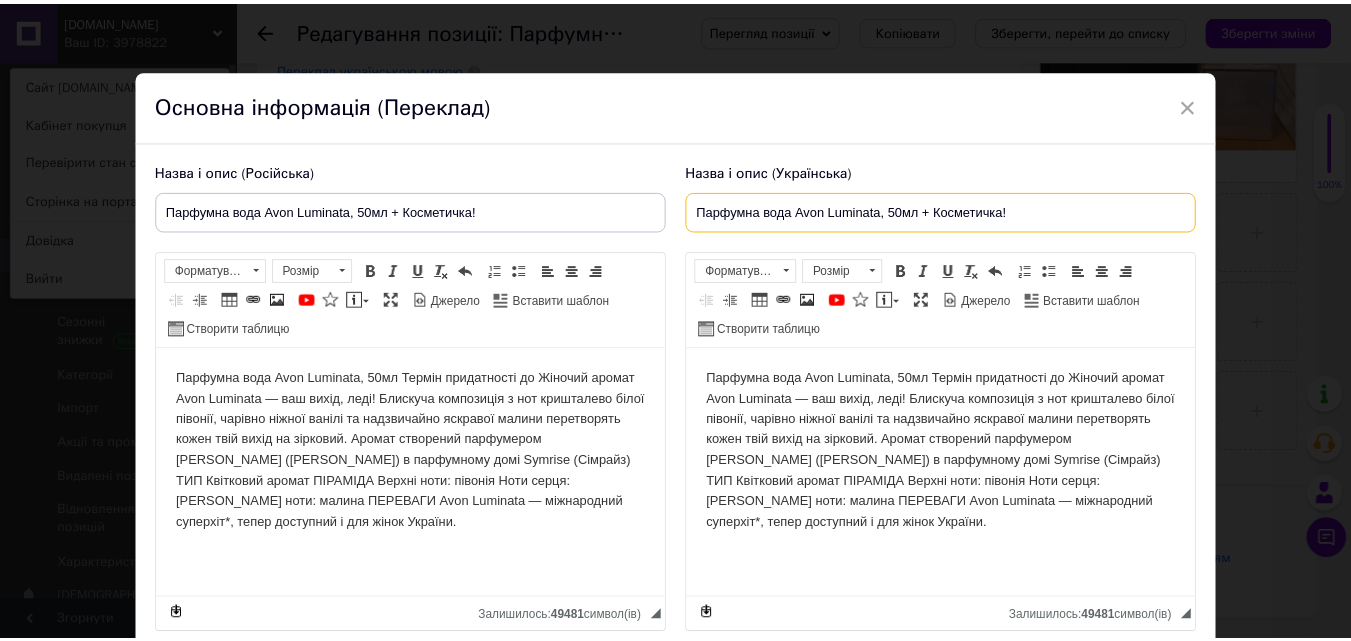 scroll, scrollTop: 158, scrollLeft: 0, axis: vertical 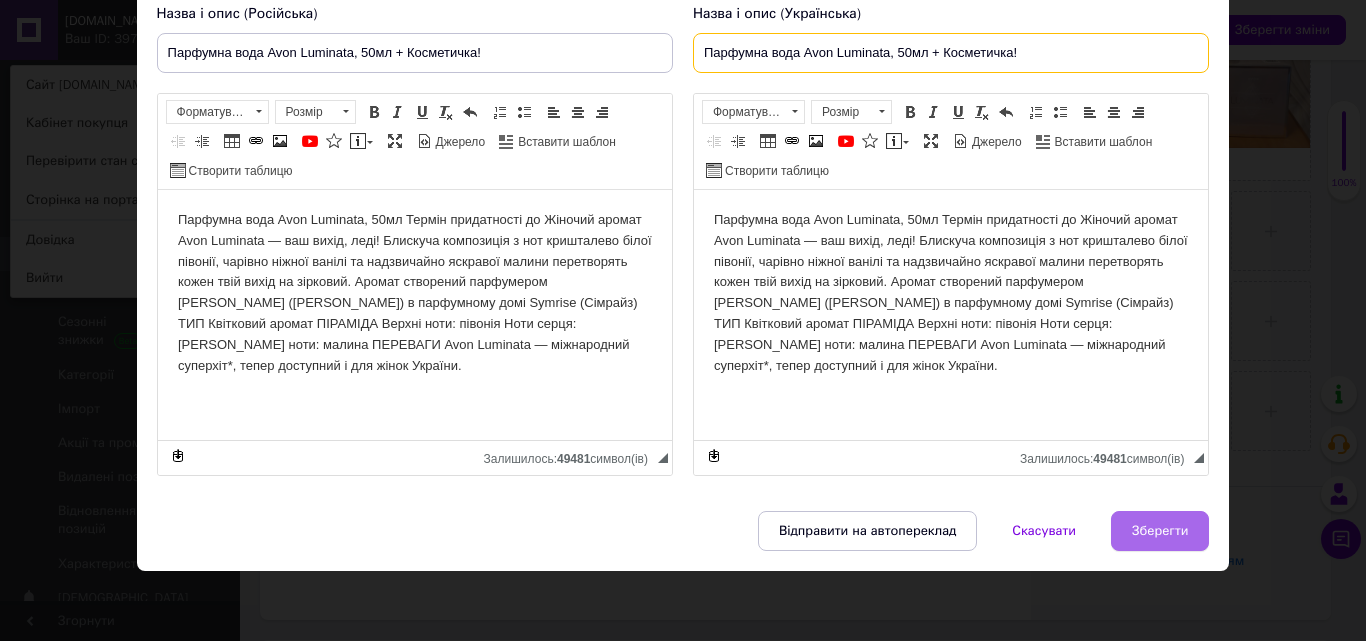 type on "Парфумна вода Avon Luminata, 50мл + Косметичка!" 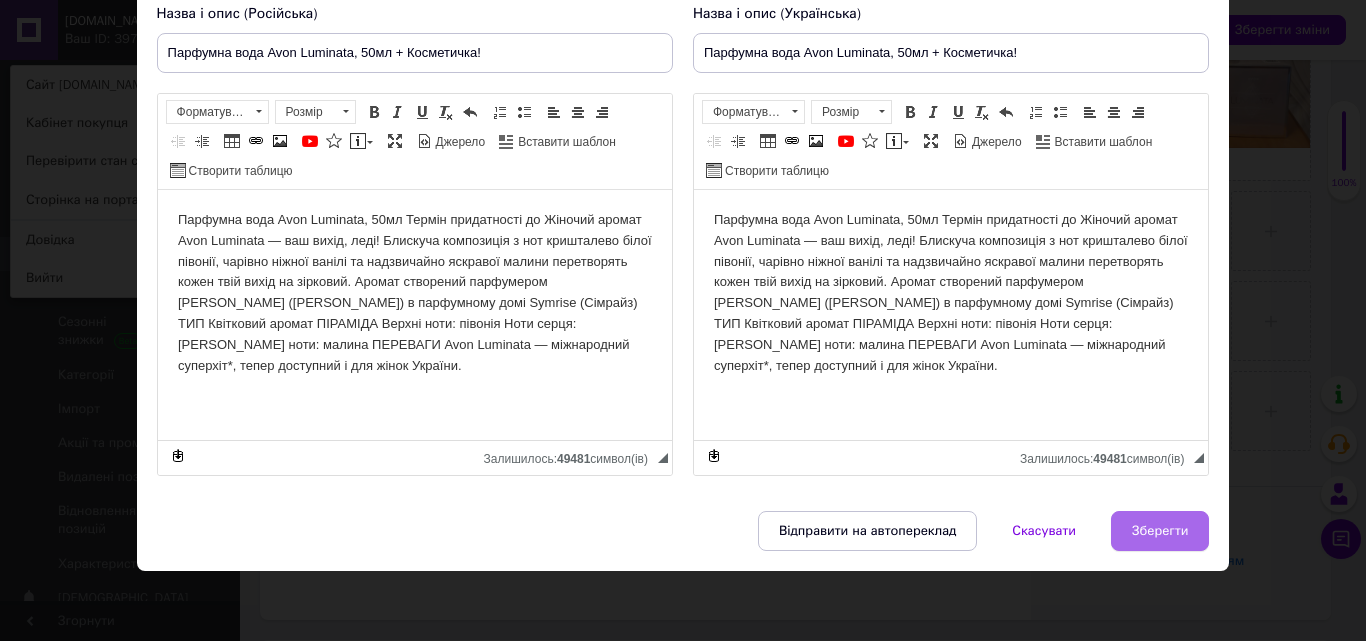 click on "Зберегти" at bounding box center (1160, 531) 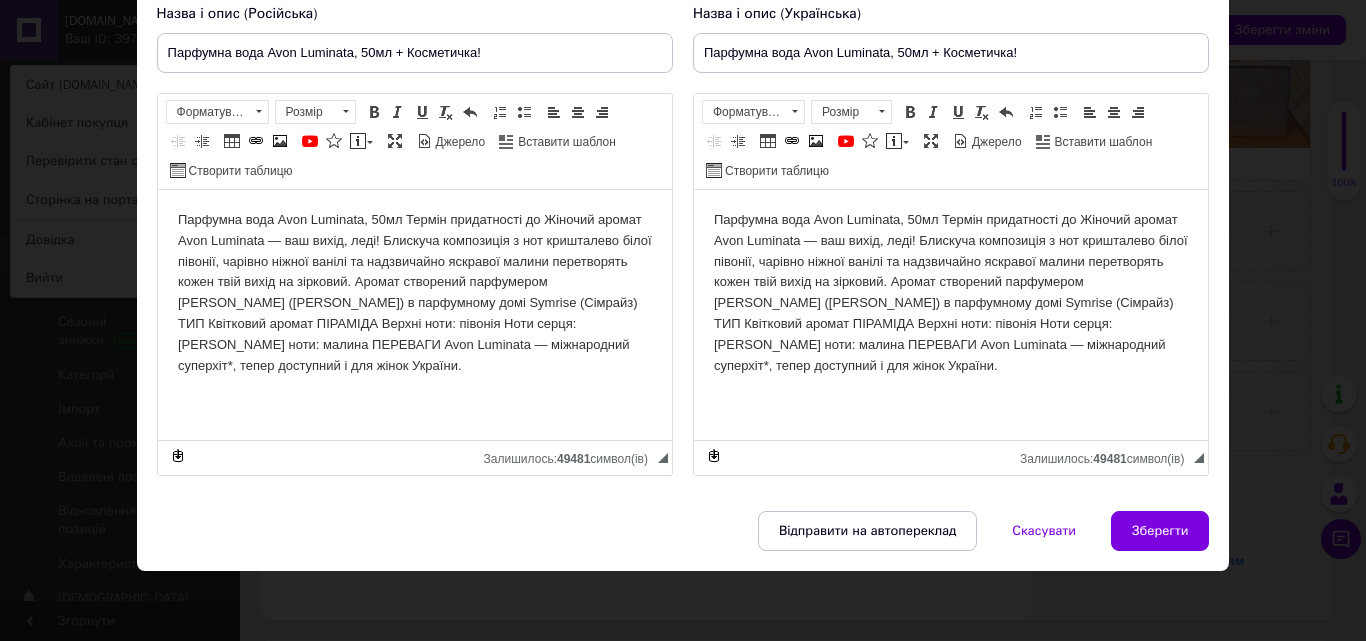 type on "Парфумна вода Avon Luminata, 50мл + Косметичка!" 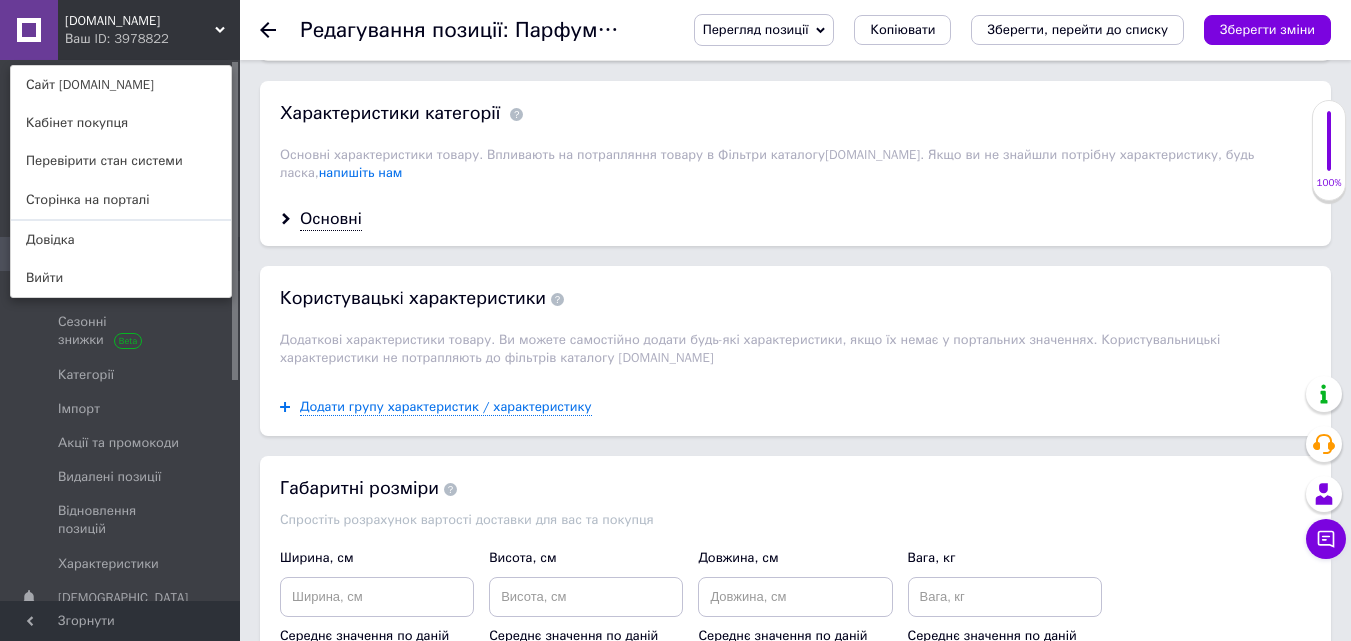 scroll, scrollTop: 2395, scrollLeft: 0, axis: vertical 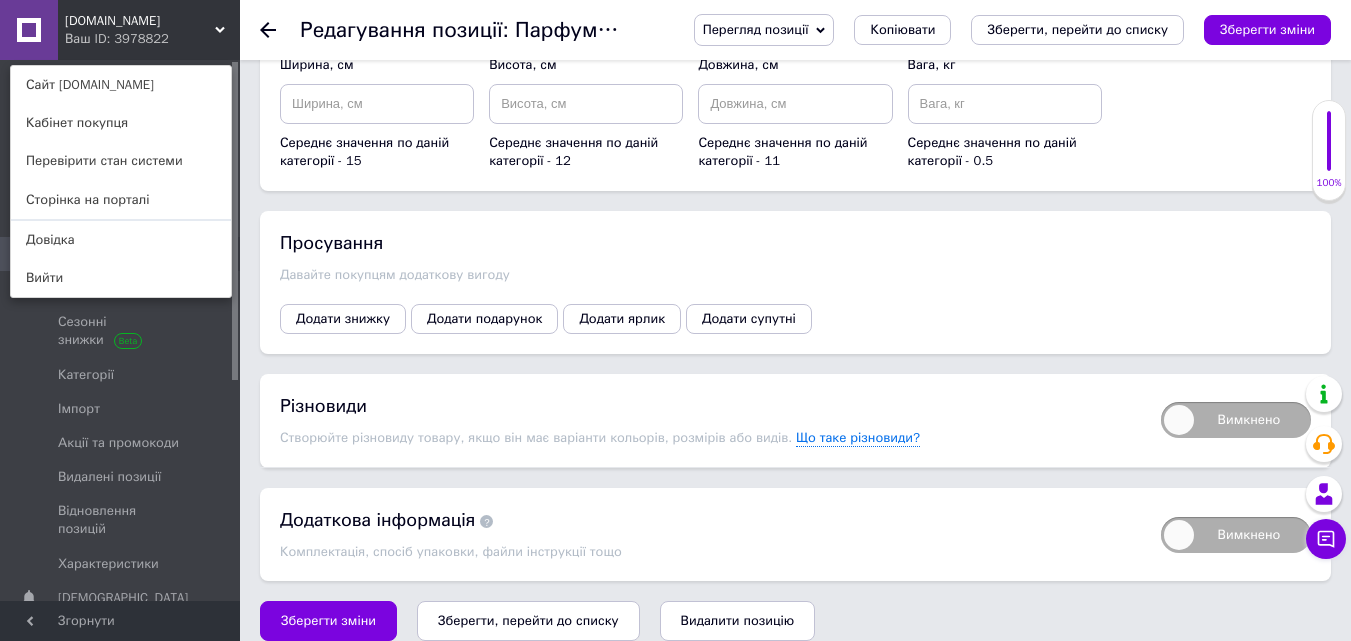 click on "Зберегти, перейти до списку" at bounding box center (528, 620) 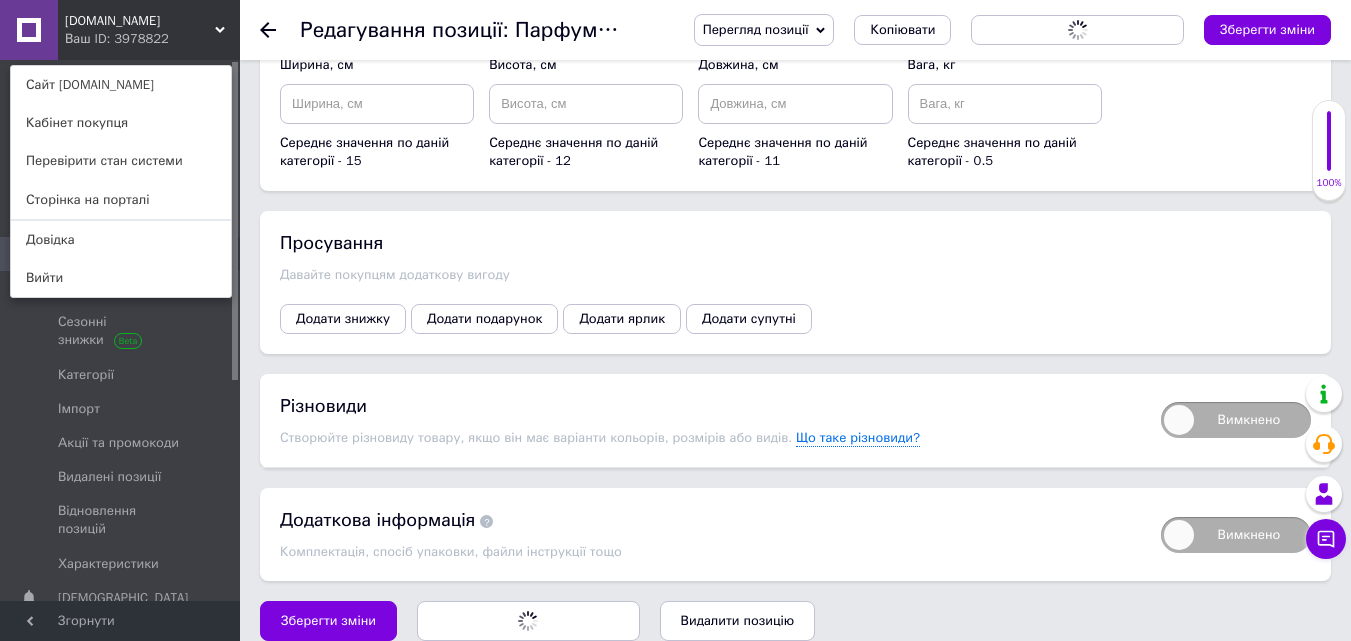 scroll, scrollTop: 0, scrollLeft: 0, axis: both 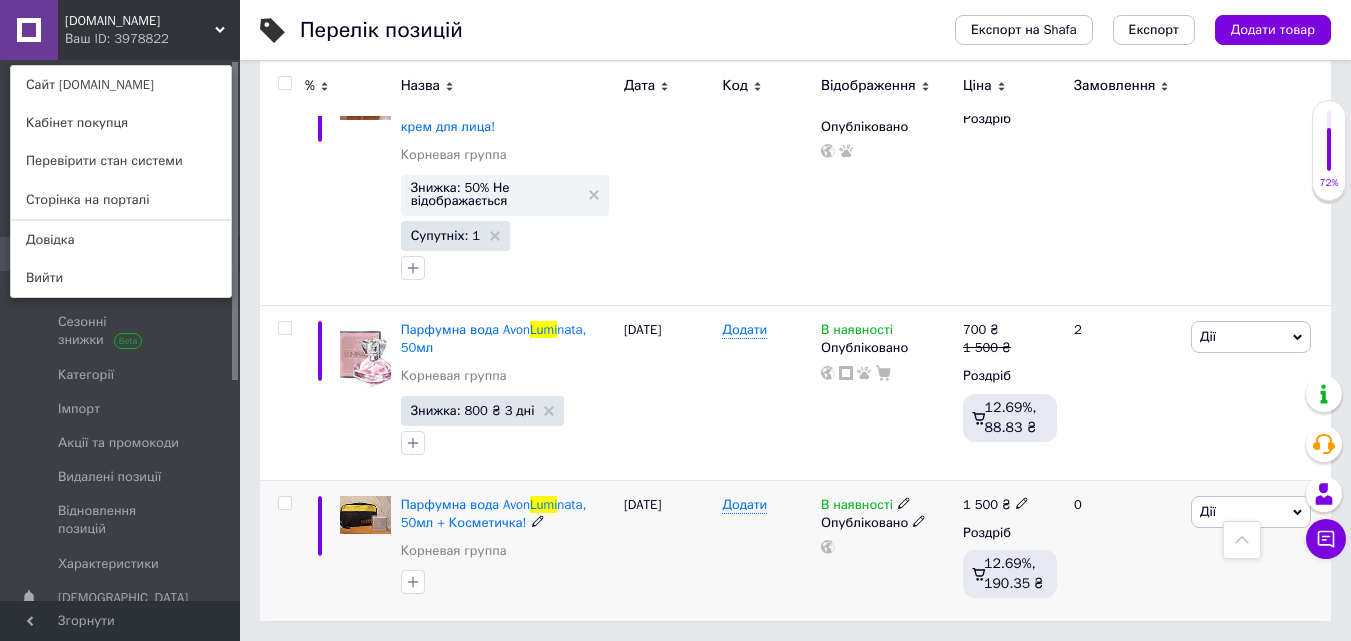 click on "Дії" at bounding box center [1251, 512] 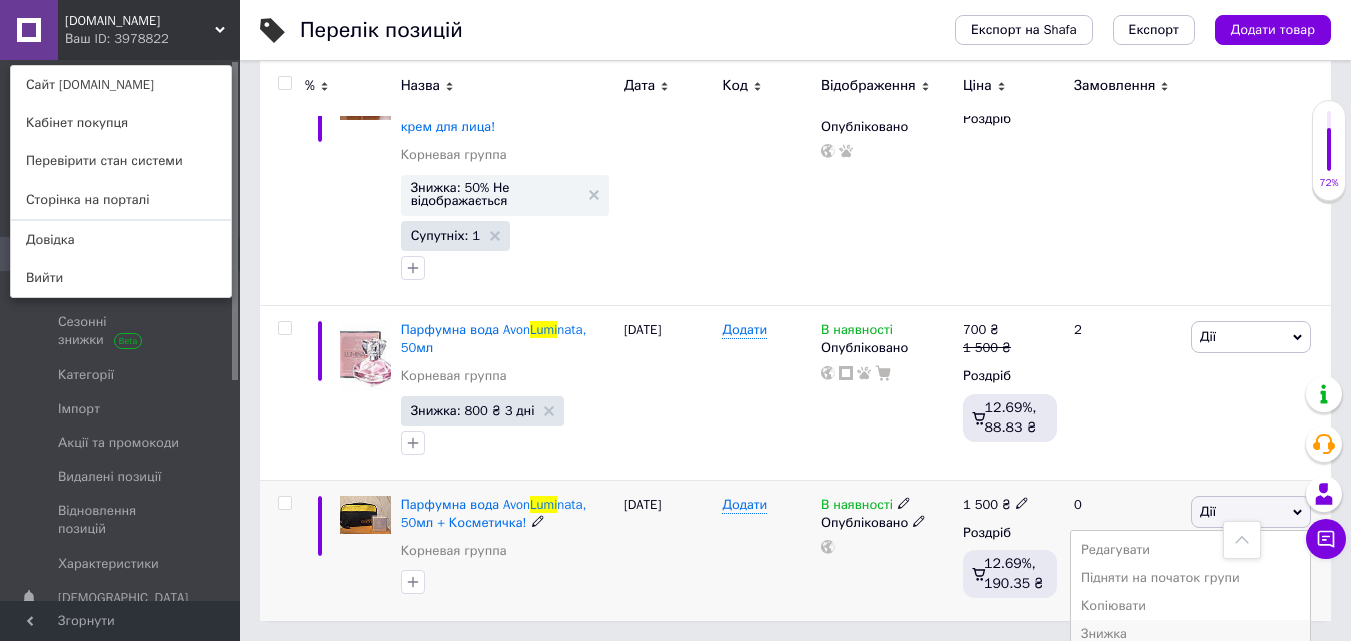 click on "Знижка" at bounding box center (1190, 634) 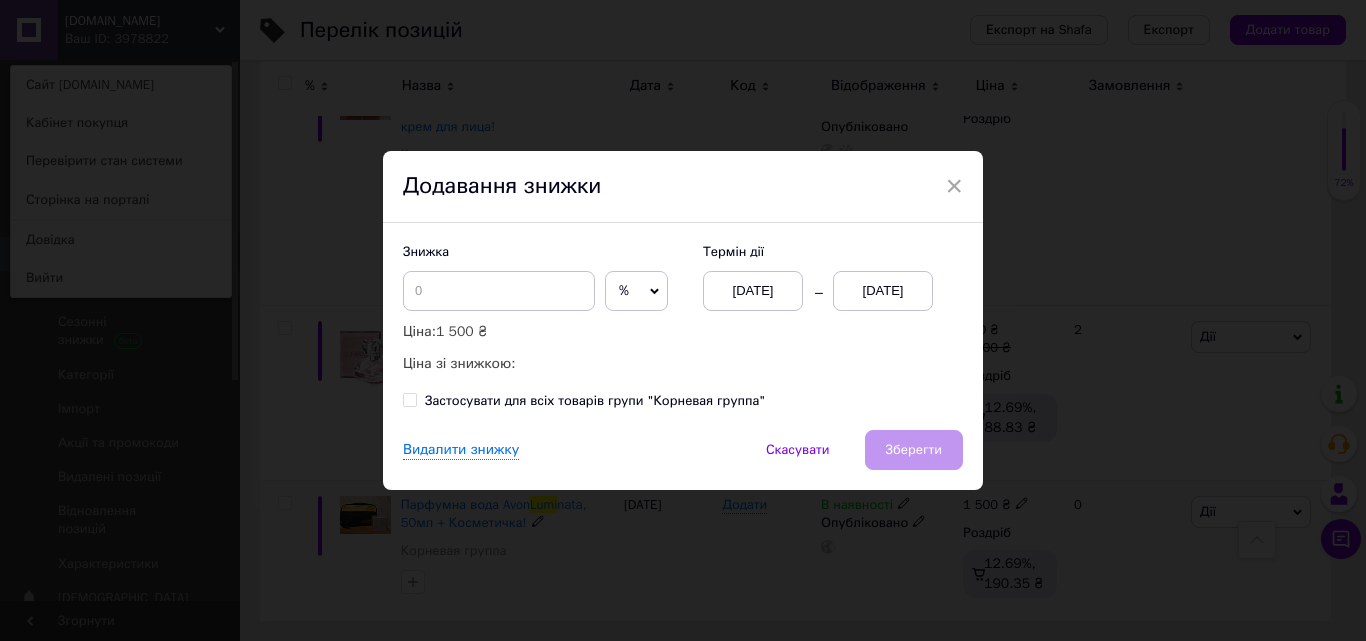 click on "%" at bounding box center [624, 290] 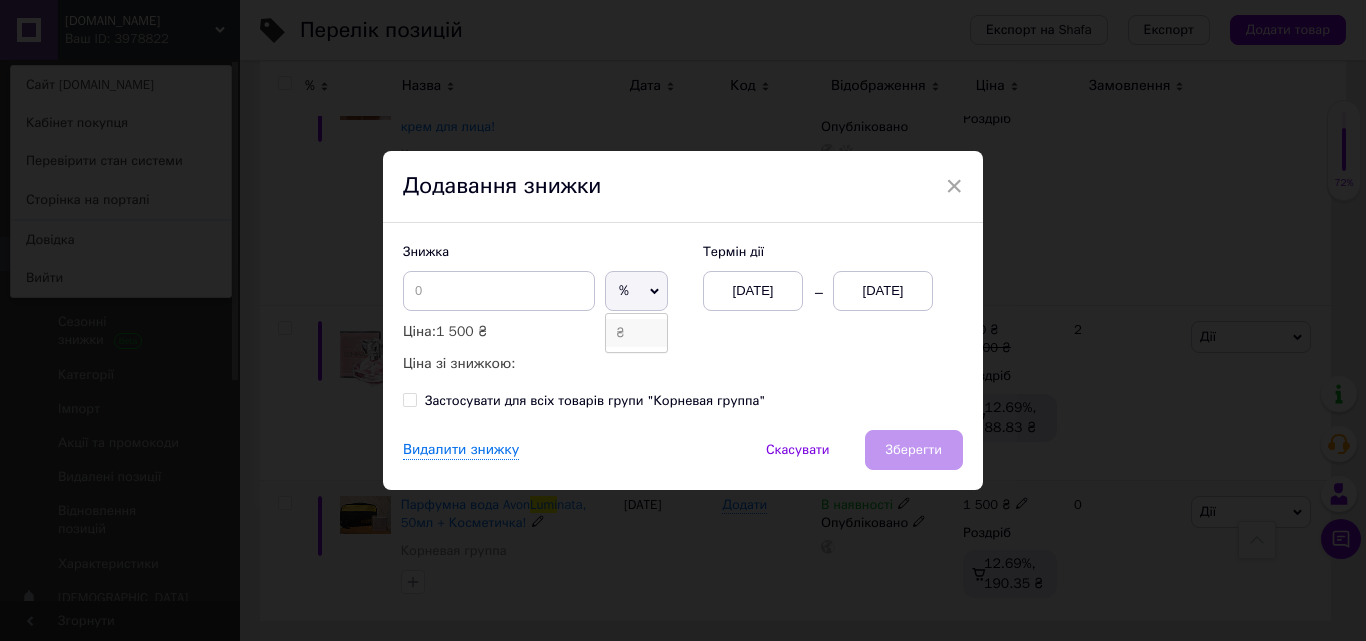 click on "₴" at bounding box center (636, 333) 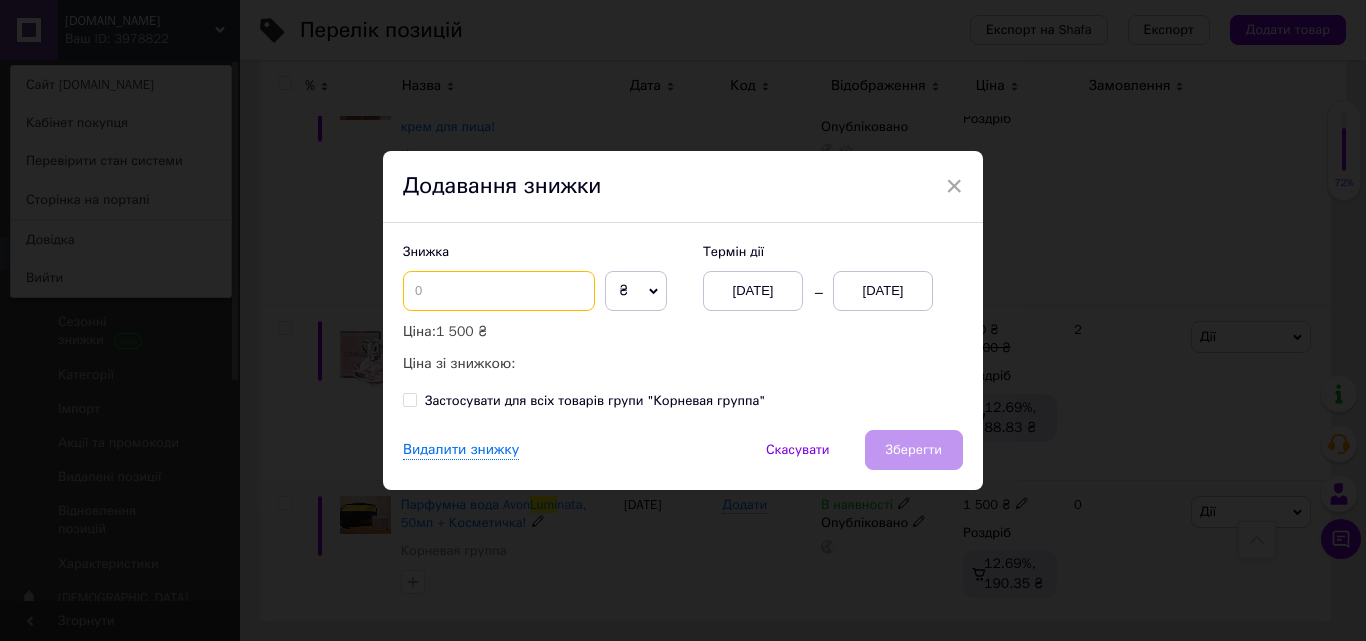 click at bounding box center (499, 291) 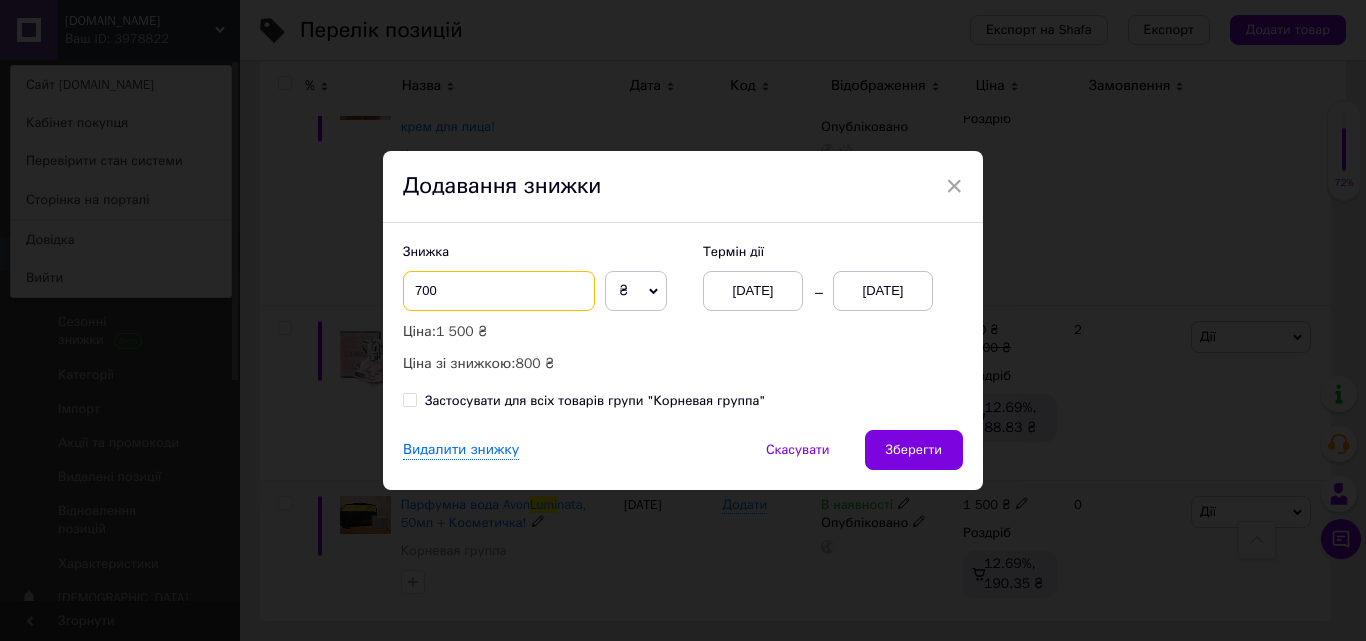 type on "700" 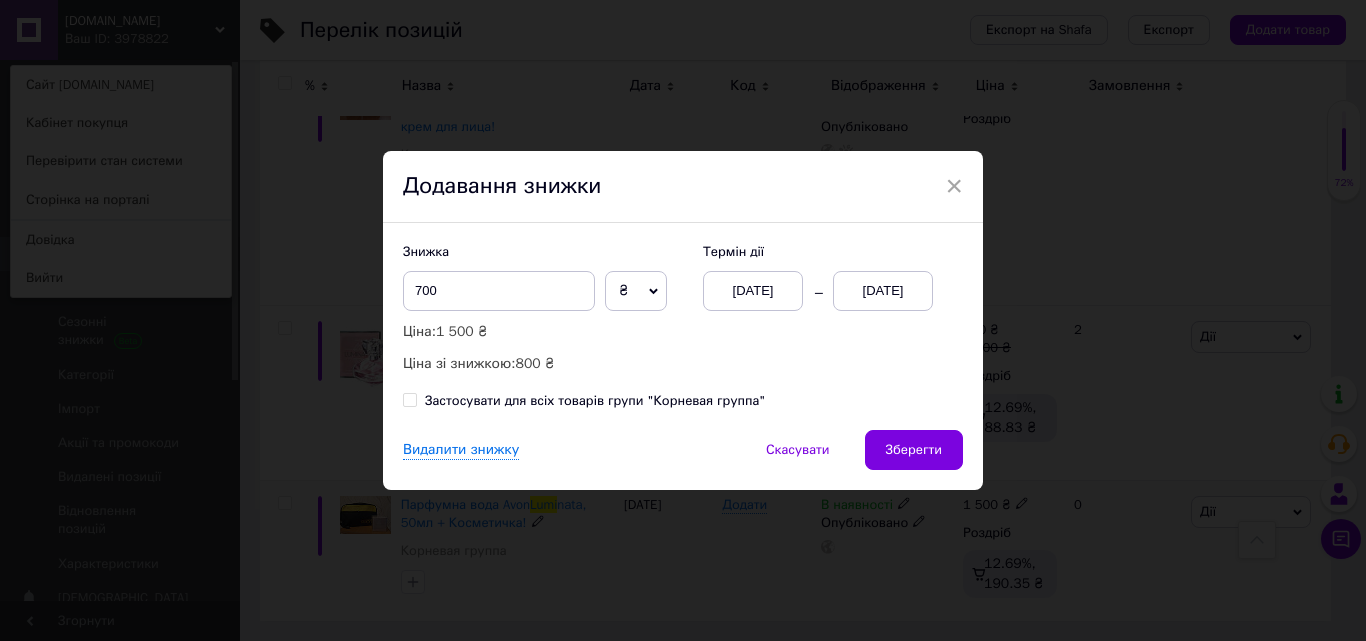 click on "[DATE]" at bounding box center (883, 291) 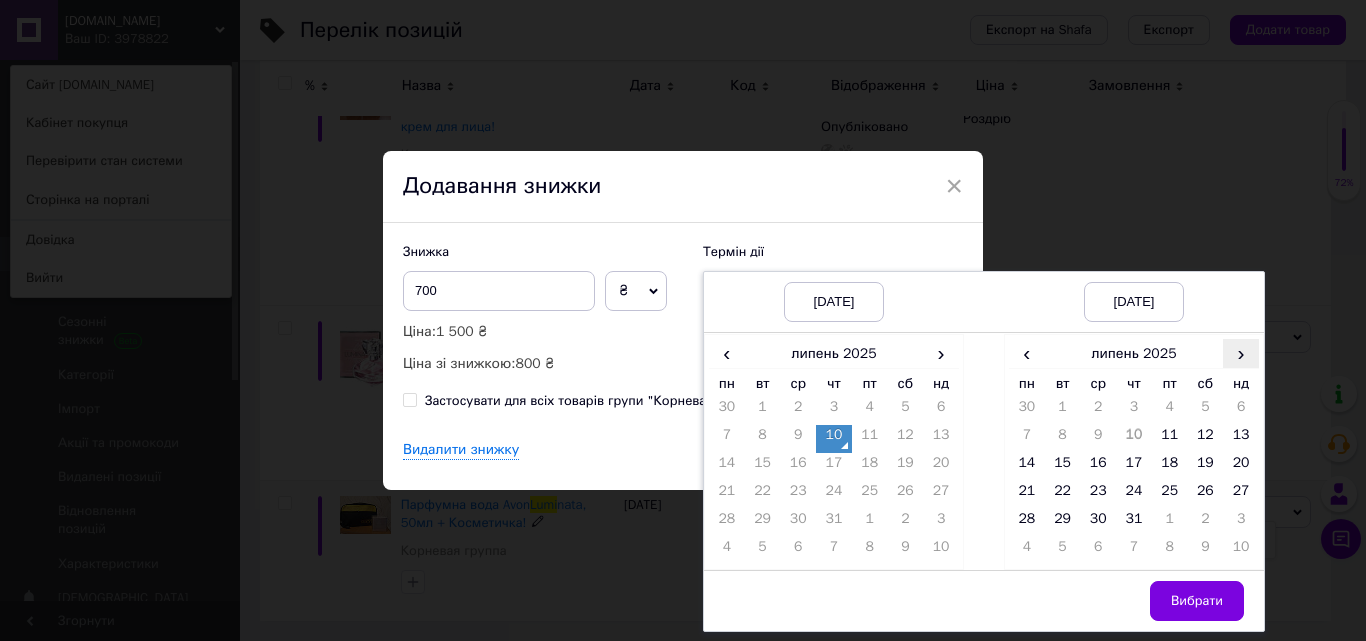 click on "›" at bounding box center (1241, 353) 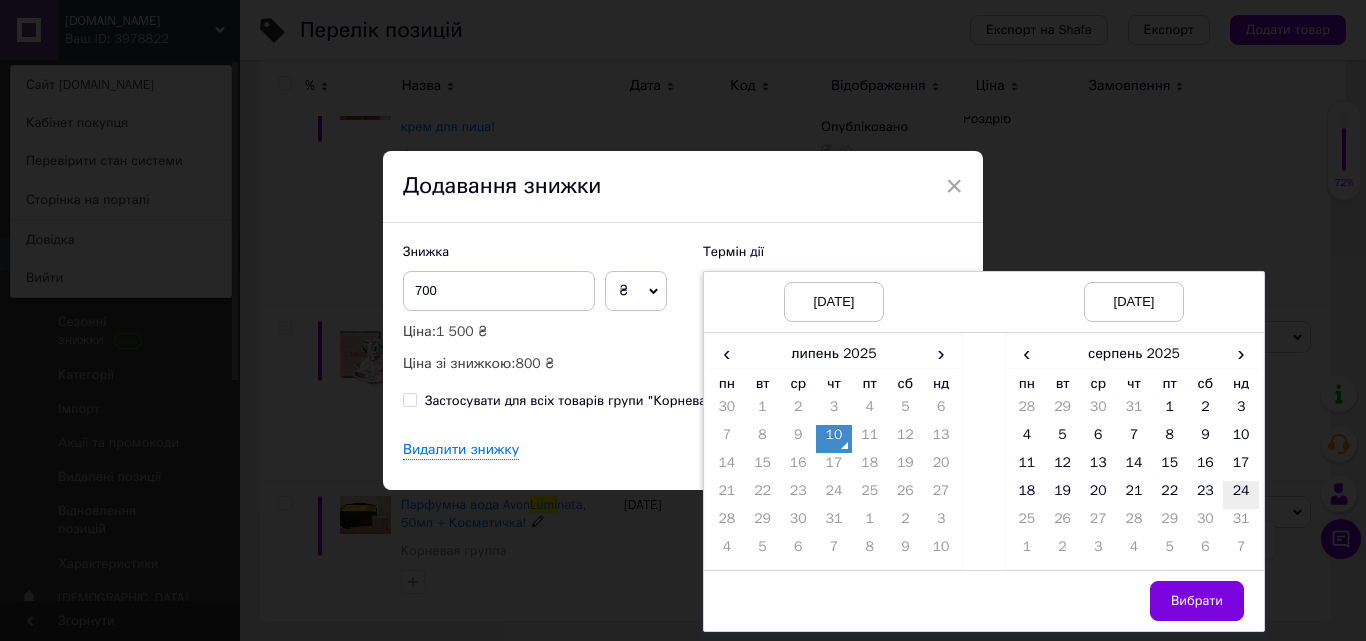 click on "24" at bounding box center (1241, 495) 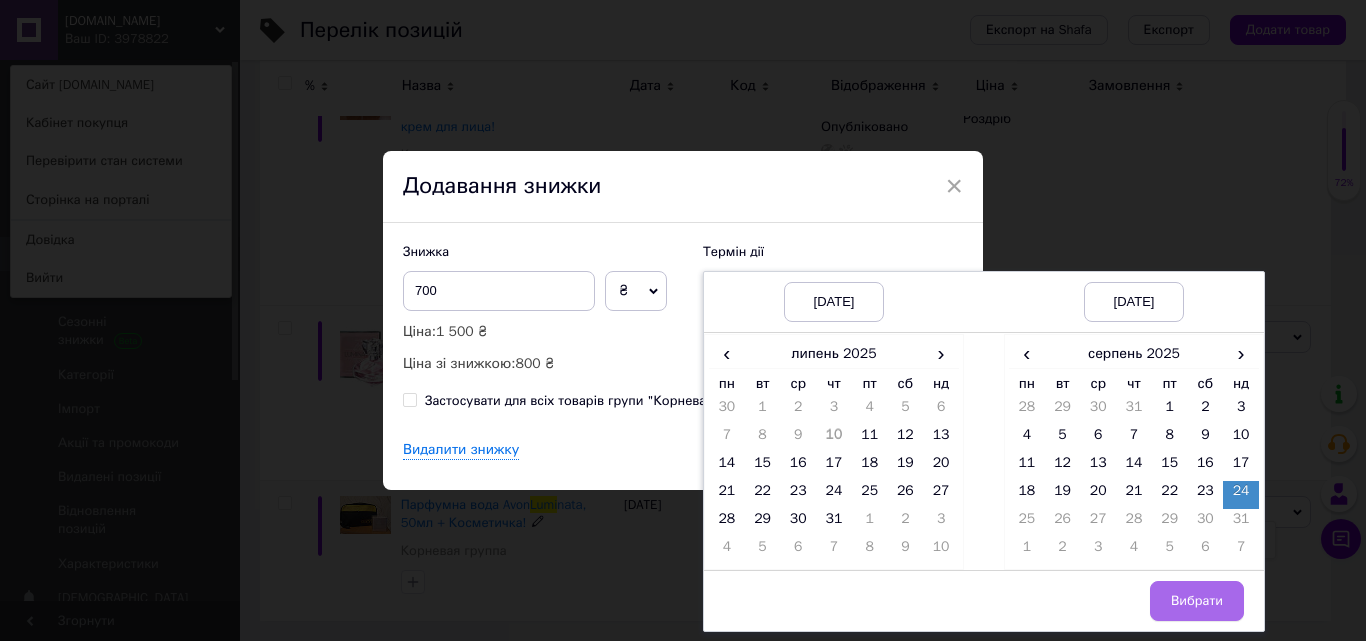 click on "Вибрати" at bounding box center (1197, 601) 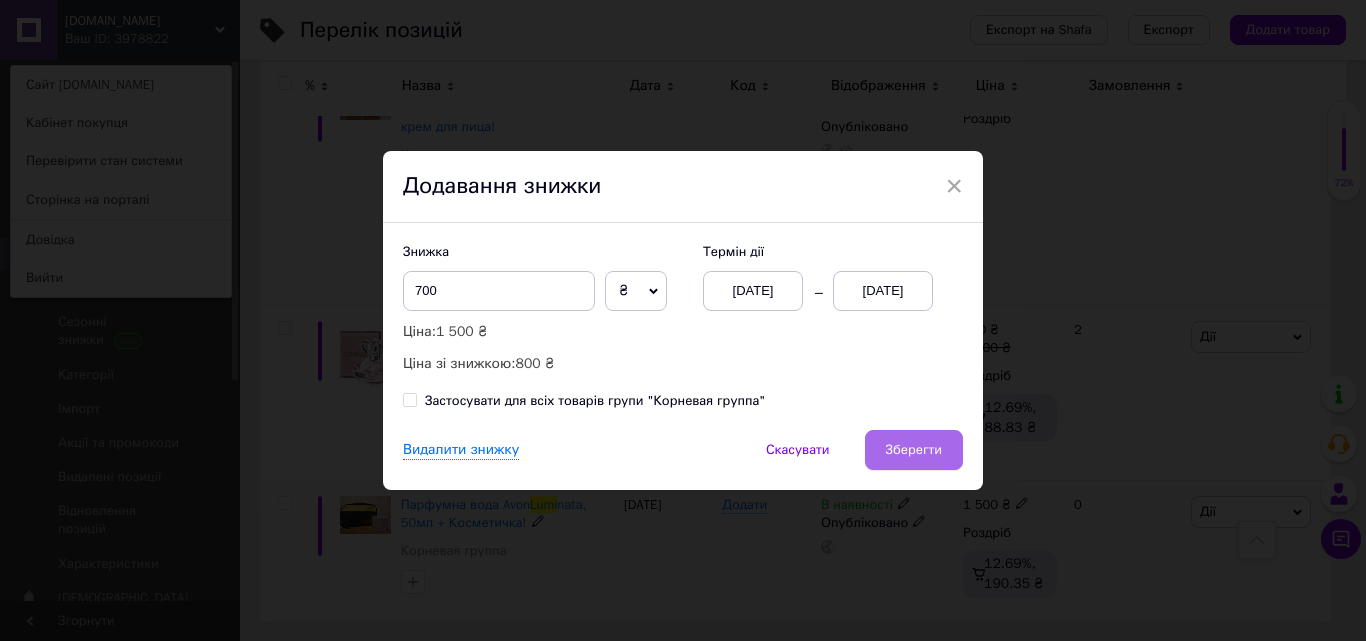 click on "Зберегти" at bounding box center (914, 450) 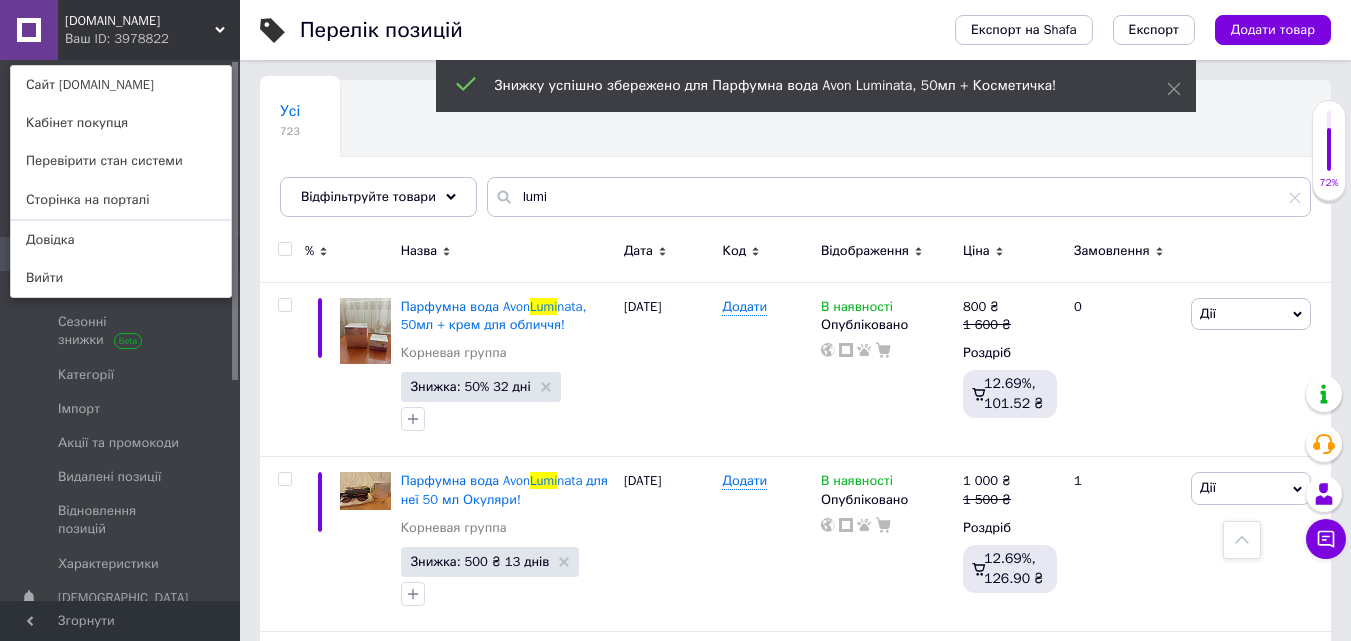 scroll, scrollTop: 0, scrollLeft: 0, axis: both 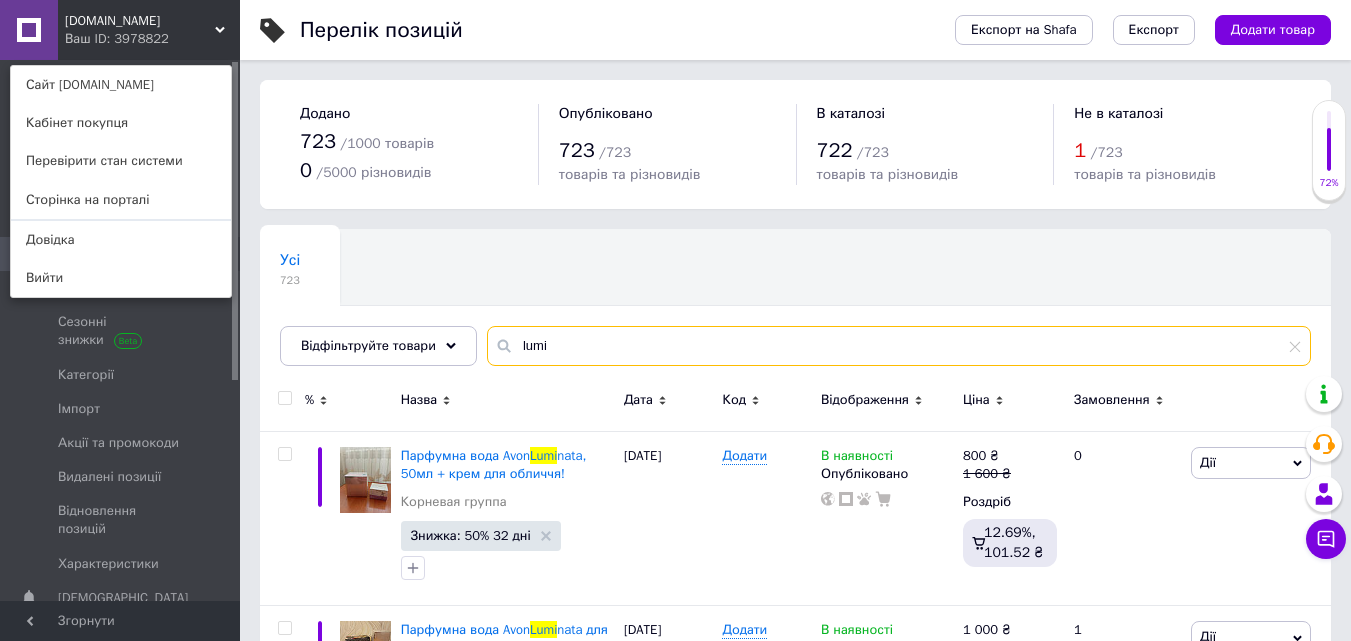 click on "lumi" at bounding box center [899, 346] 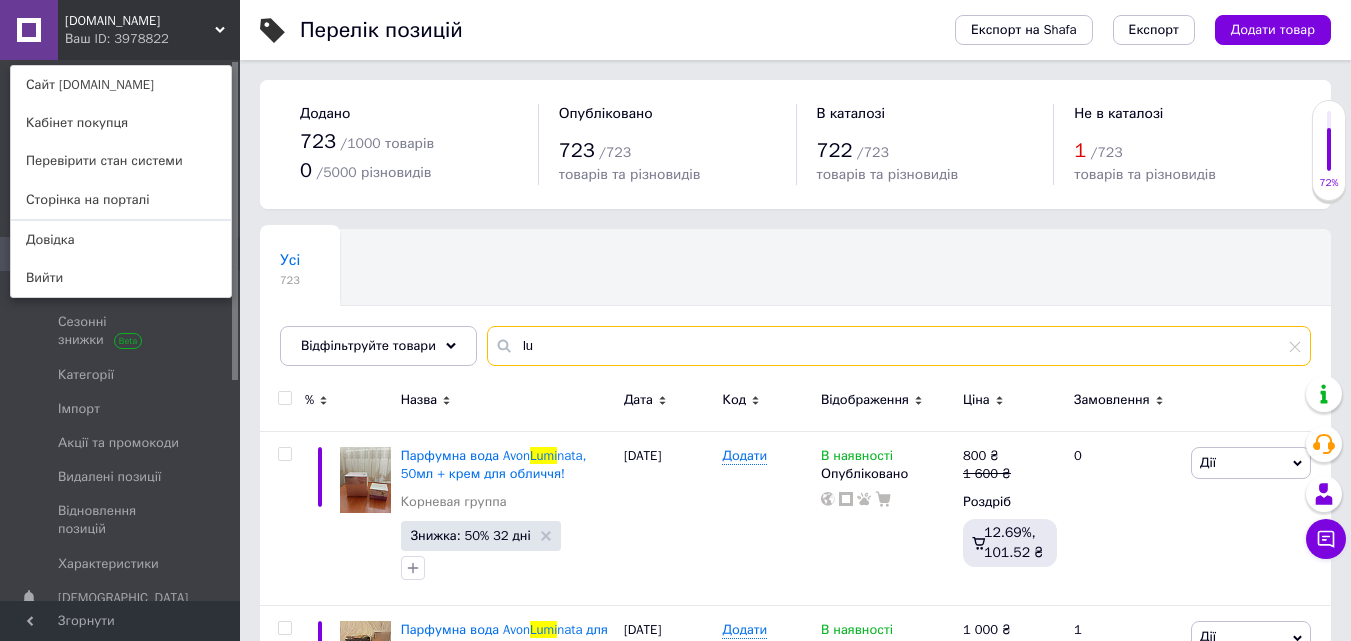type on "l" 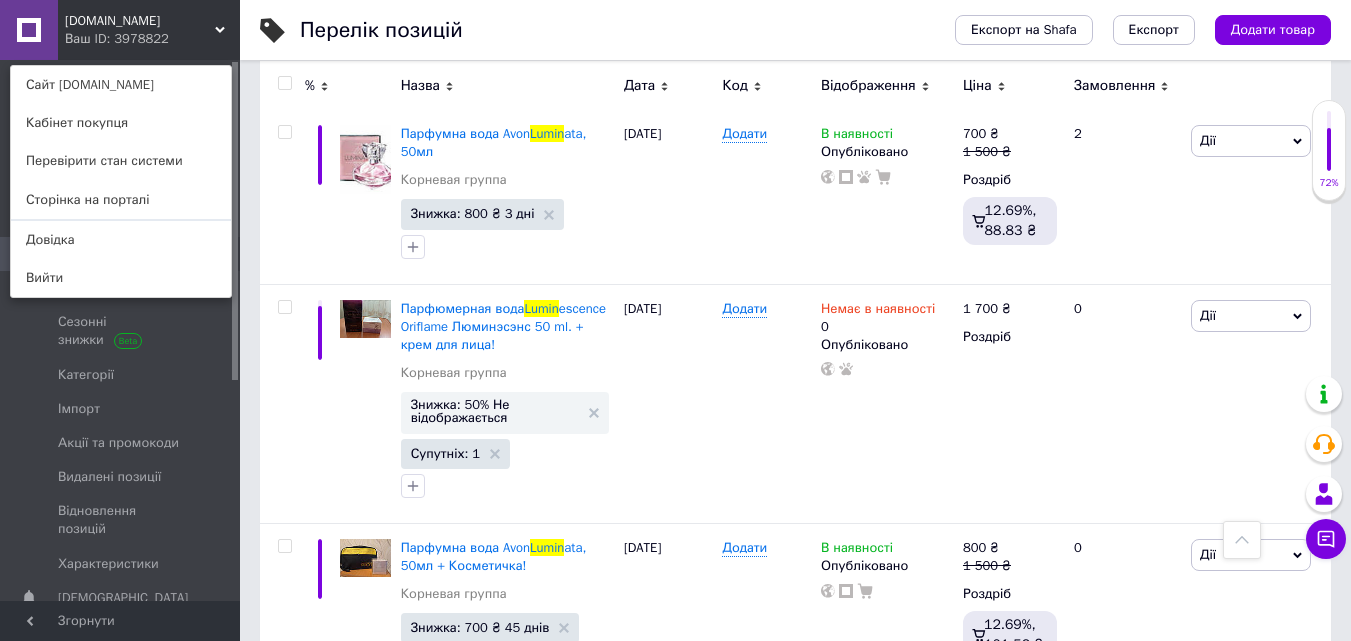 scroll, scrollTop: 1132, scrollLeft: 0, axis: vertical 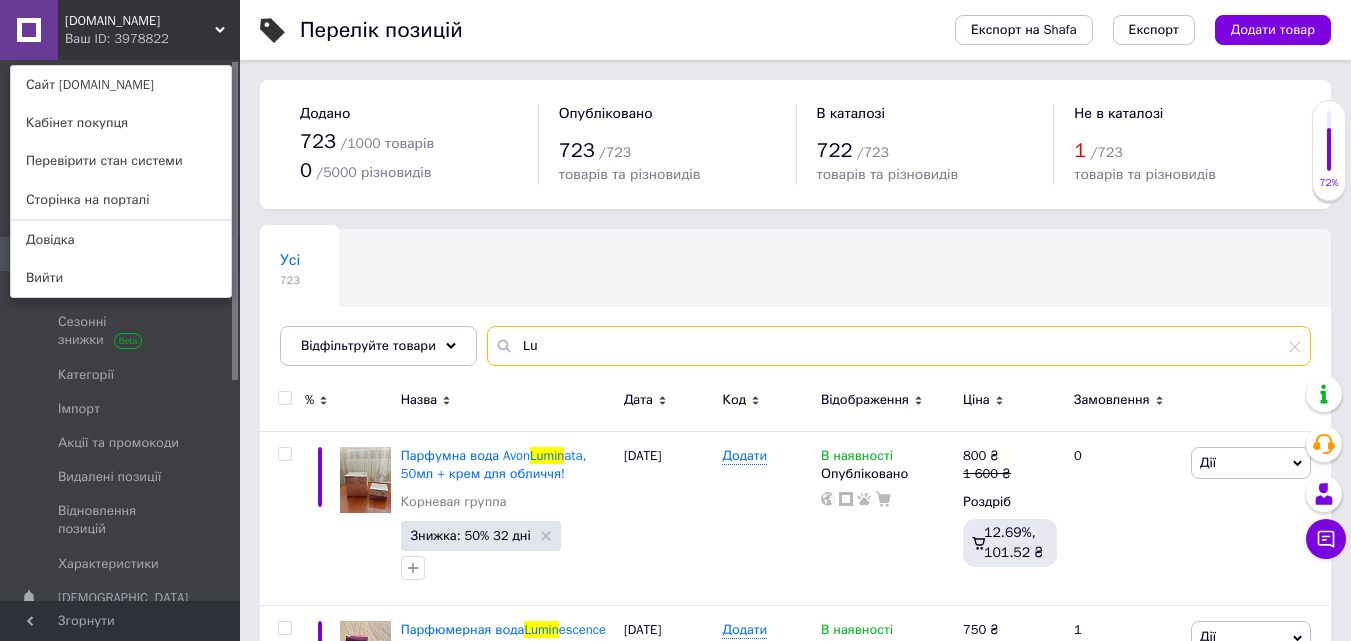 type on "L" 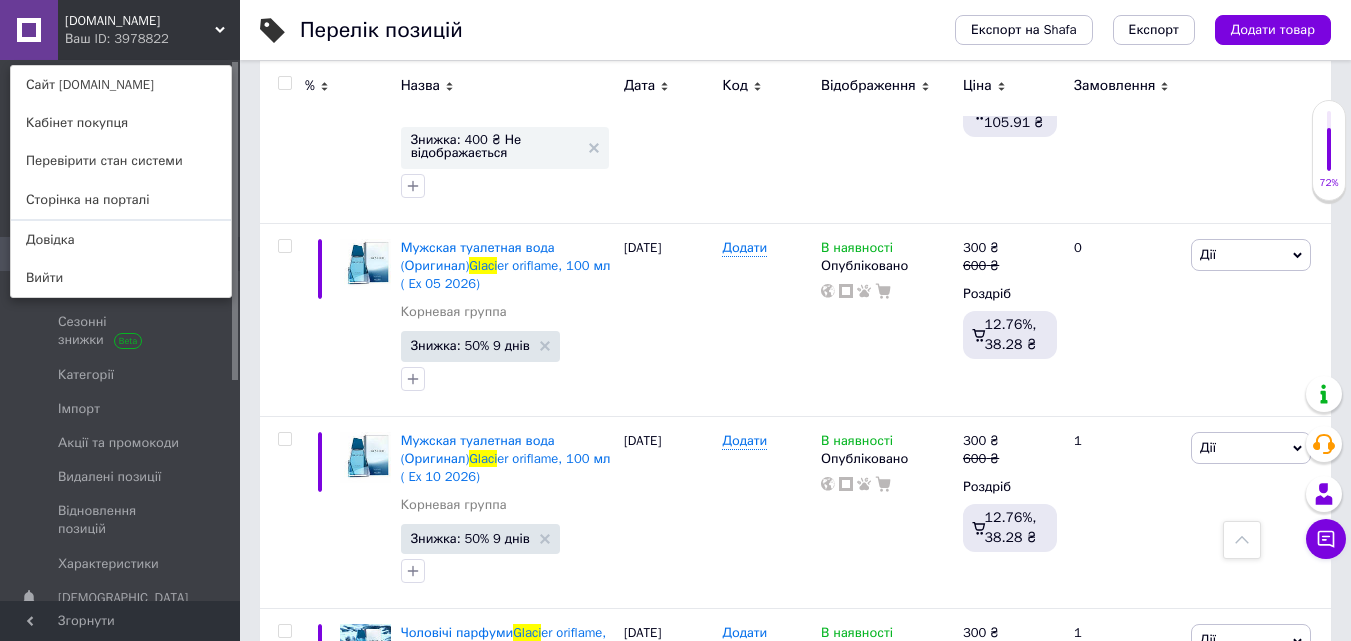 scroll, scrollTop: 2367, scrollLeft: 0, axis: vertical 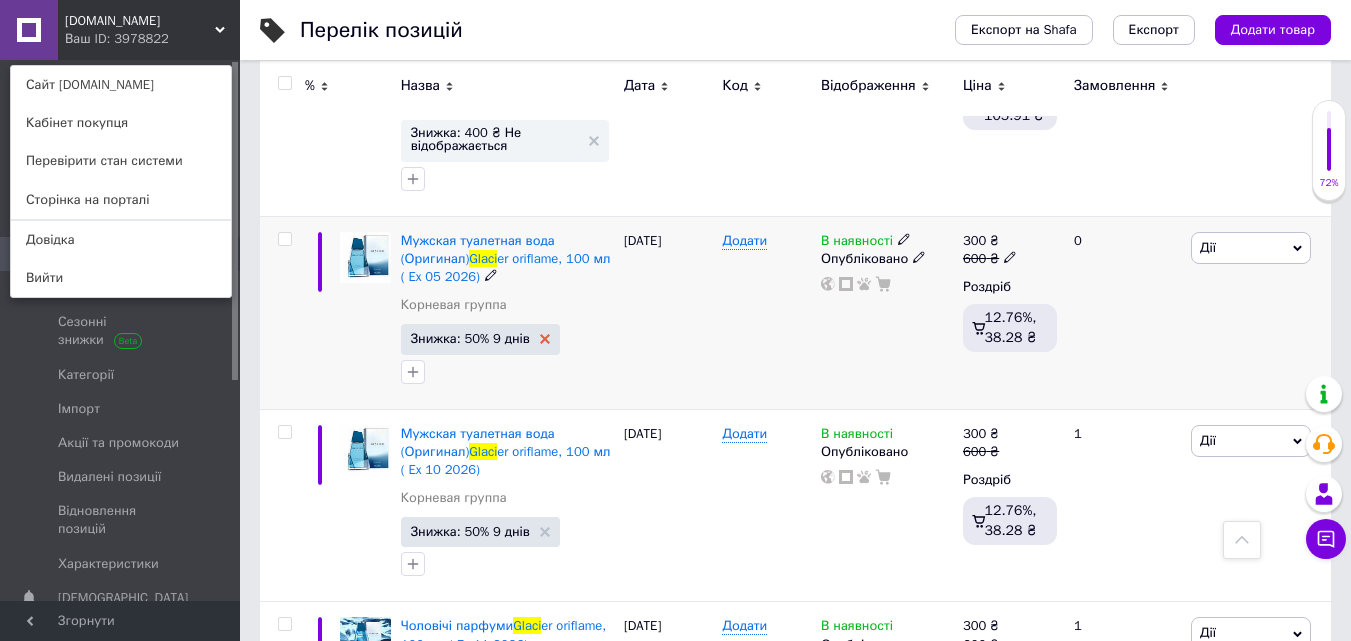 type on "glaci" 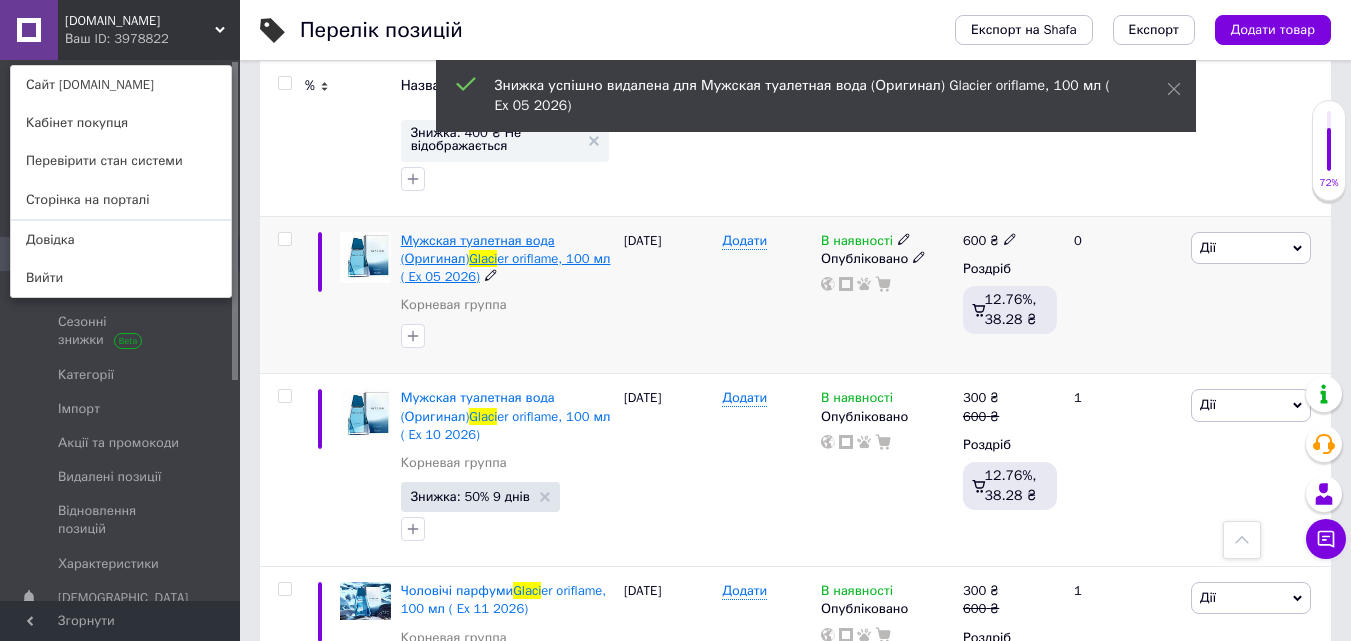 click on "Мужская туалетная вода (Оригинал)" at bounding box center (478, 249) 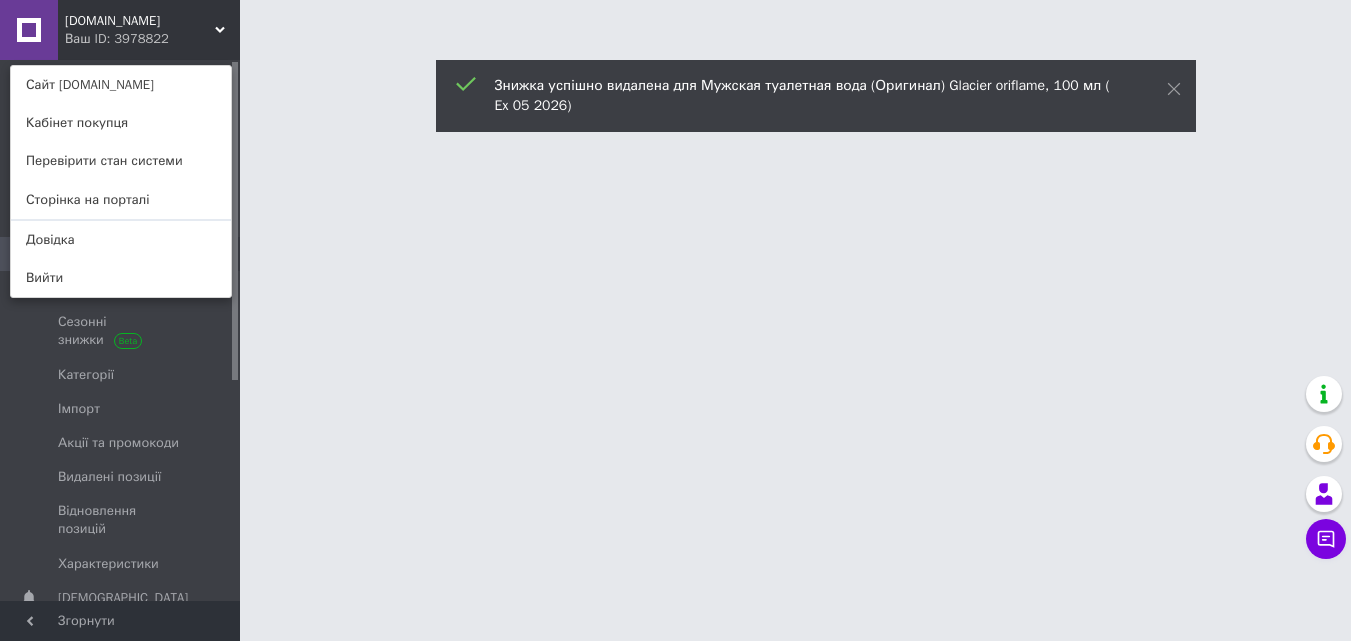 scroll, scrollTop: 0, scrollLeft: 0, axis: both 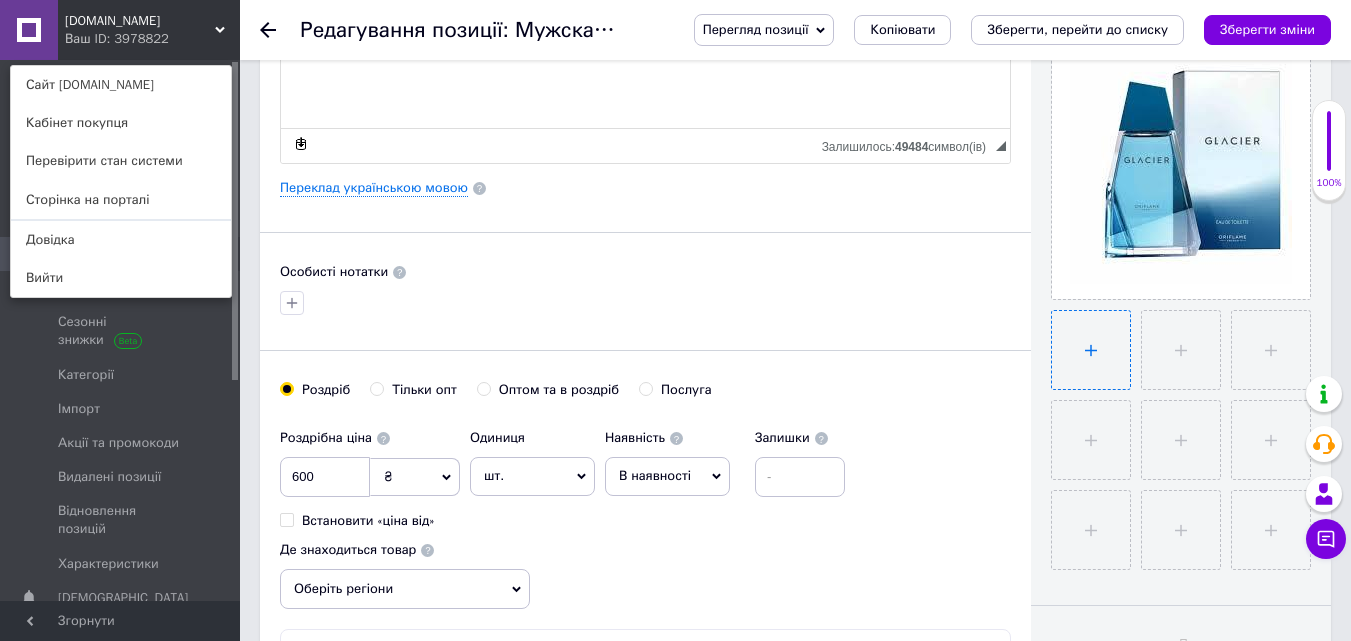 click at bounding box center [1091, 350] 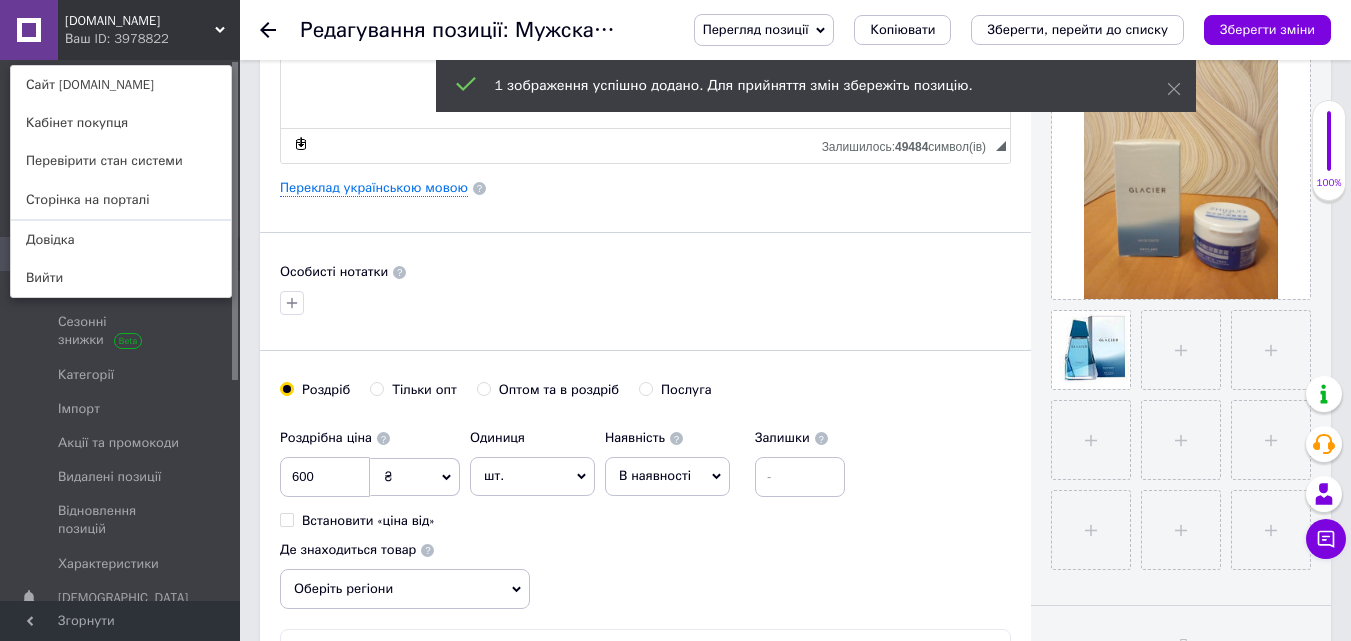 click on "шт." at bounding box center (532, 476) 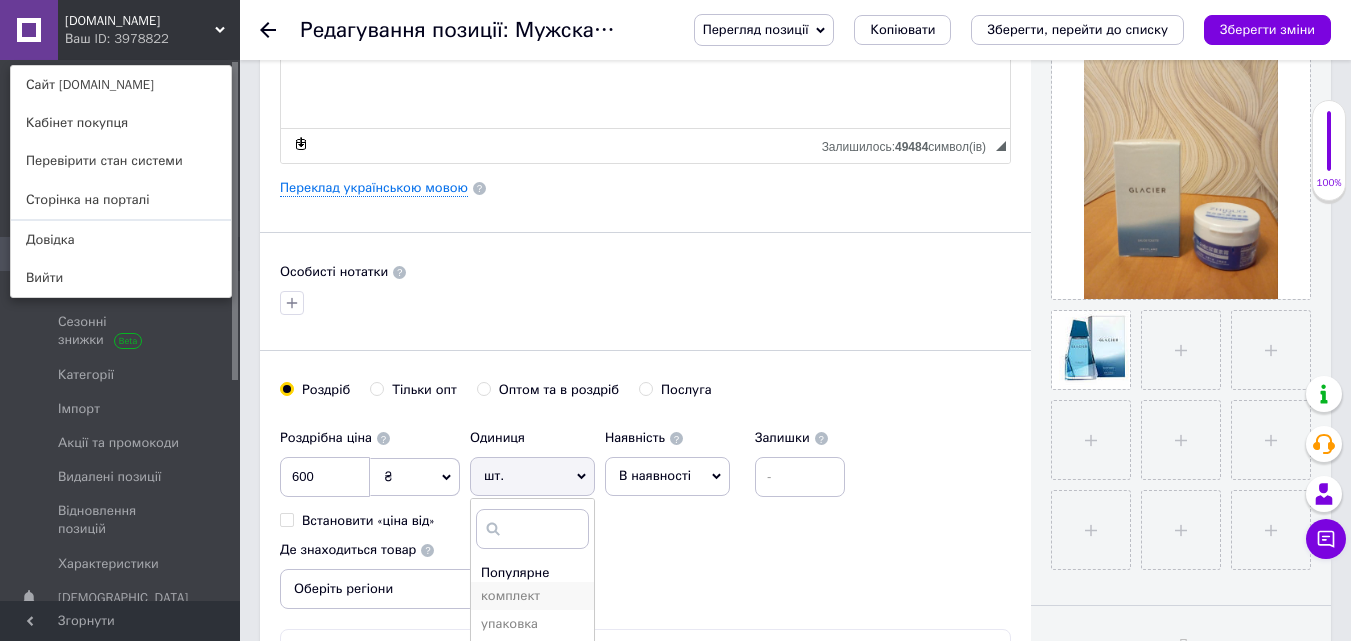 click on "комплект" at bounding box center (532, 596) 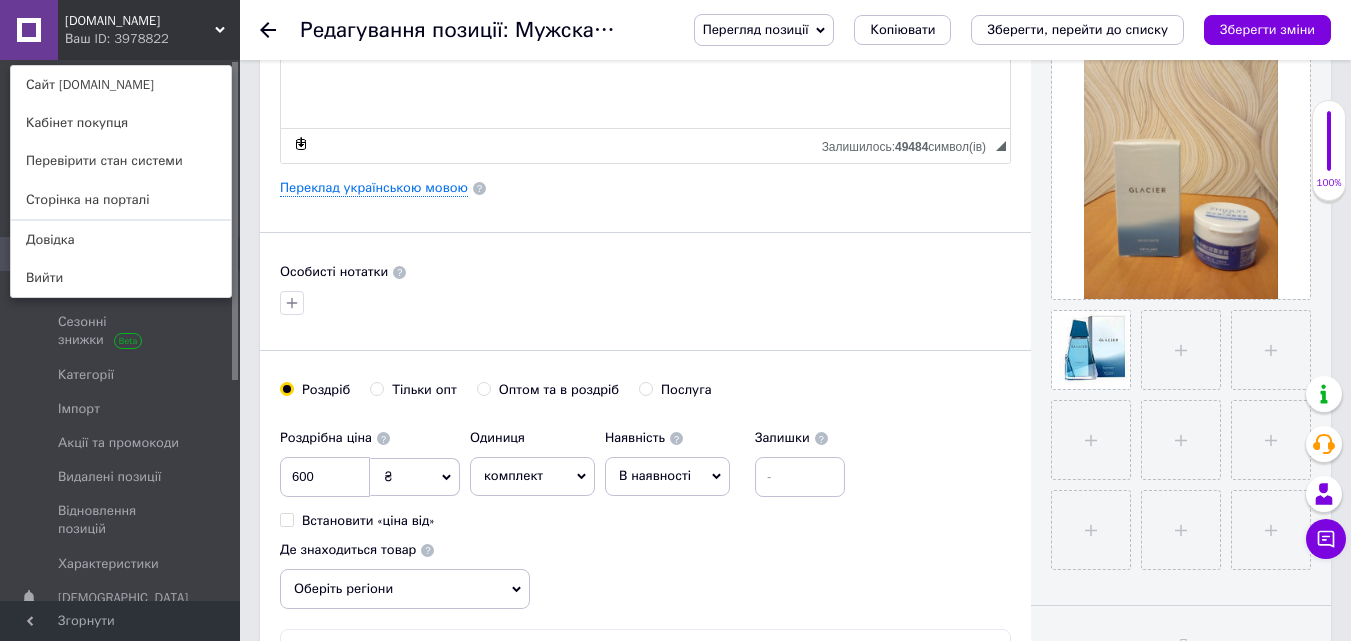 click on "Основна інформація Назва позиції (Російська) ✱ Мужская туалетная вода (Оригинал) Glacier oriflame, 100 мл ( Ex 05 2026) Код/Артикул Опис (Російська) ✱ Мужская туалетная вода (Оригинал) Glacier oriflame, 100 мл ( Ex 05 2026)
Розширений текстовий редактор, C72CE0D0-1860-4234-AB6C-6B89F9CAD47C Панель інструментів редактора Форматування Форматування Розмір Розмір   Жирний  Сполучення клавіш Ctrl+B   Курсив  Сполучення клавіш Ctrl+I   Підкреслений  Сполучення клавіш Ctrl+U   Видалити форматування   Повернути  Сполучення клавіш Ctrl+Z   Вставити/видалити нумерований список   Вставити/видалити маркований список" at bounding box center (645, 181) 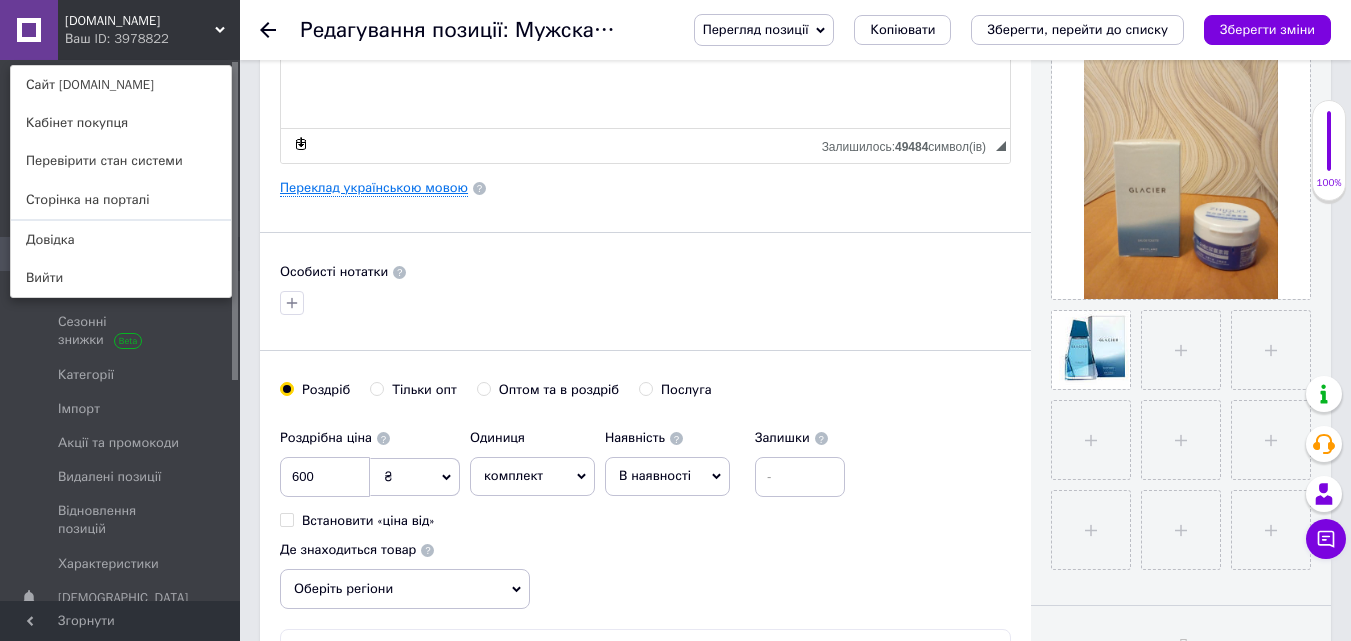 click on "Переклад українською мовою" at bounding box center (374, 188) 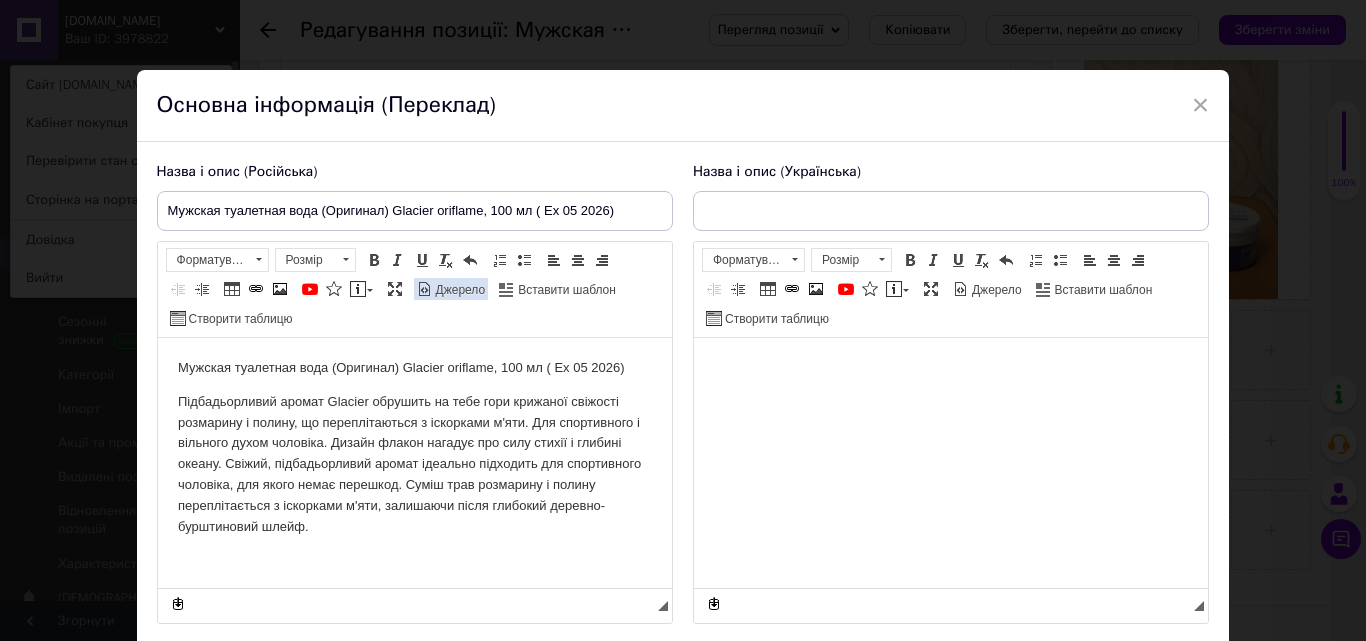 scroll, scrollTop: 0, scrollLeft: 0, axis: both 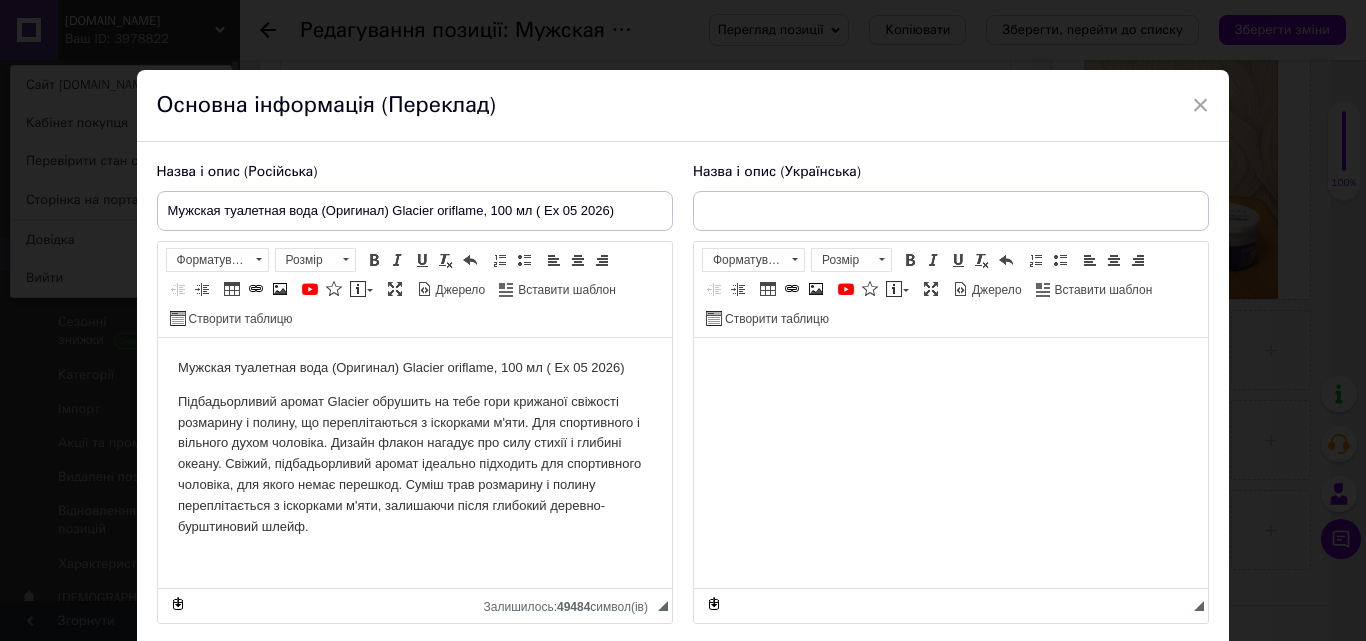 type on "Мужская туалетная вода (Оригинал) Glacier oriflame, 100 мл ( Ex 05 2026)" 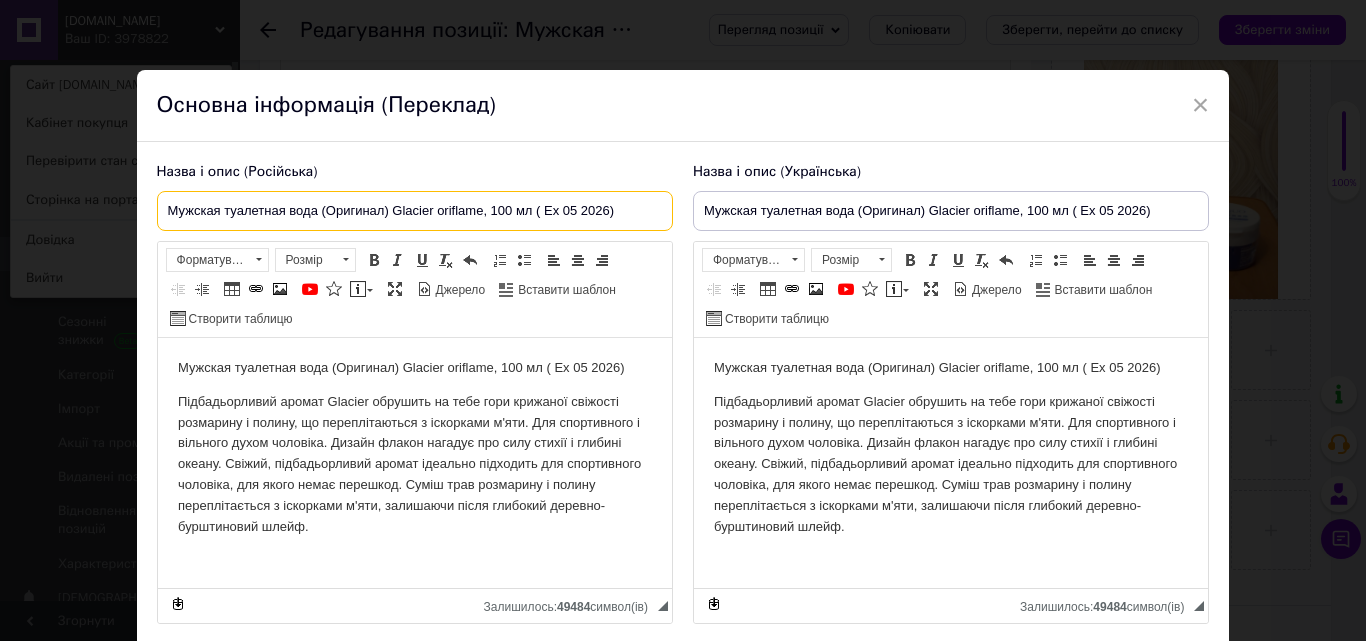 drag, startPoint x: 532, startPoint y: 209, endPoint x: 663, endPoint y: 208, distance: 131.00381 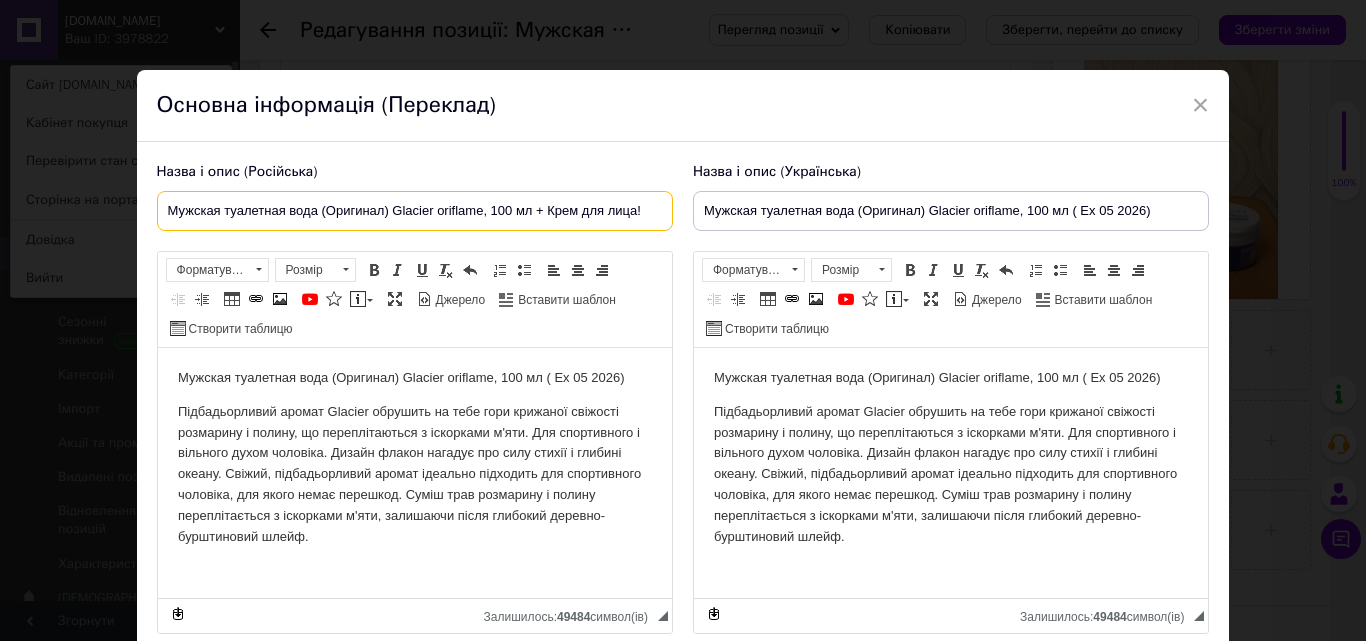 drag, startPoint x: 643, startPoint y: 206, endPoint x: 130, endPoint y: 196, distance: 513.0975 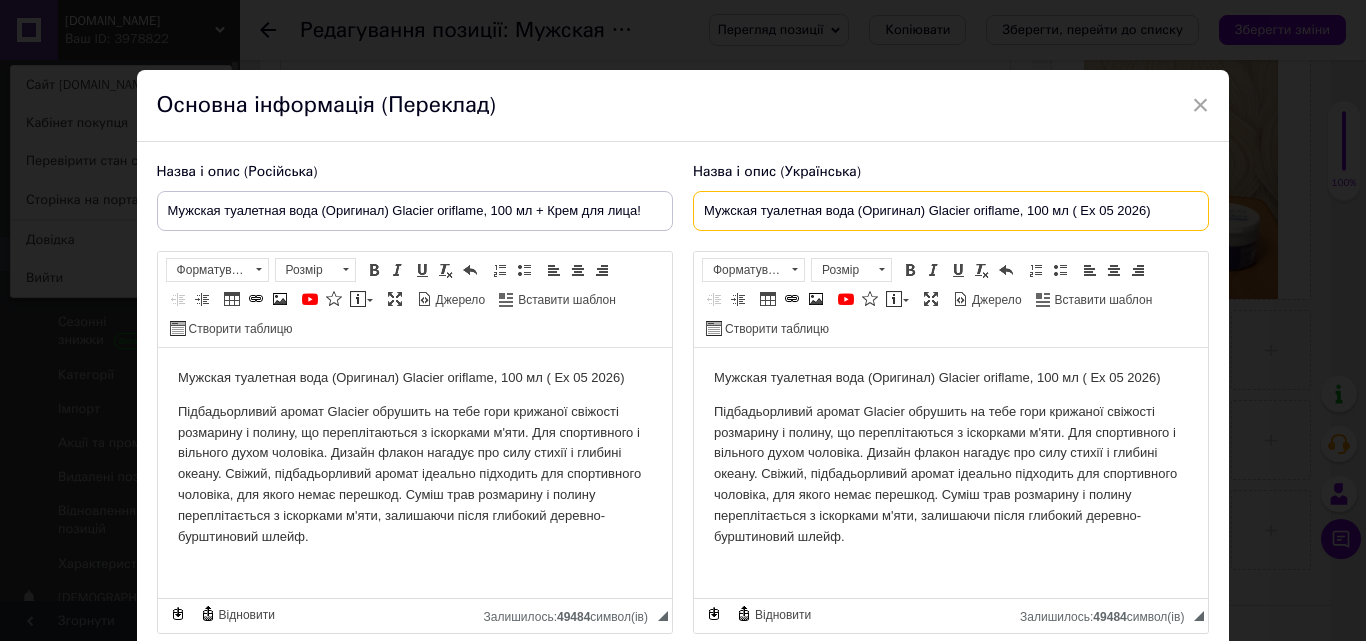 drag, startPoint x: 699, startPoint y: 214, endPoint x: 1354, endPoint y: 175, distance: 656.16003 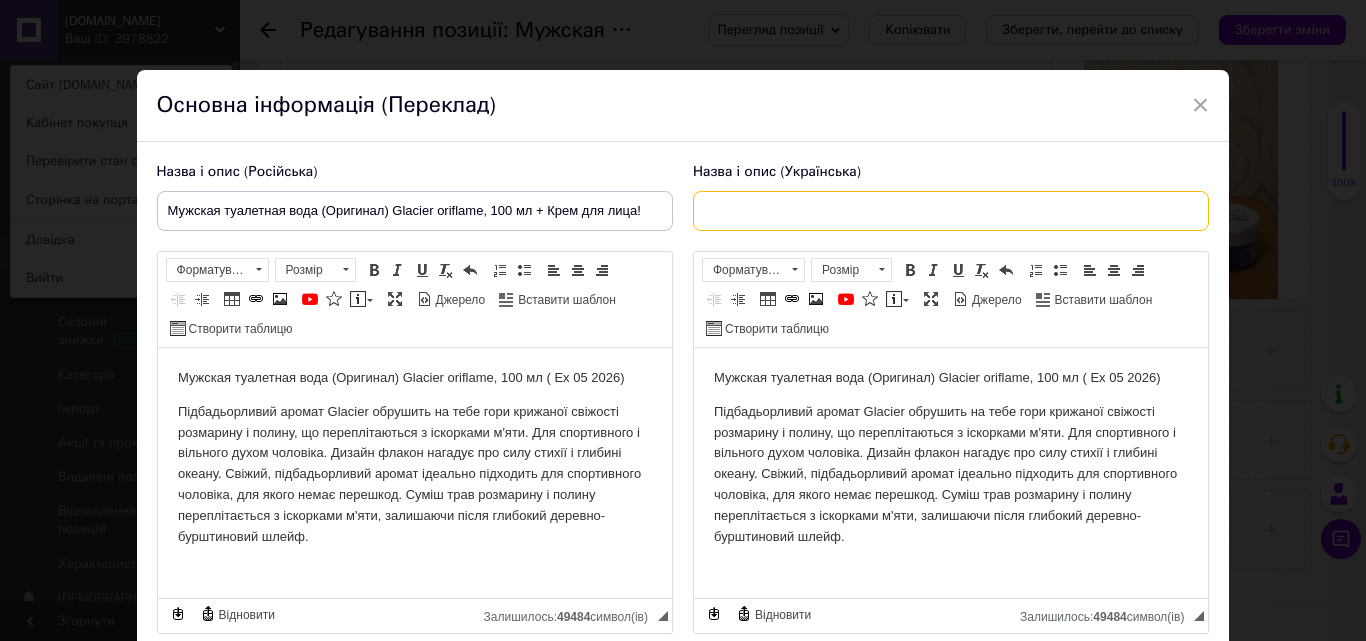 paste on "Мужская туалетная вода (Оригинал) Glacier oriflame, 100 мл + Крем для лица!" 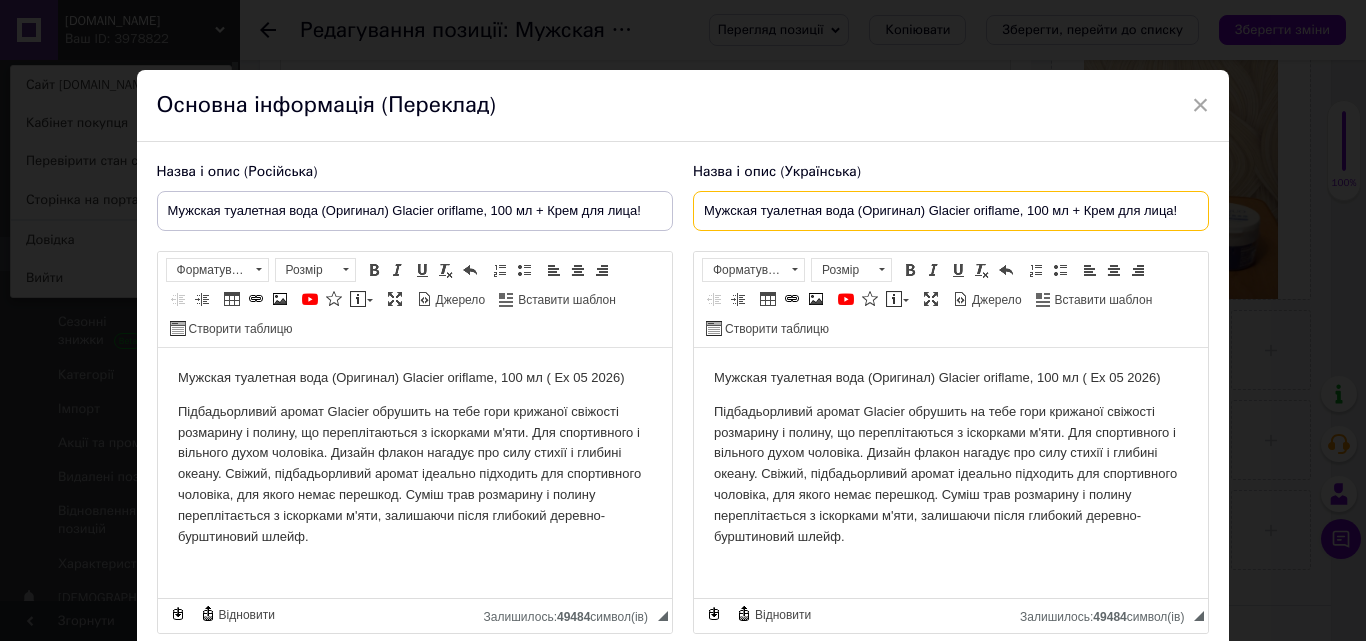 type on "Мужская туалетная вода (Оригинал) Glacier oriflame, 100 мл + Крем для лица!" 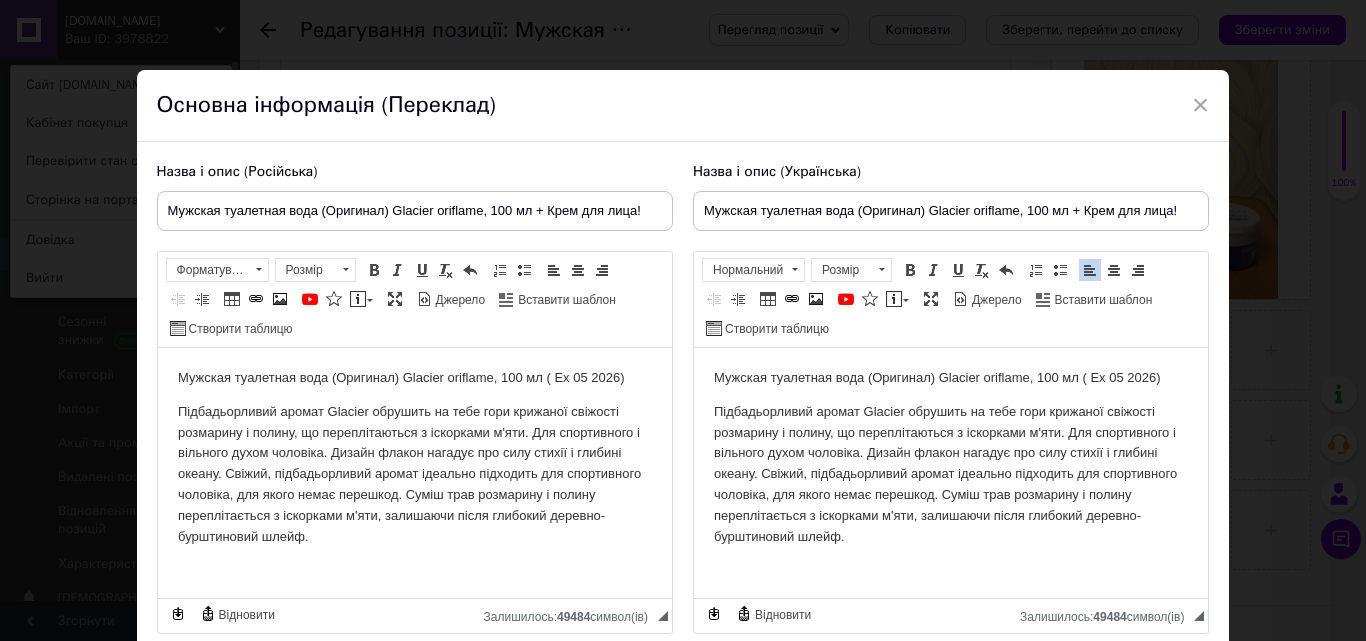 scroll, scrollTop: 0, scrollLeft: 0, axis: both 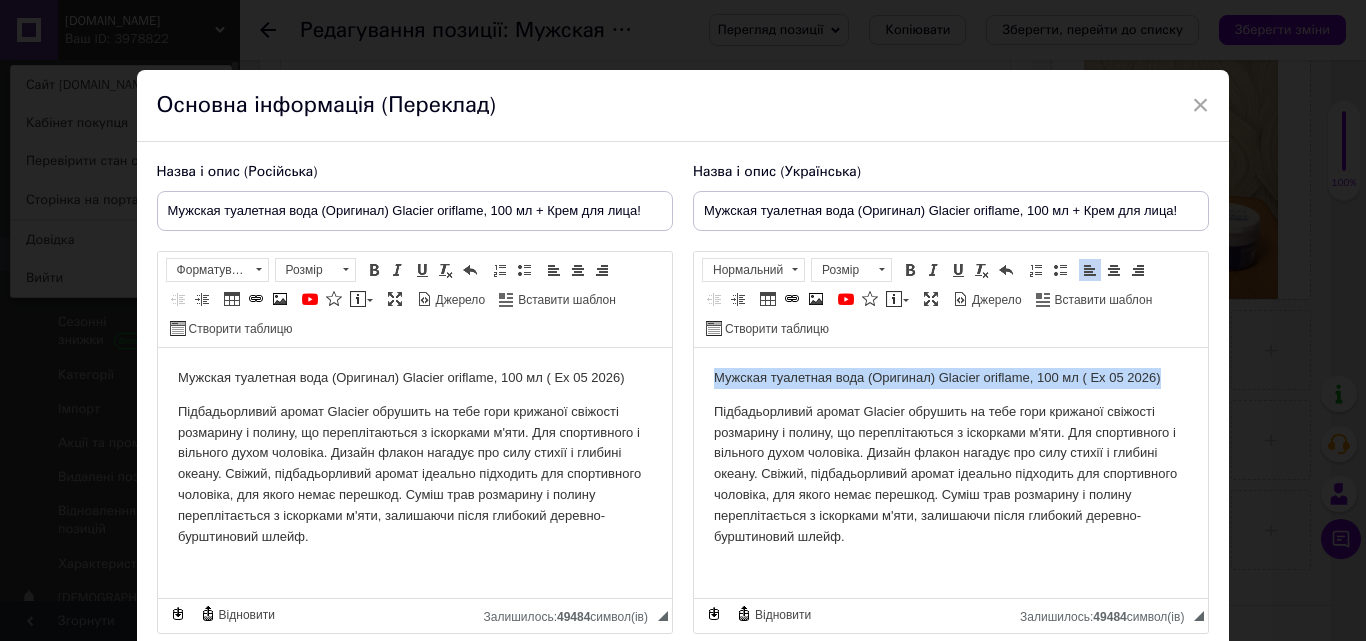 drag, startPoint x: 707, startPoint y: 371, endPoint x: 1191, endPoint y: 368, distance: 484.0093 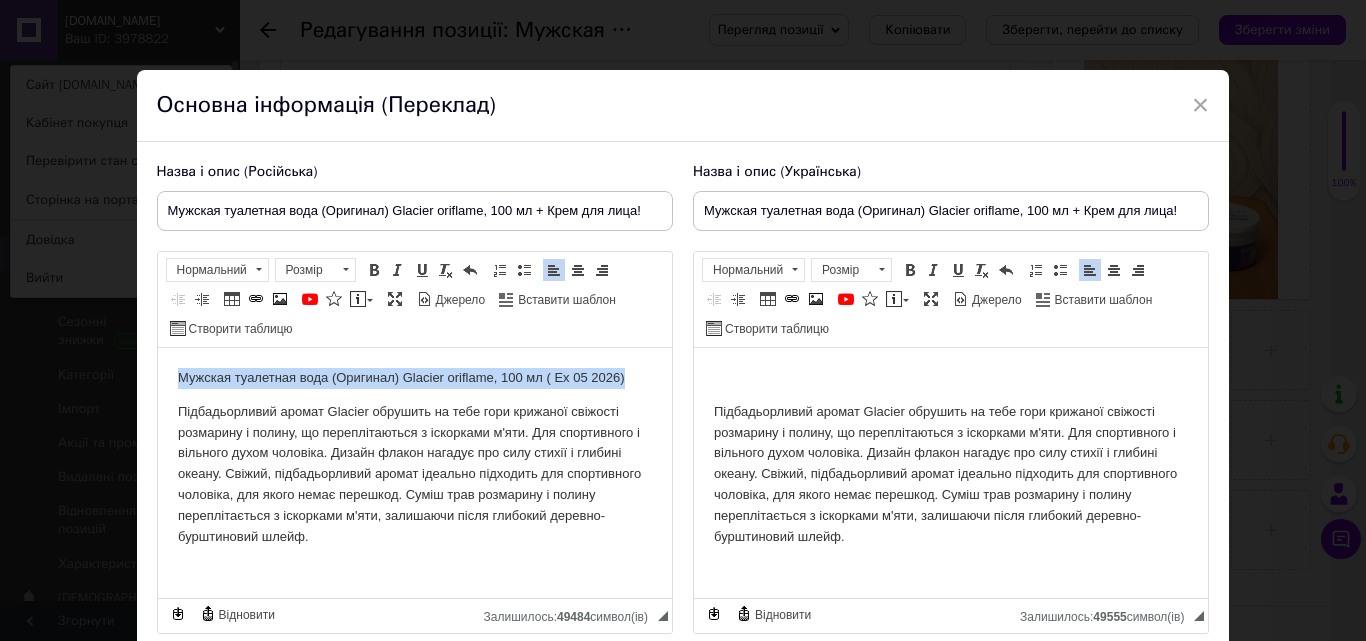 drag, startPoint x: 630, startPoint y: 374, endPoint x: 161, endPoint y: 358, distance: 469.27283 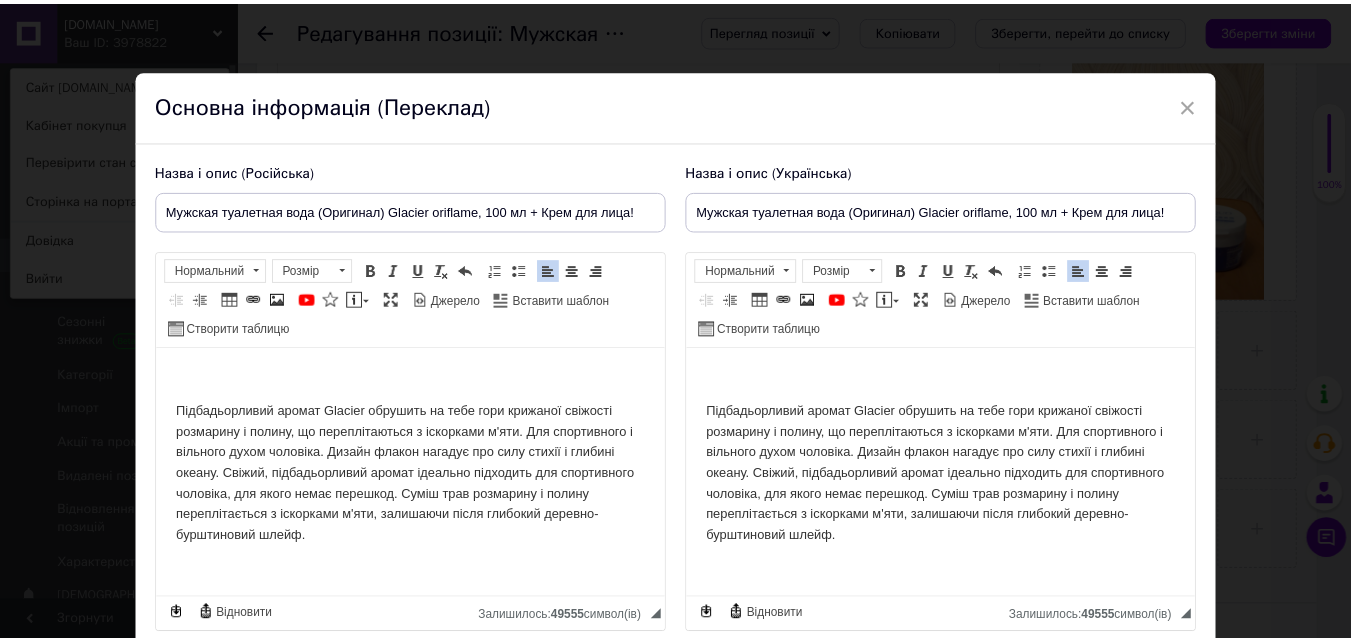 scroll, scrollTop: 158, scrollLeft: 0, axis: vertical 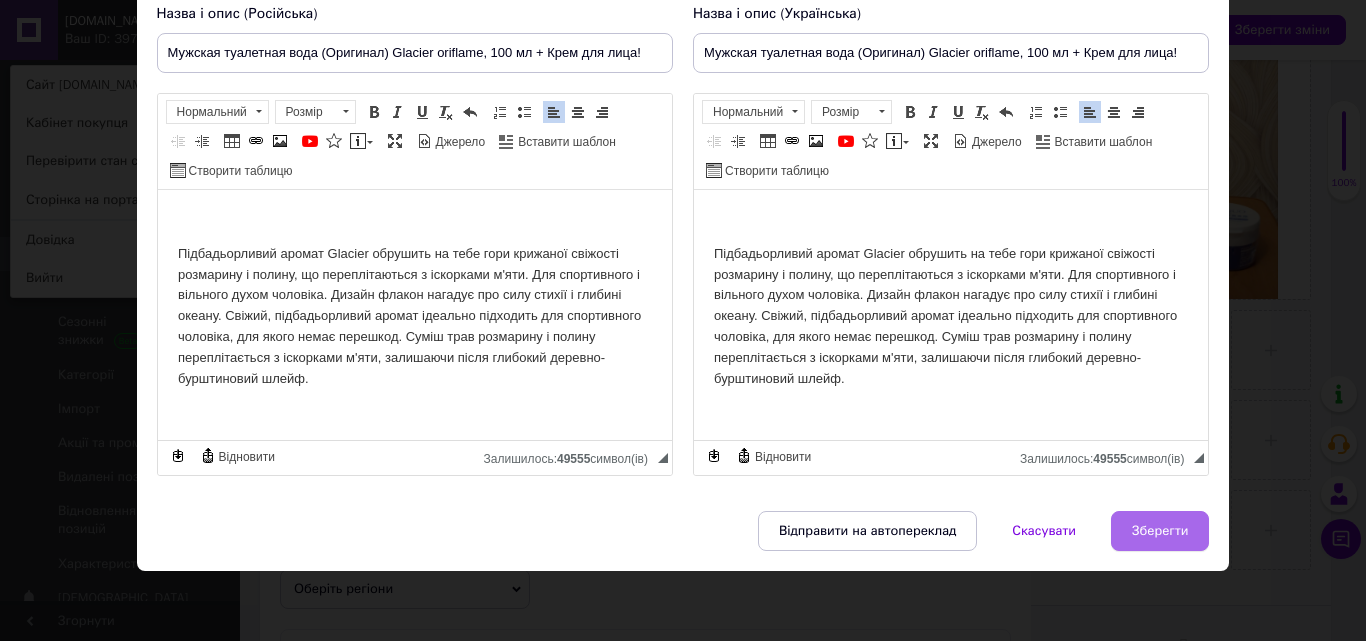 click on "Зберегти" at bounding box center (1160, 531) 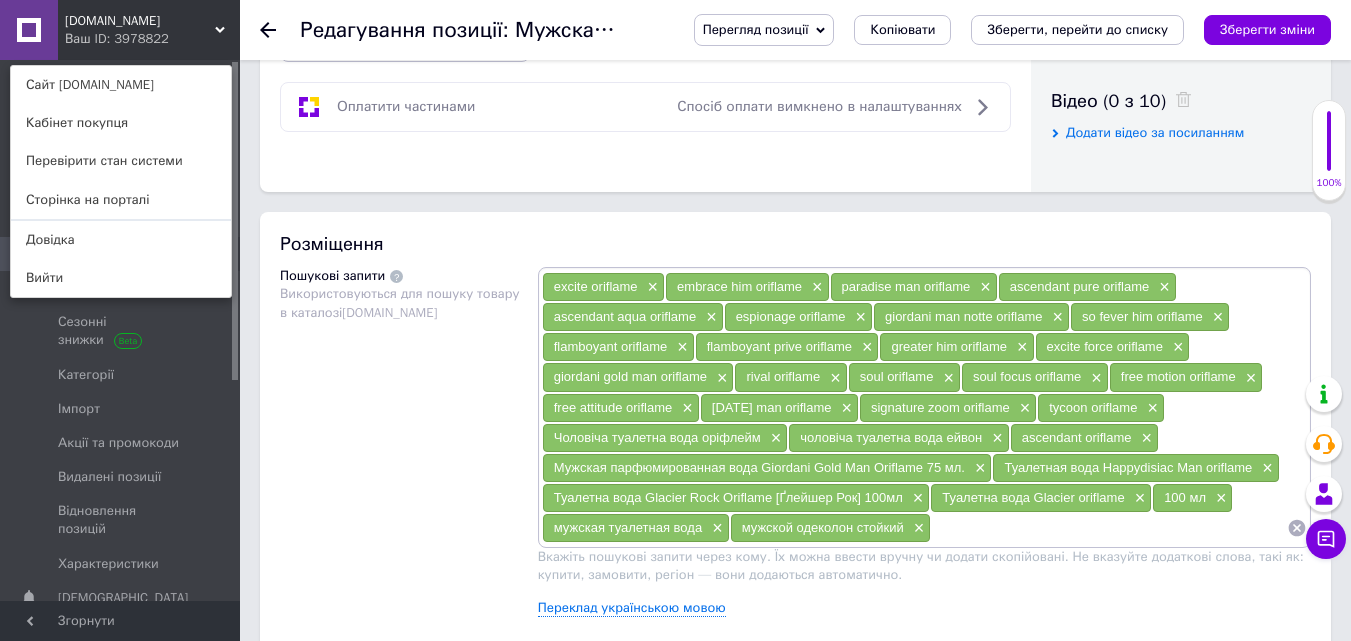 scroll, scrollTop: 2305, scrollLeft: 0, axis: vertical 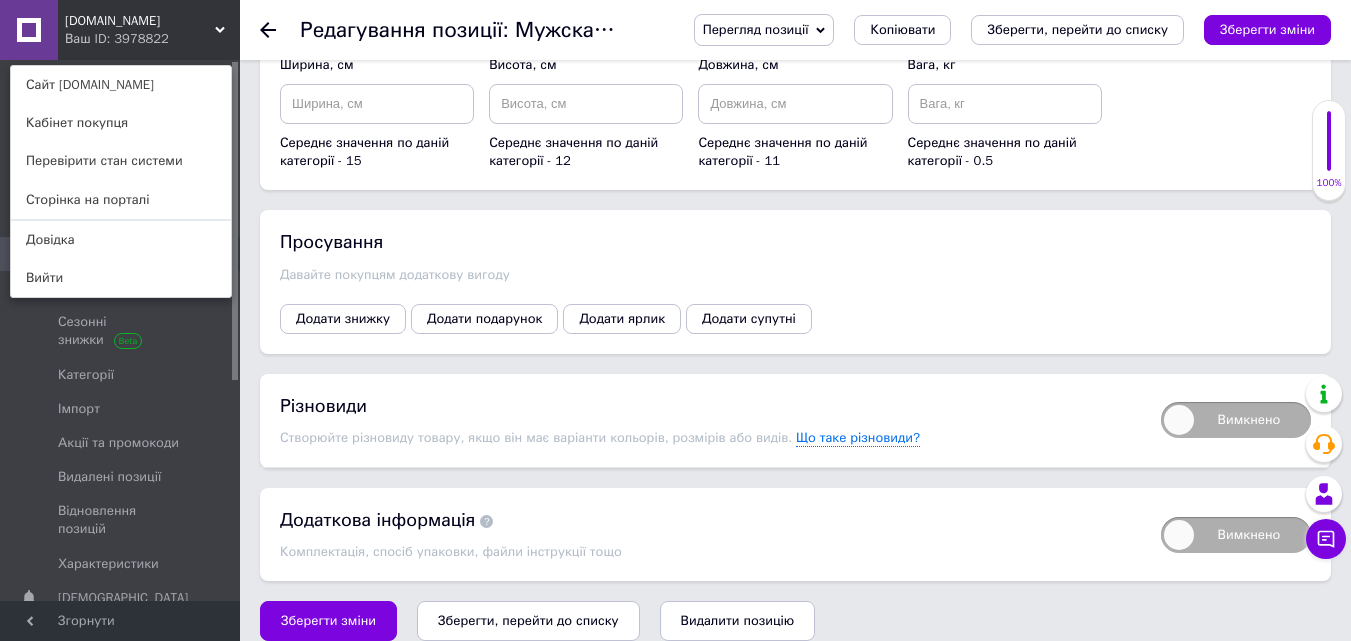 click on "Зберегти, перейти до списку" at bounding box center [528, 620] 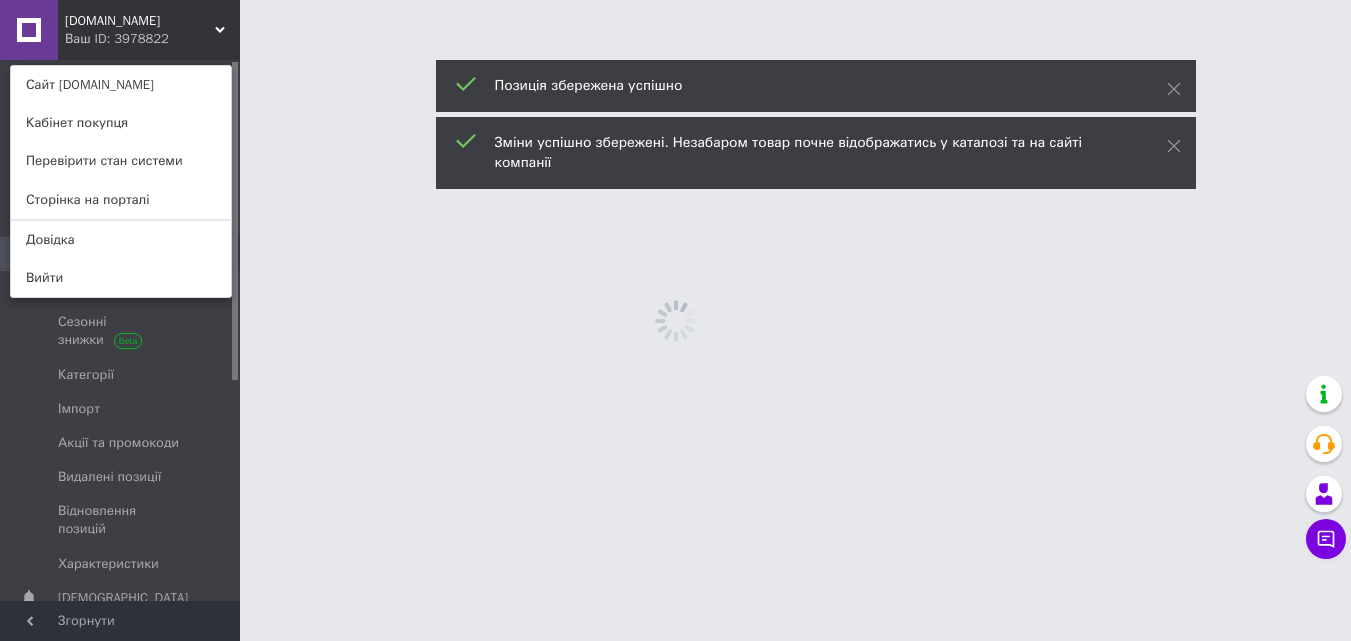 scroll, scrollTop: 0, scrollLeft: 0, axis: both 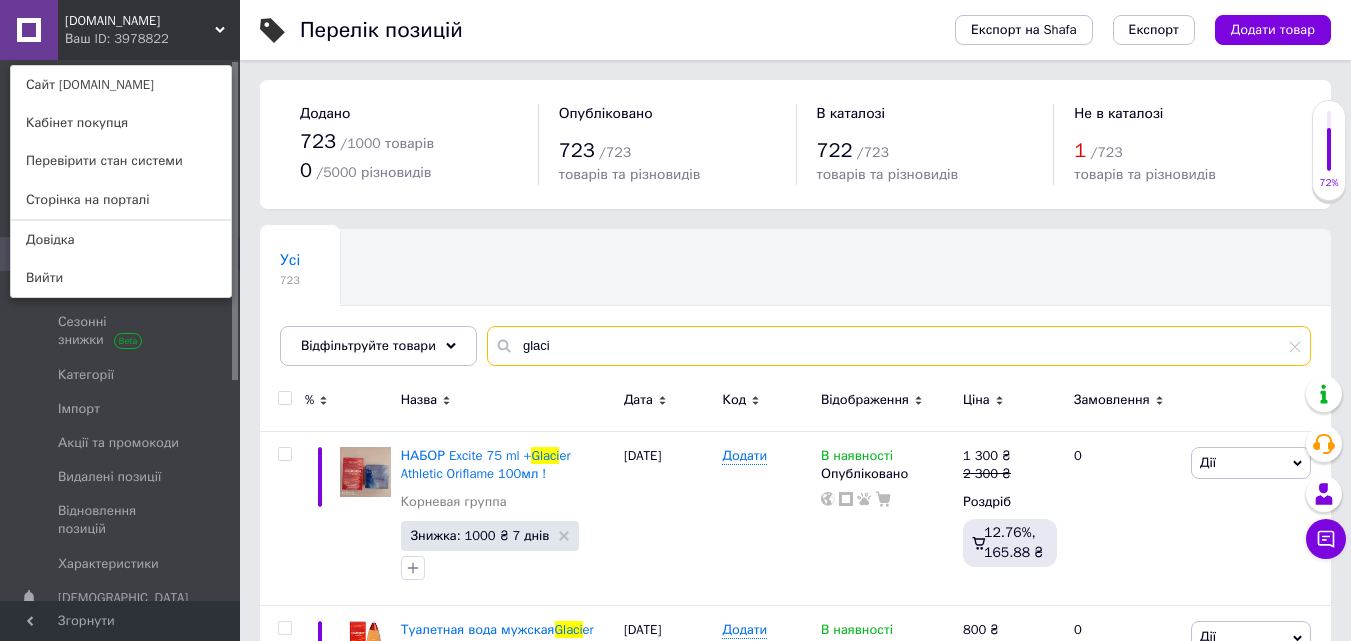 click on "glaci" at bounding box center [899, 346] 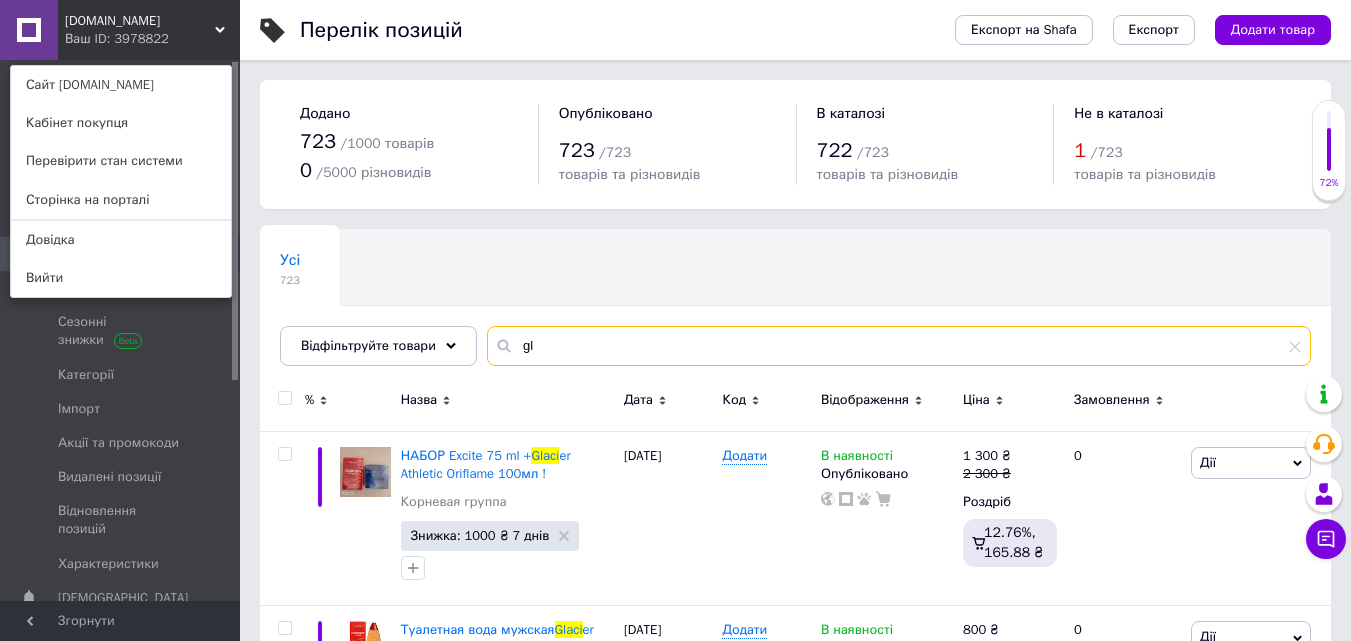 type on "g" 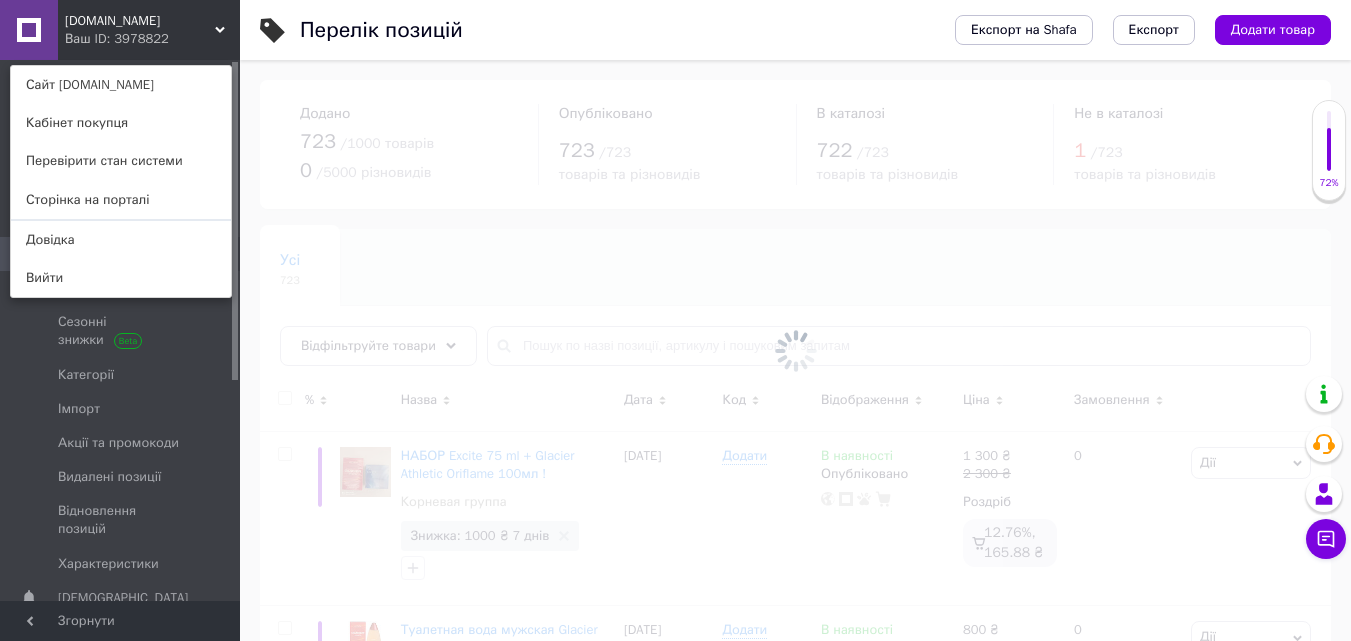 drag, startPoint x: 716, startPoint y: 363, endPoint x: 688, endPoint y: 348, distance: 31.764761 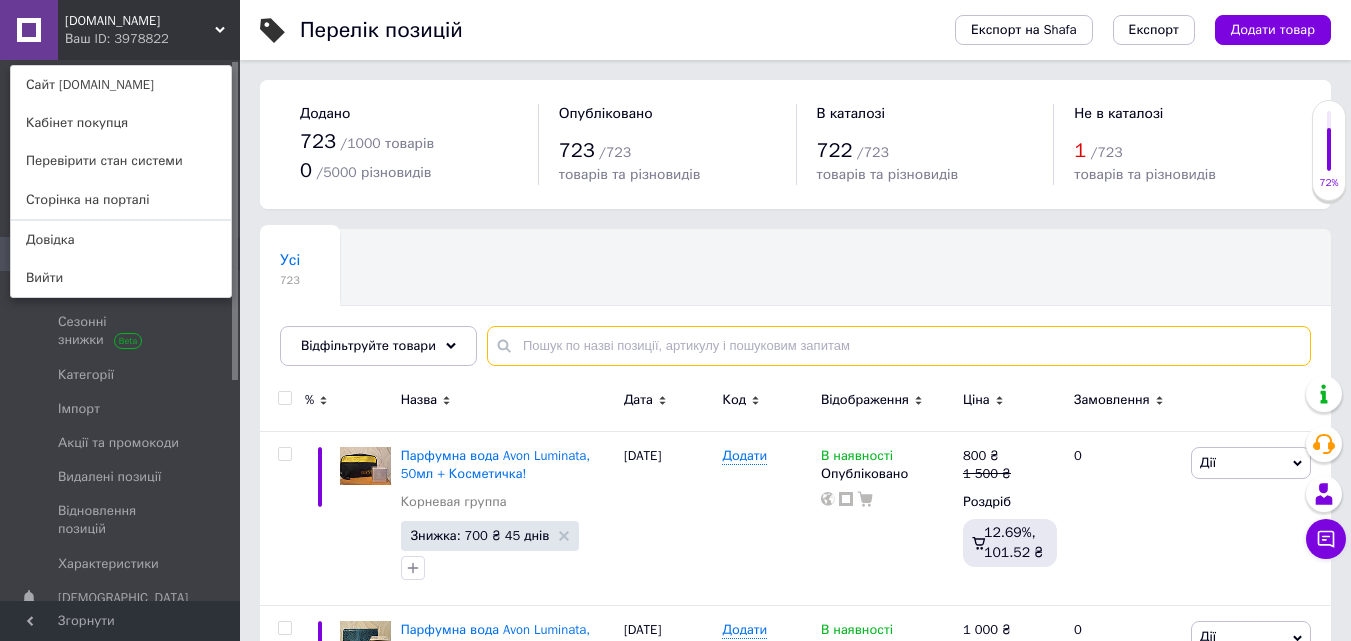 drag, startPoint x: 688, startPoint y: 348, endPoint x: 660, endPoint y: 349, distance: 28.01785 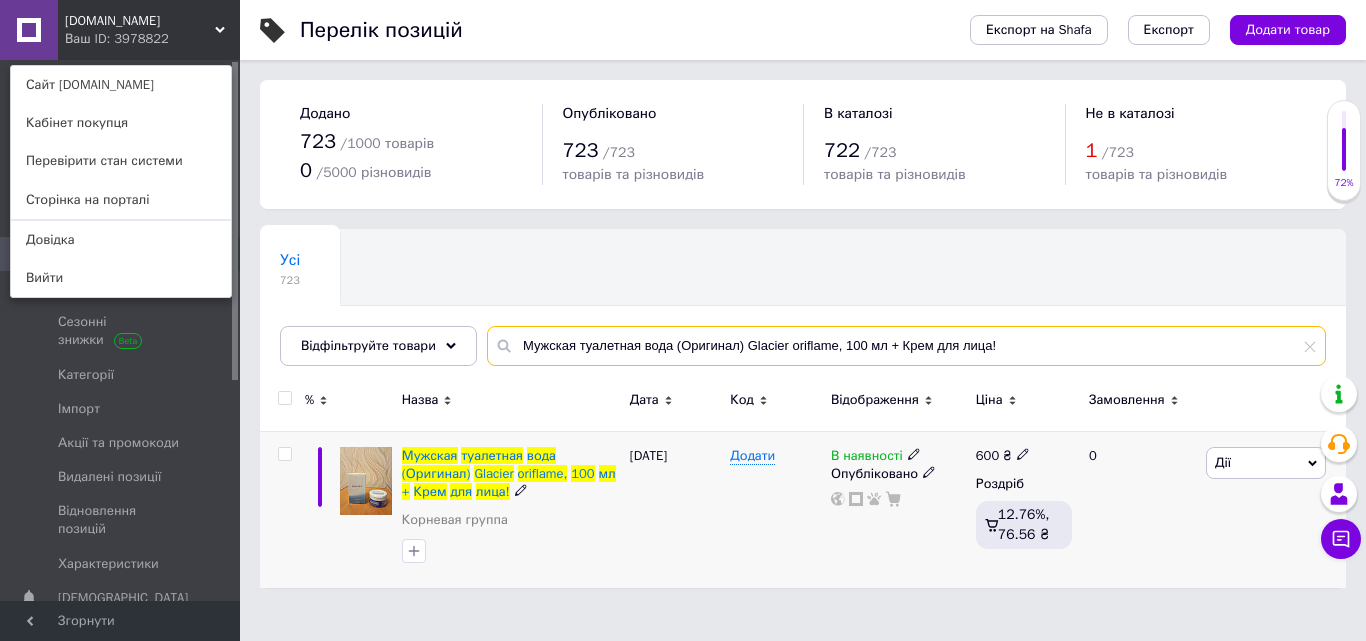 type on "Мужская туалетная вода (Оригинал) Glacier oriflame, 100 мл + Крем для лица!" 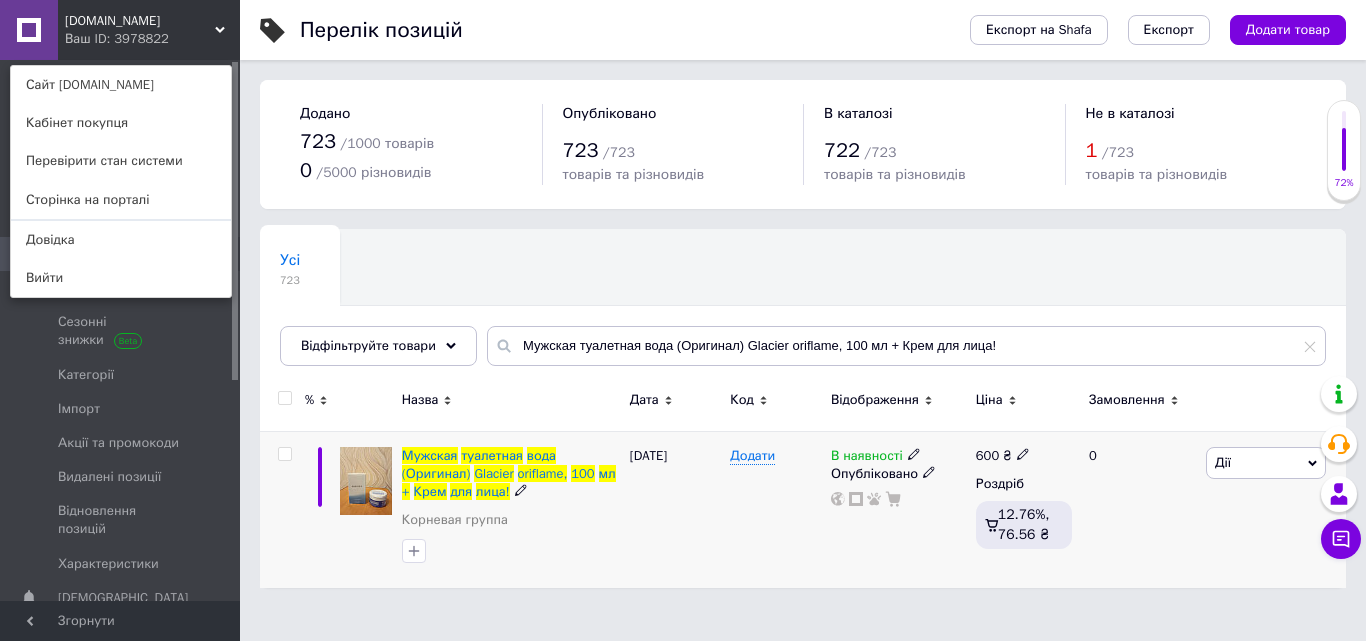 click 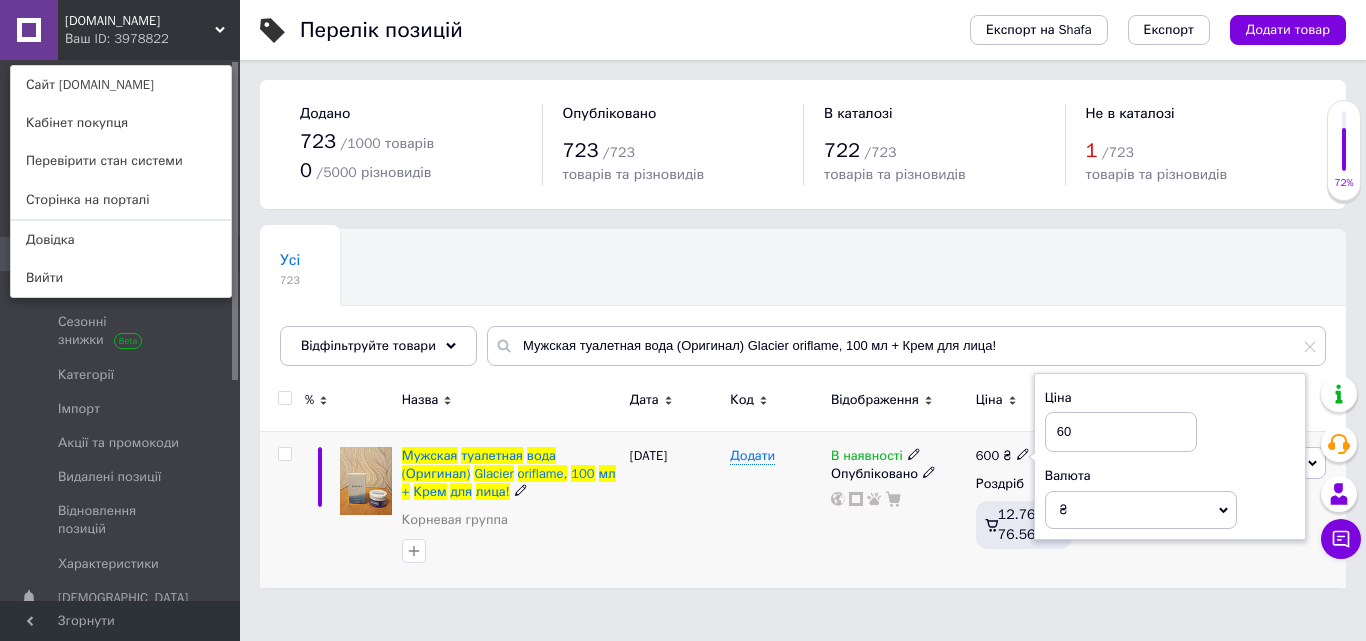 type on "6" 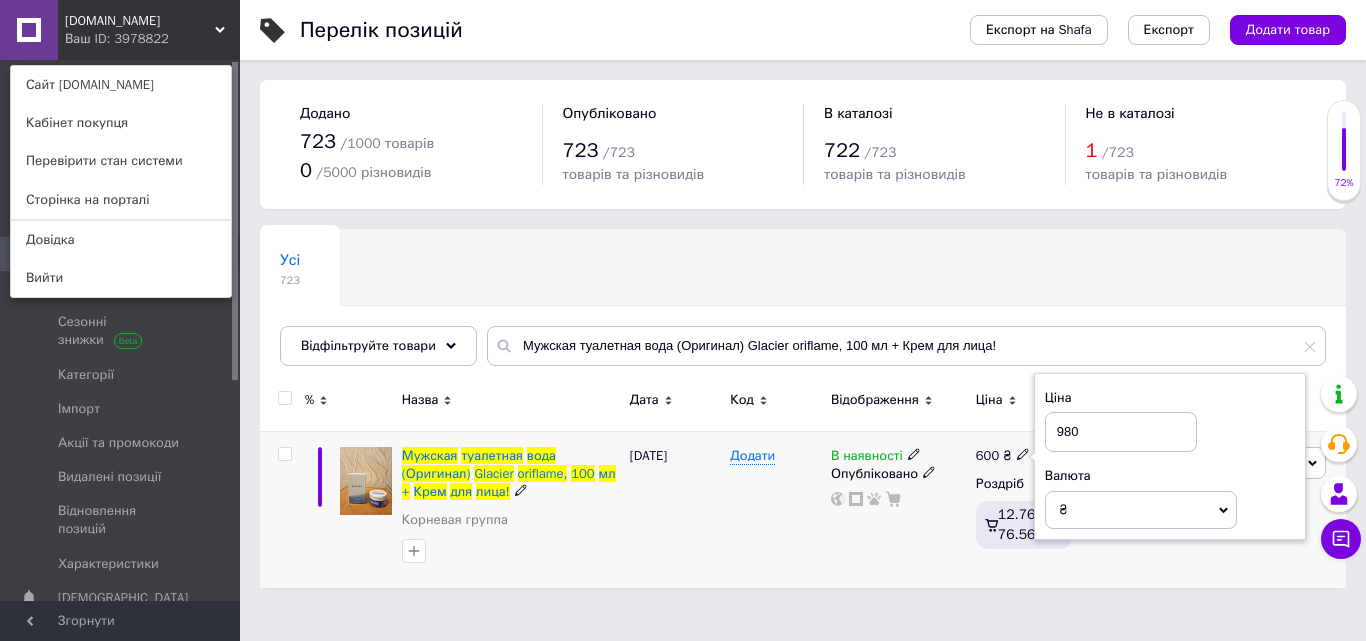 type on "980" 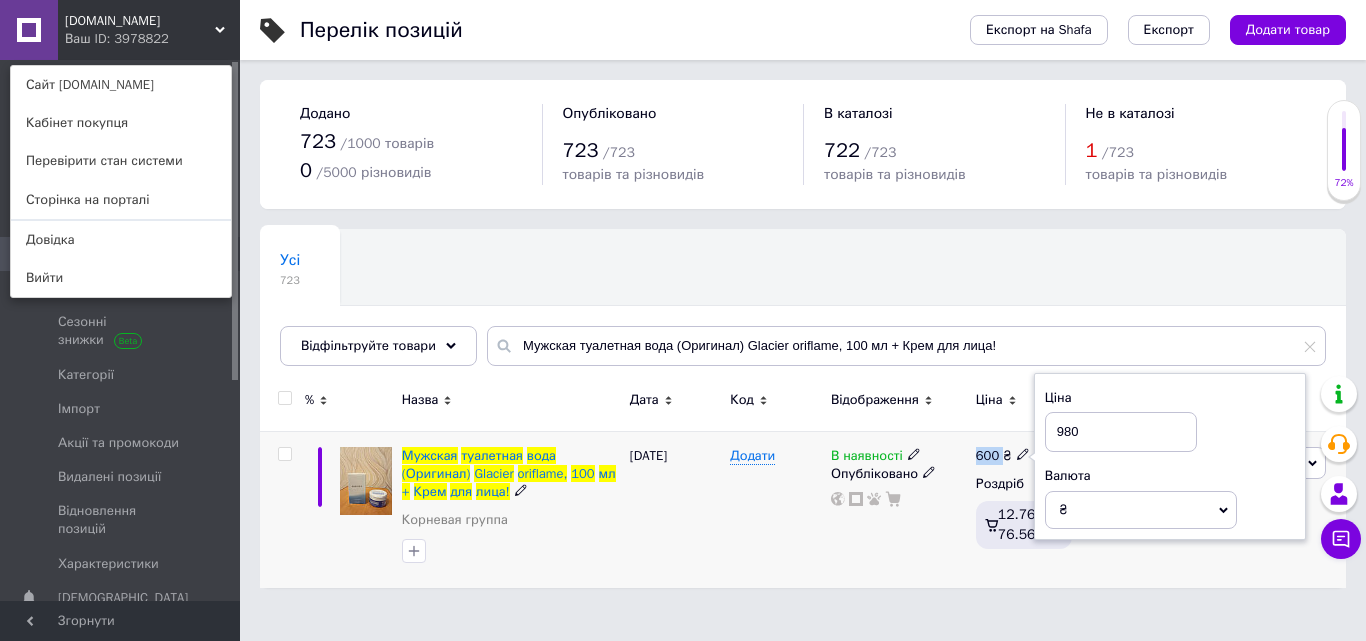 click on "В наявності Опубліковано" at bounding box center (898, 509) 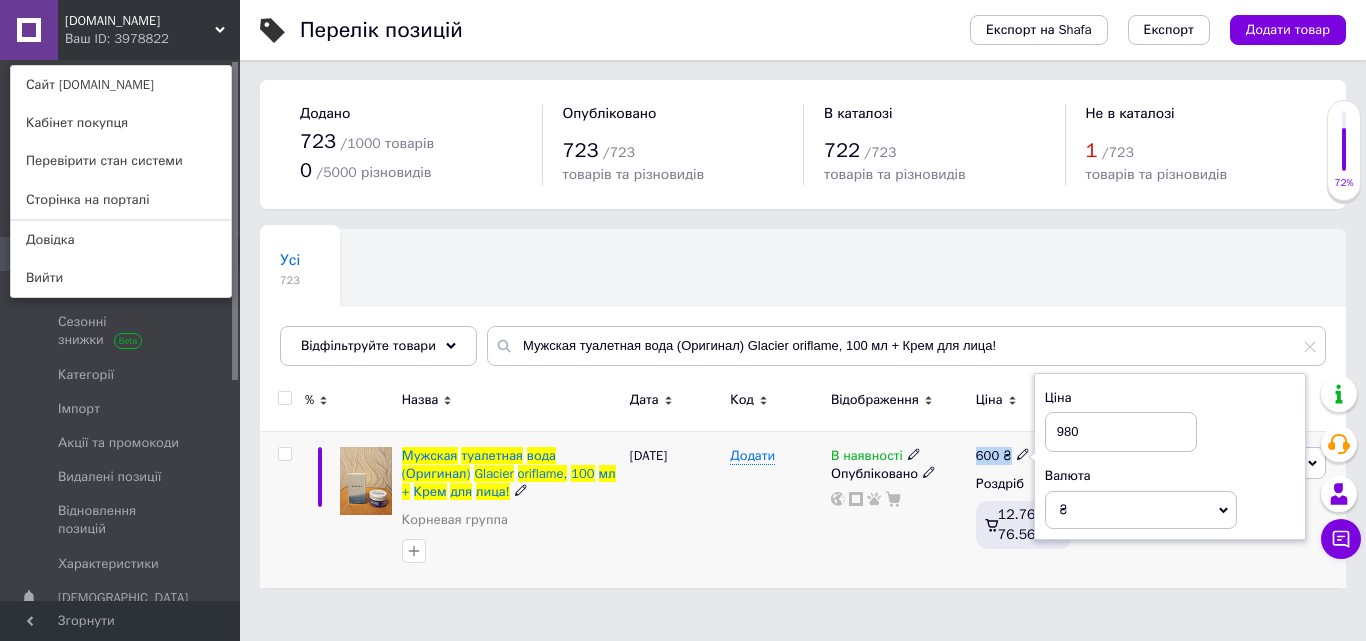 click on "В наявності Опубліковано" at bounding box center [898, 509] 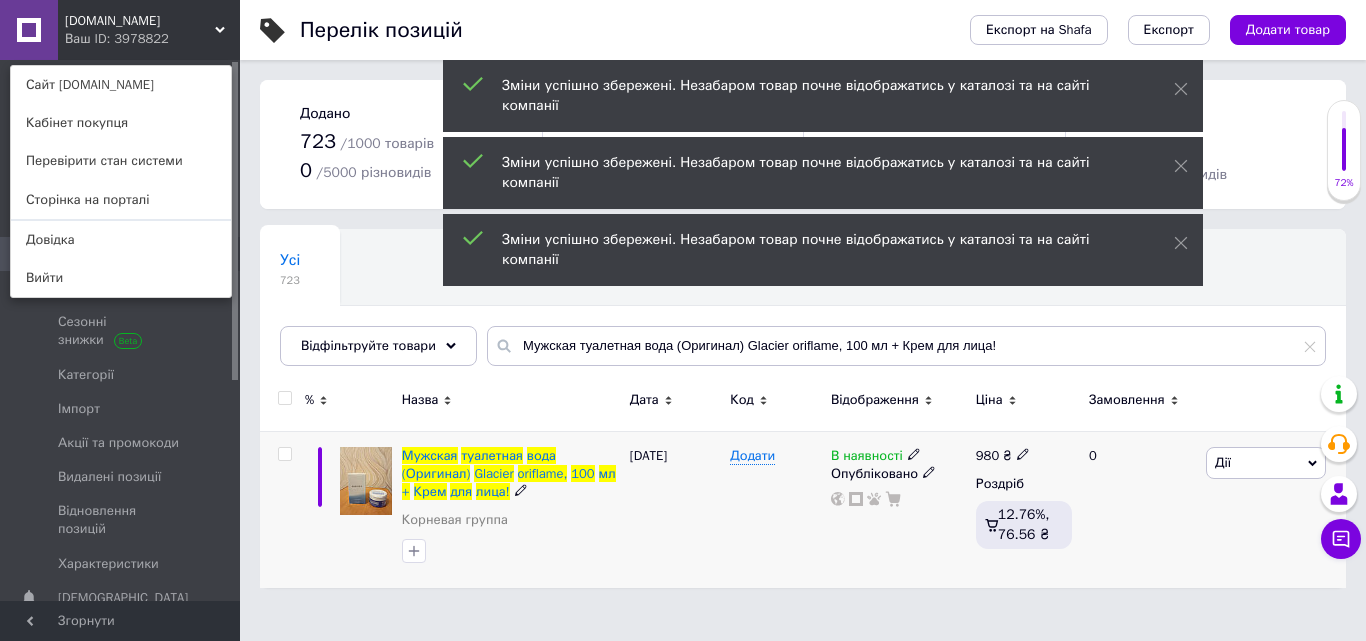click on "В наявності Опубліковано" at bounding box center [898, 509] 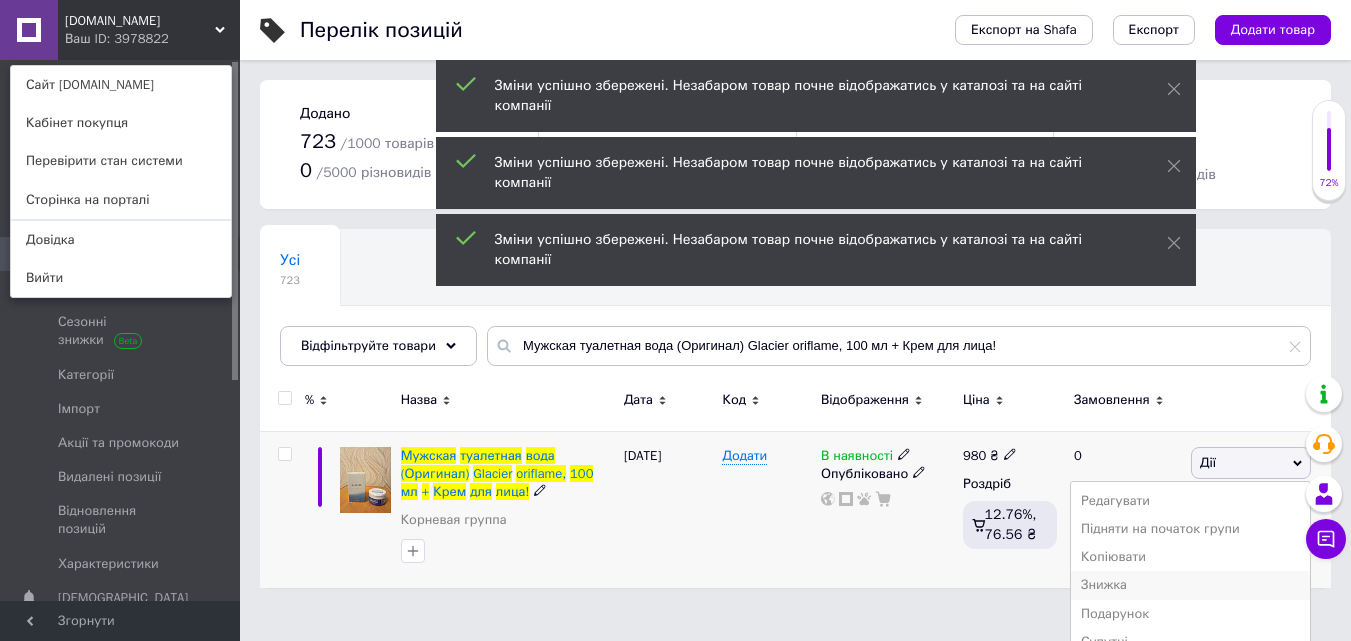 click on "Знижка" at bounding box center (1190, 585) 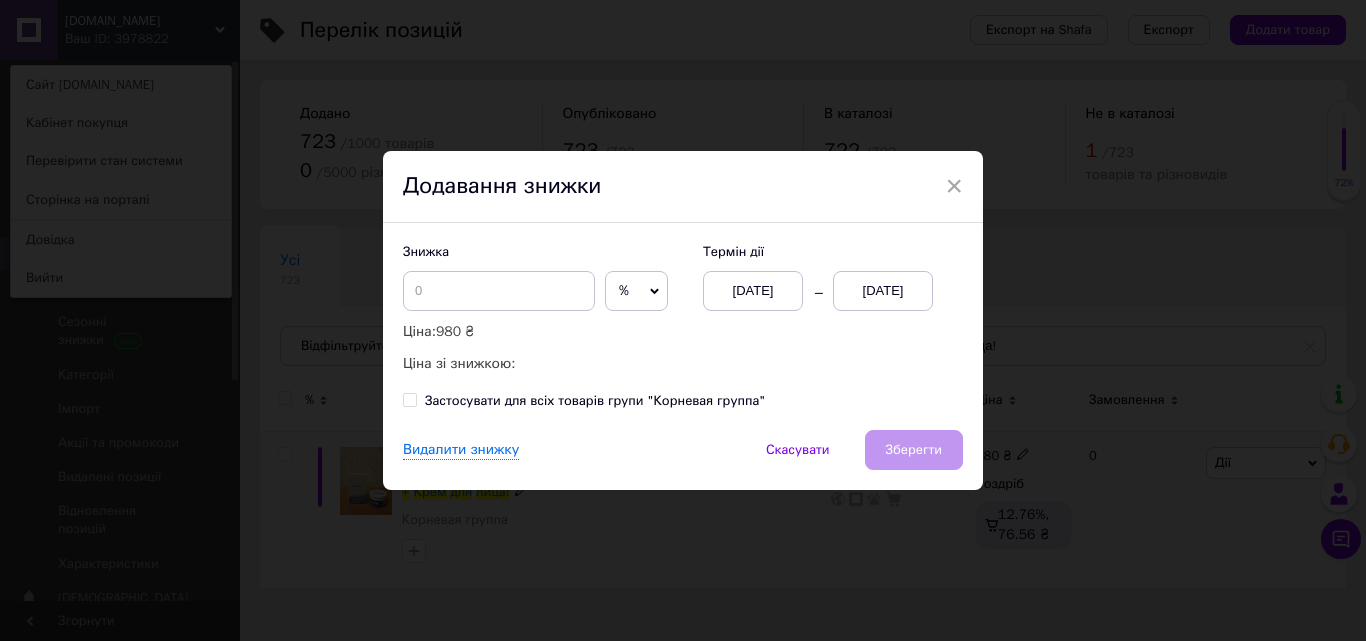 click on "%" at bounding box center [636, 291] 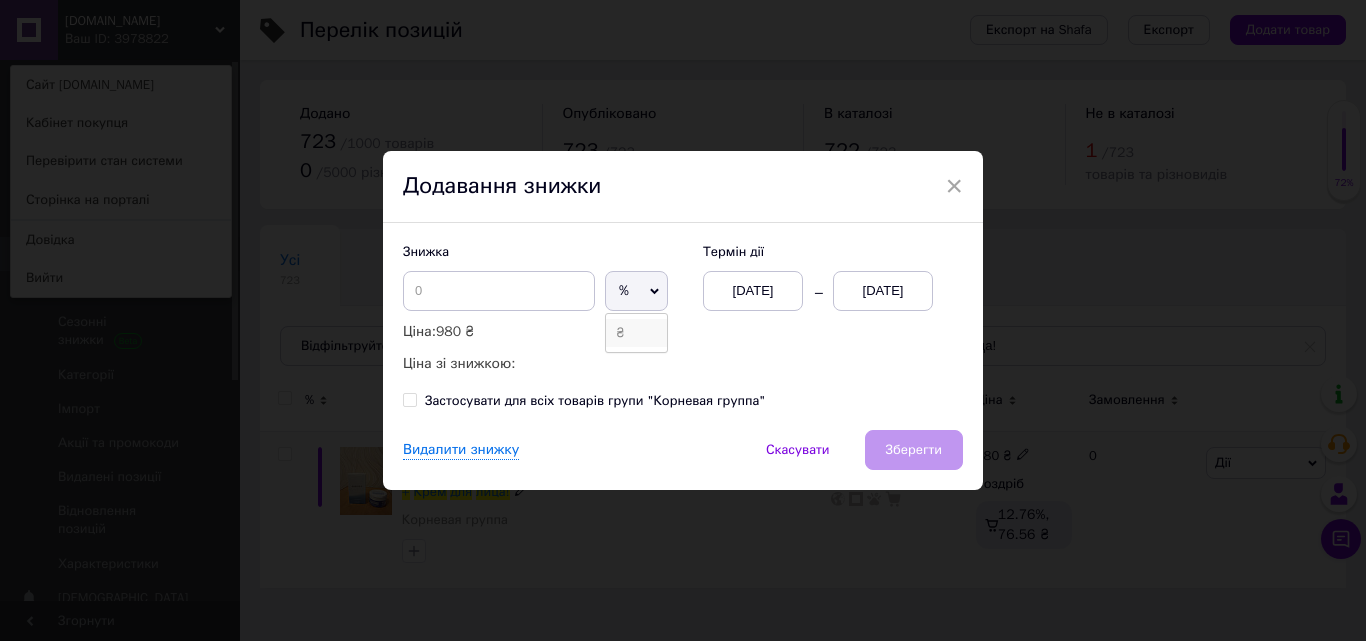 click on "₴" at bounding box center [636, 333] 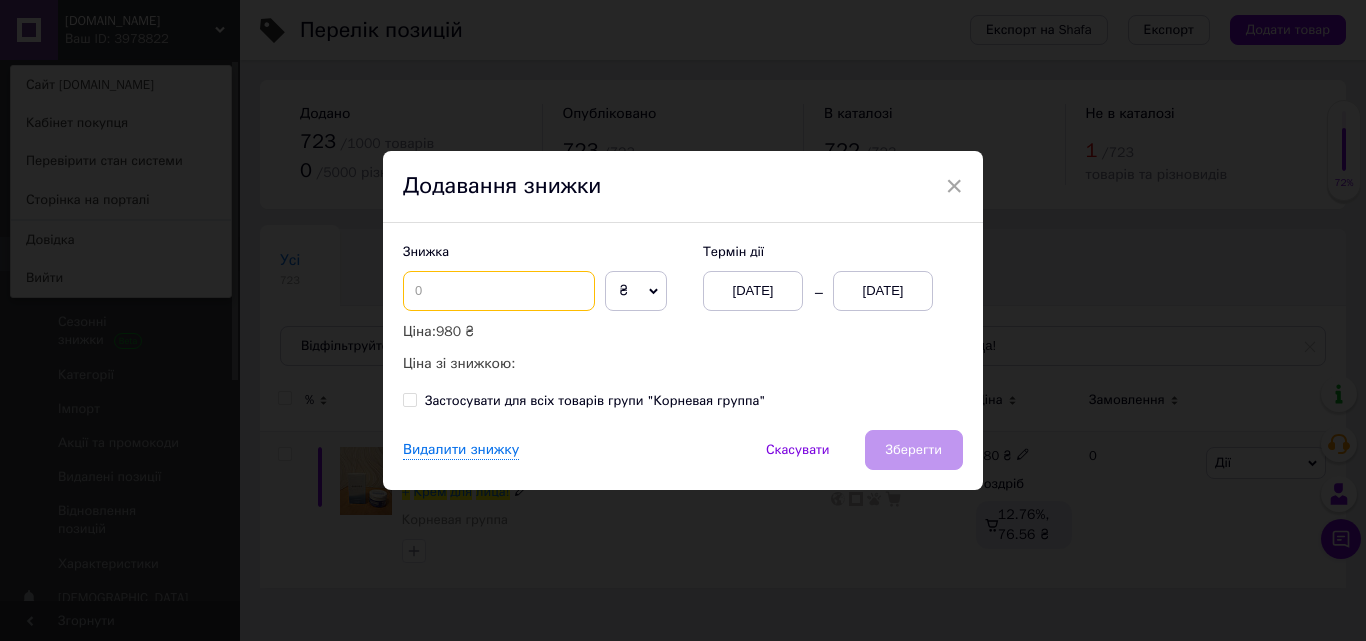 click at bounding box center [499, 291] 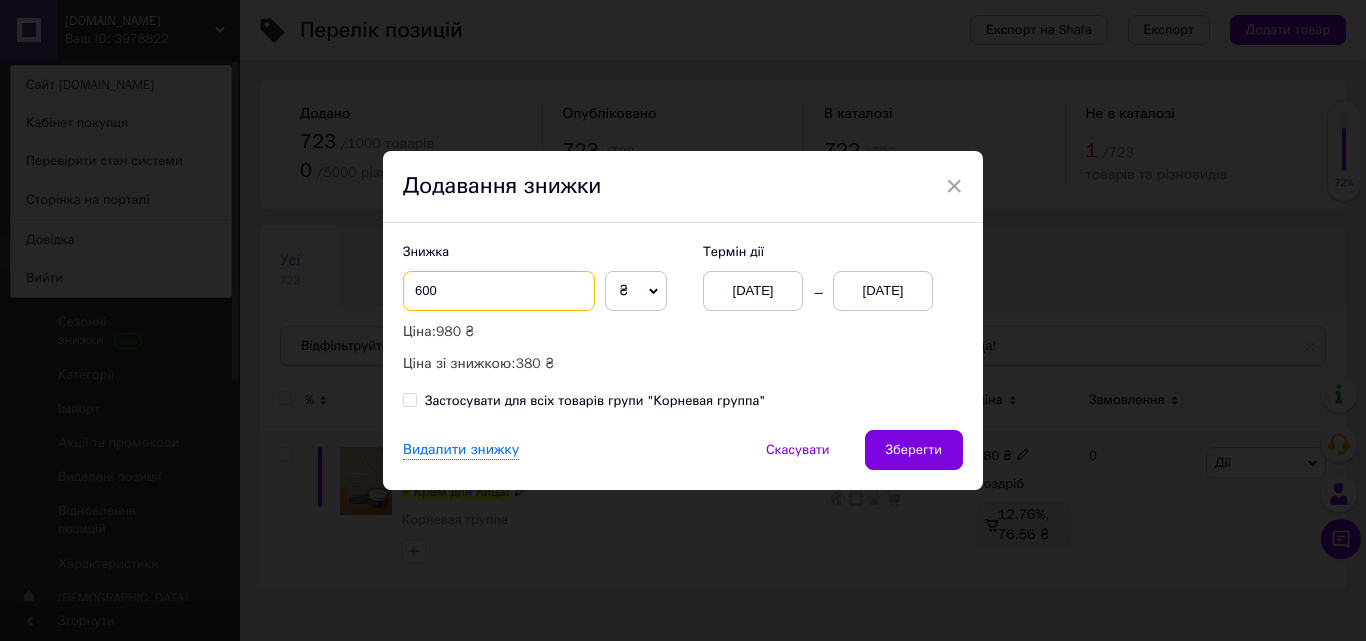 type on "600" 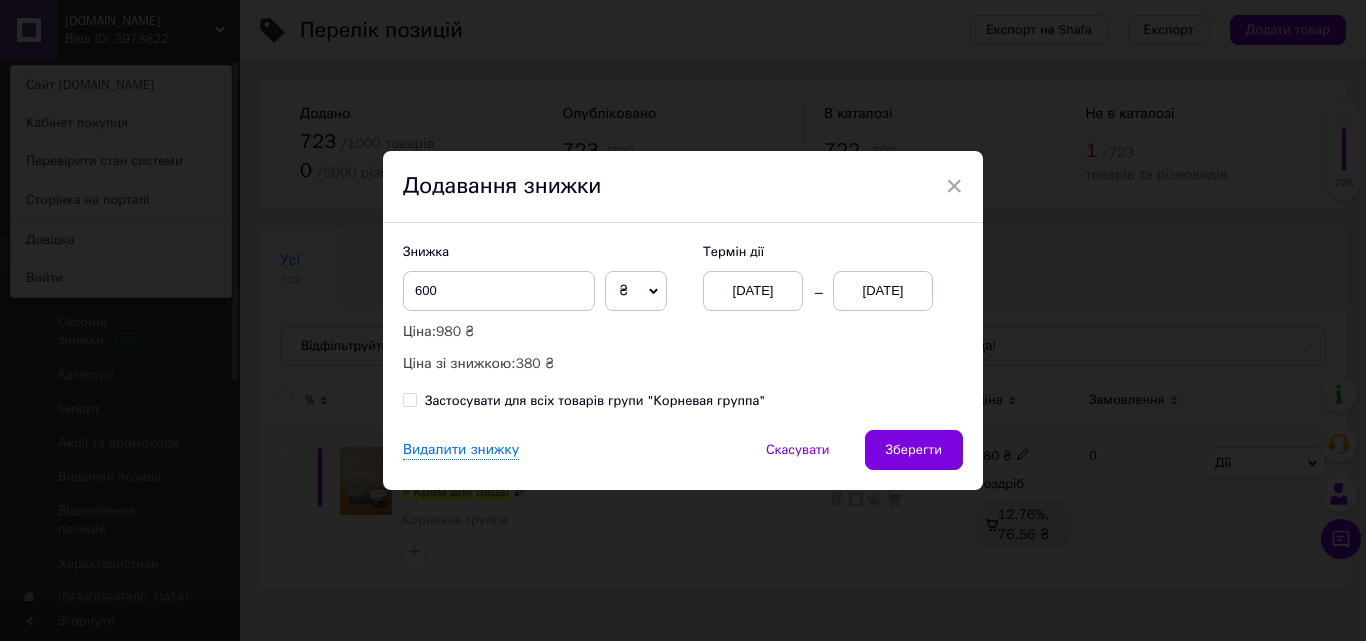 click on "[DATE]" at bounding box center [883, 291] 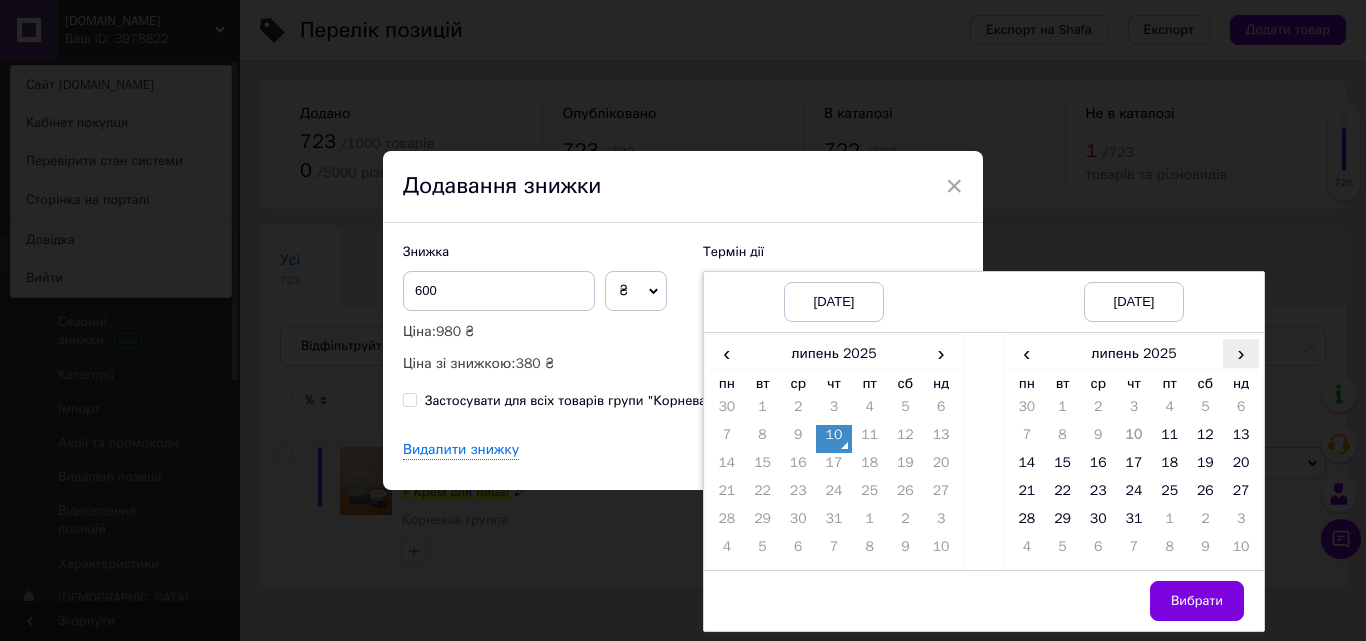 click on "›" at bounding box center [1241, 353] 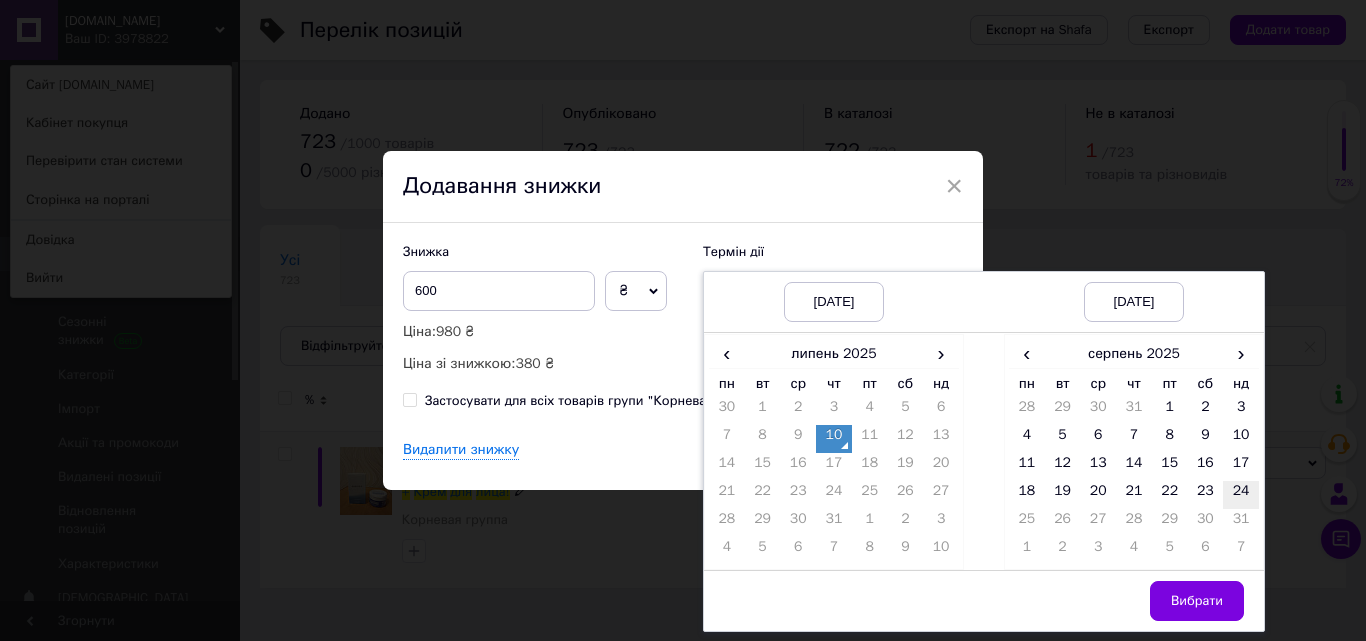 click on "24" at bounding box center (1241, 495) 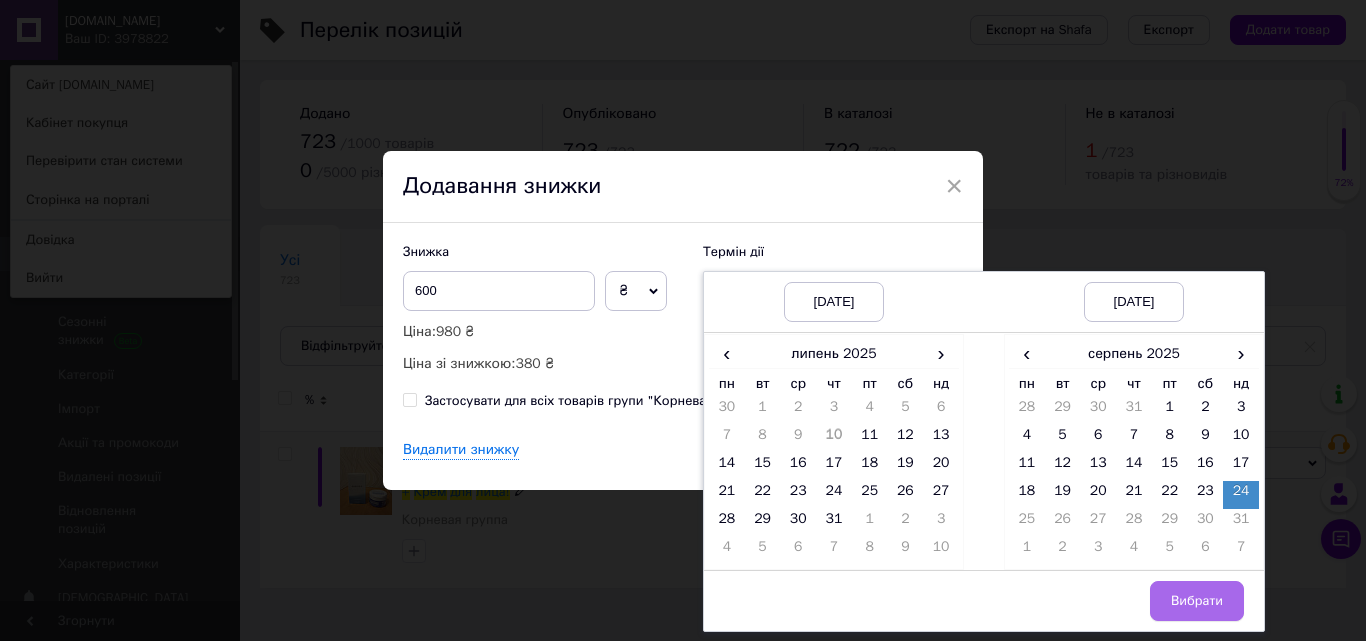 click on "Вибрати" at bounding box center (1197, 601) 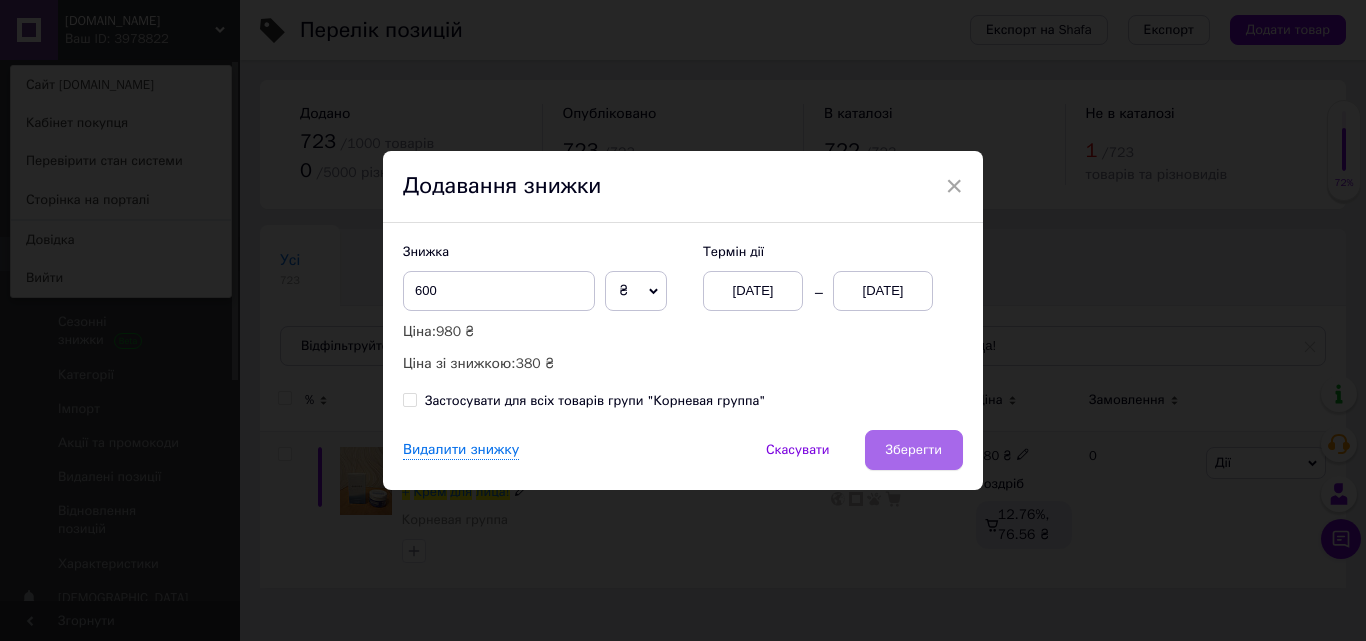 click on "Зберегти" at bounding box center [914, 450] 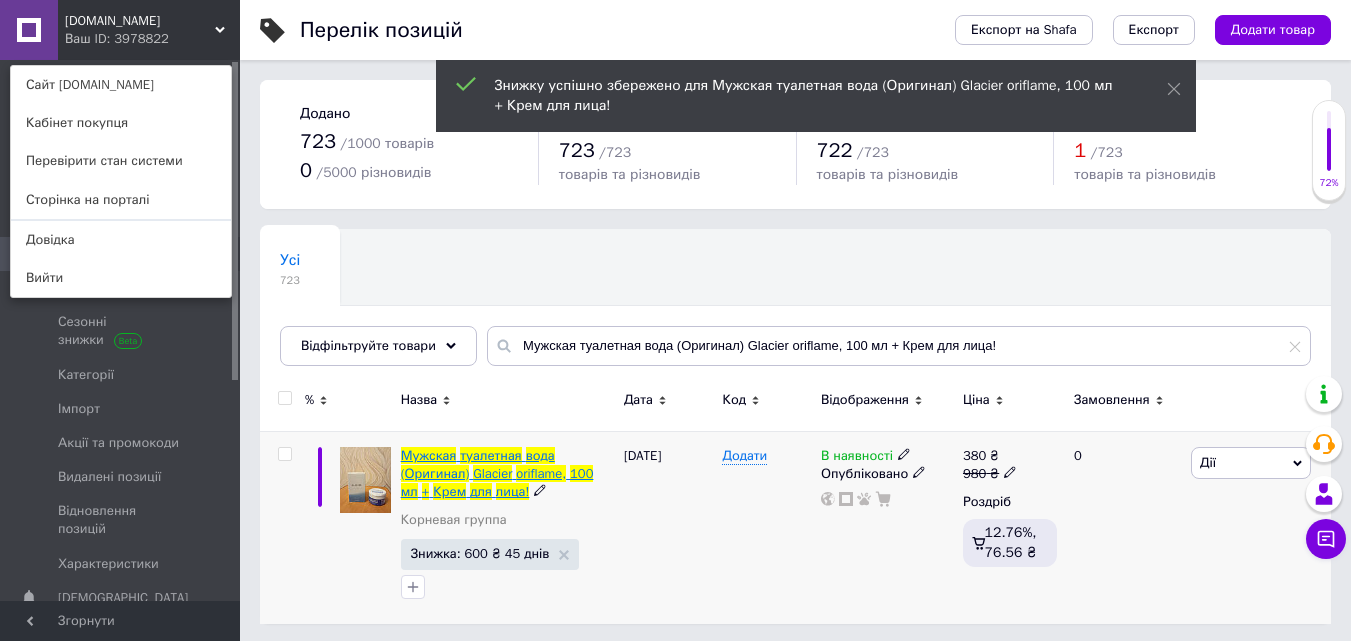 click on "(Оригинал)" at bounding box center (435, 473) 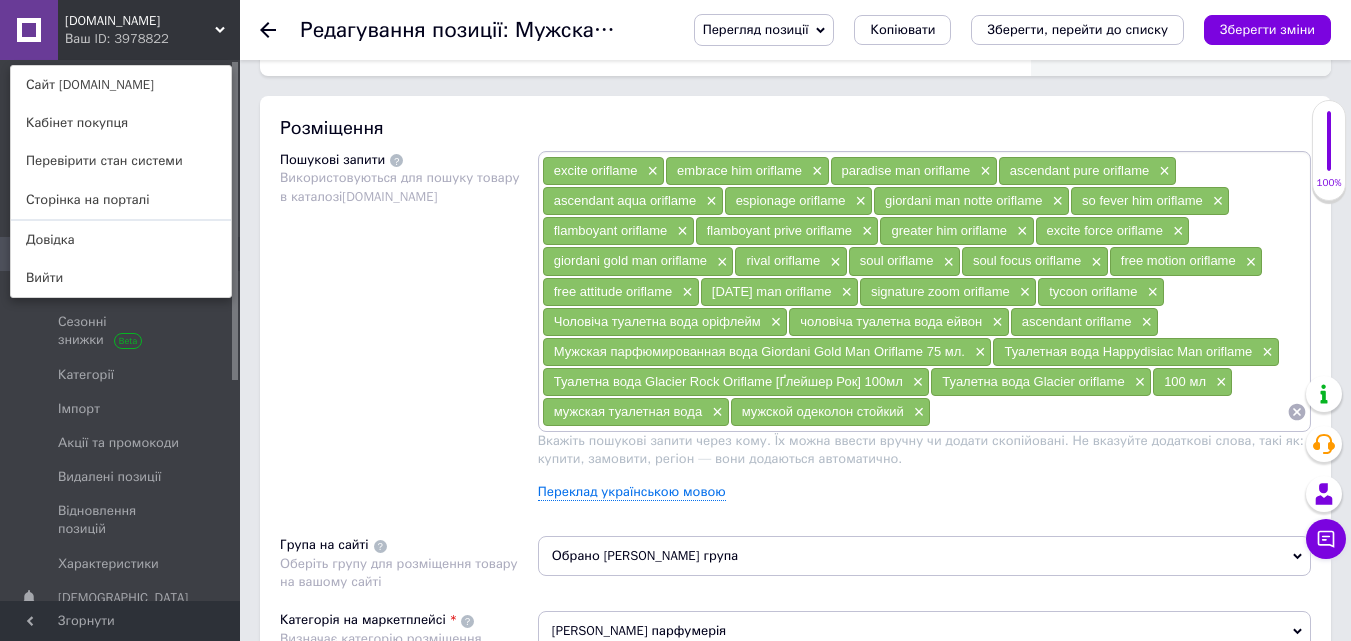 scroll, scrollTop: 1240, scrollLeft: 0, axis: vertical 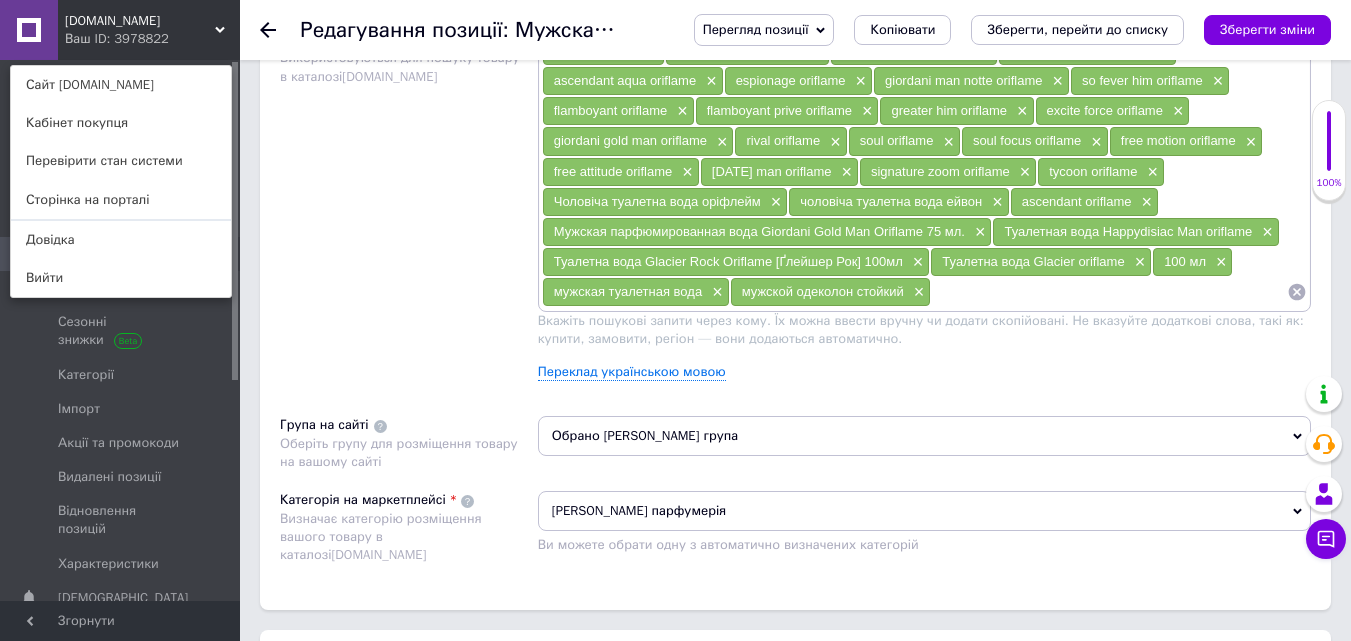 click at bounding box center [1109, 292] 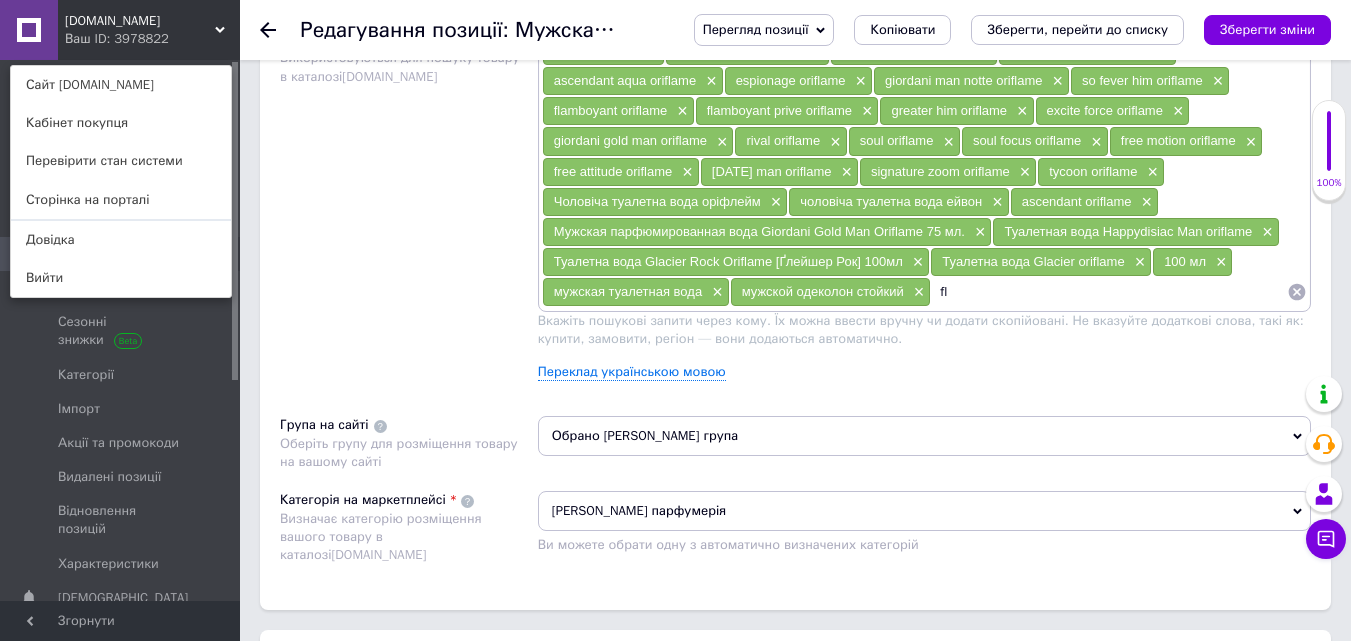 type on "f" 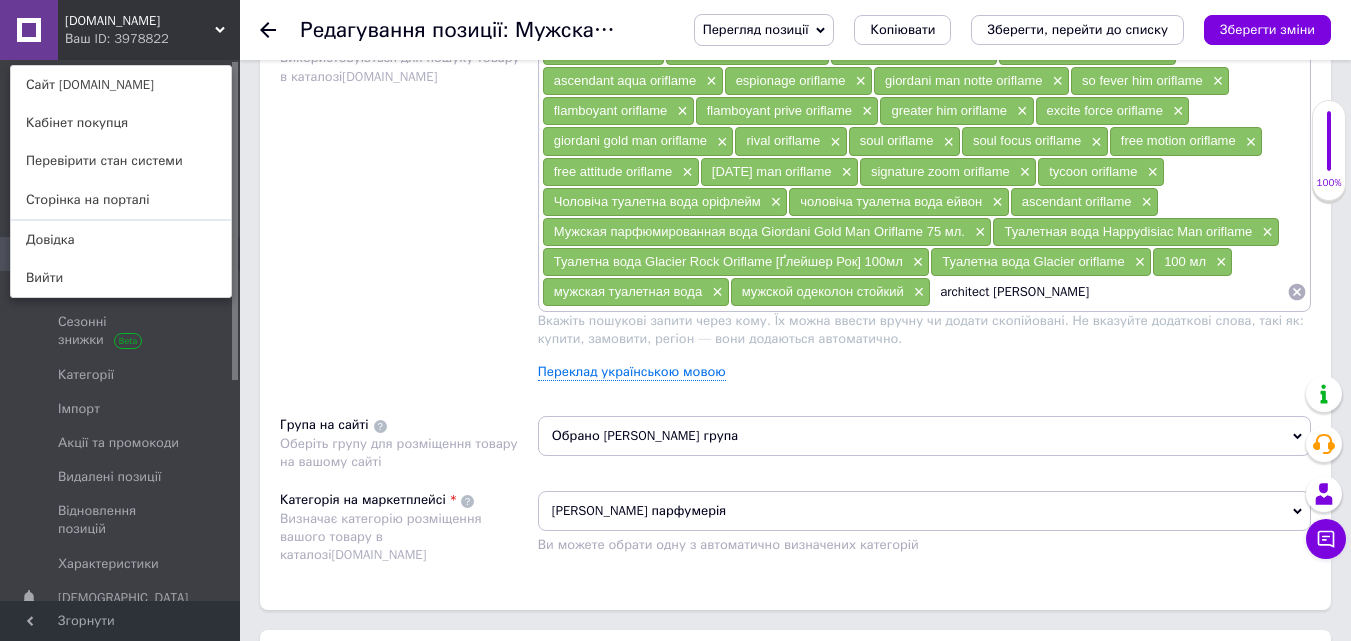 type on "architect oriflame" 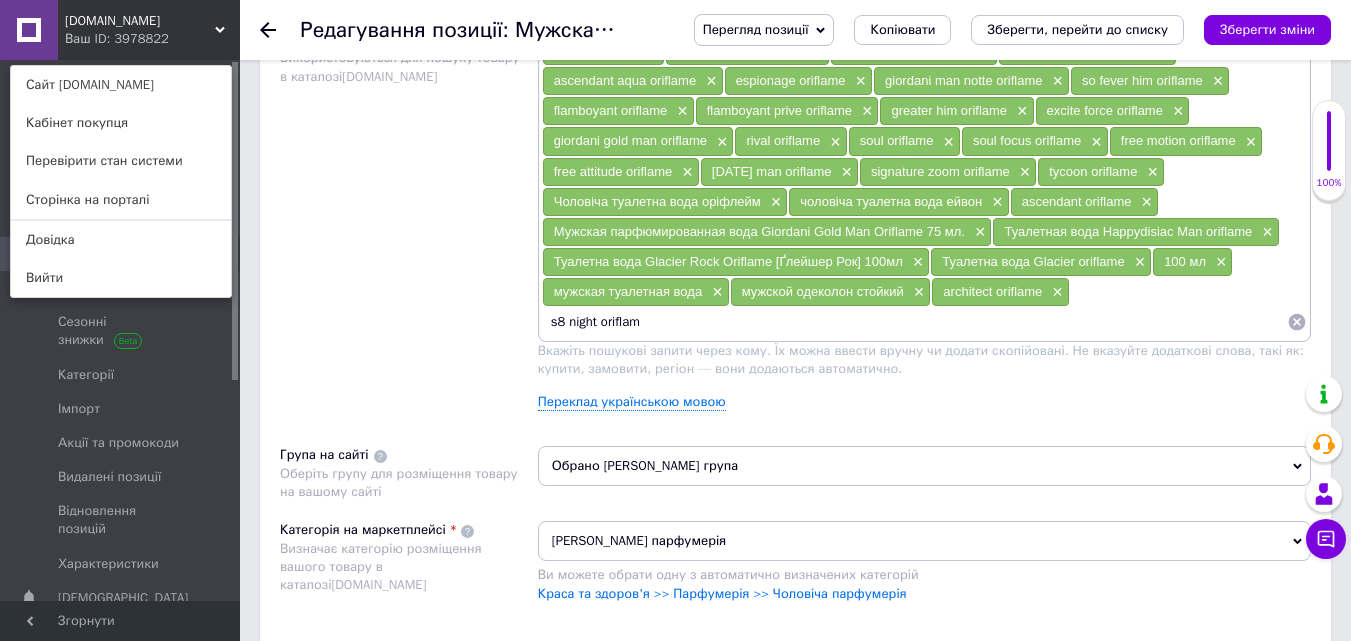 type on "s8 night oriflame" 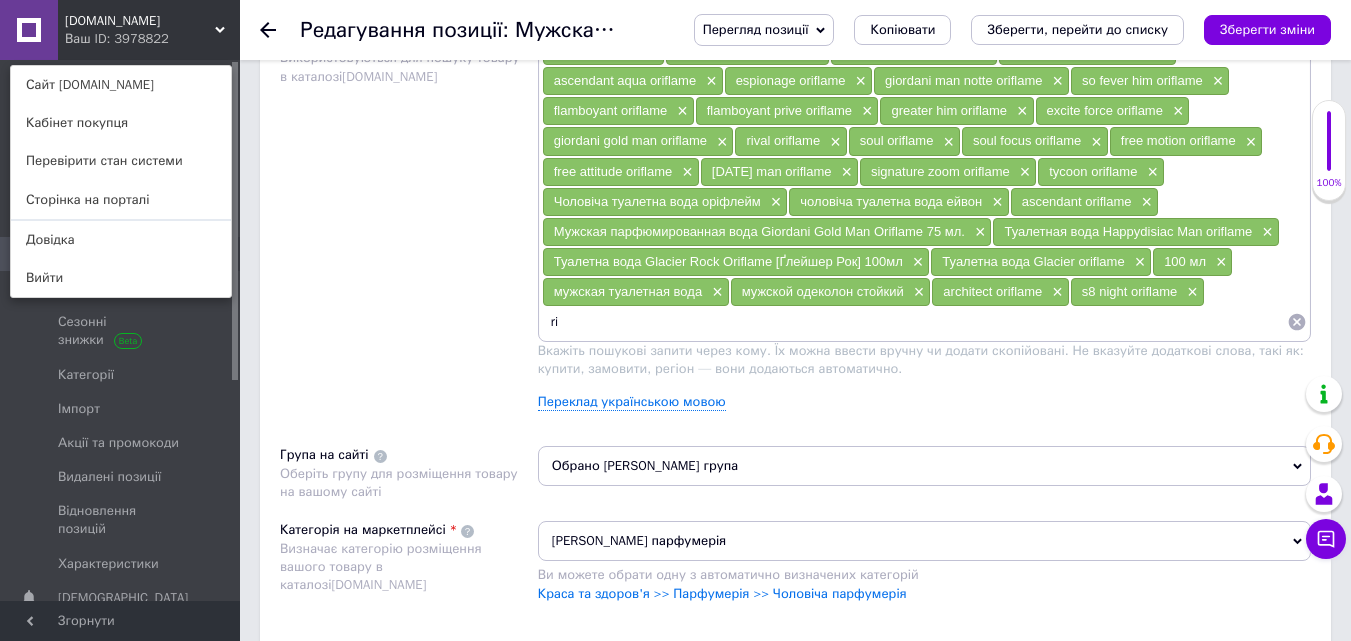 type on "r" 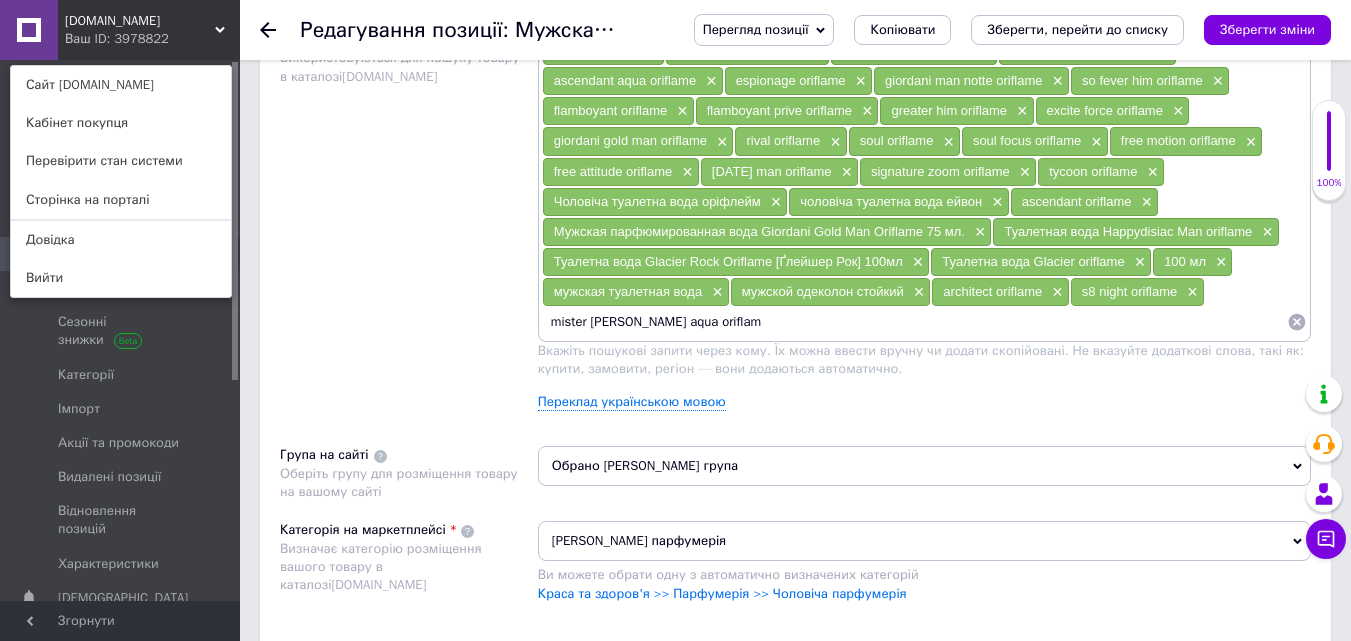 type on "mister [PERSON_NAME] aqua oriflame" 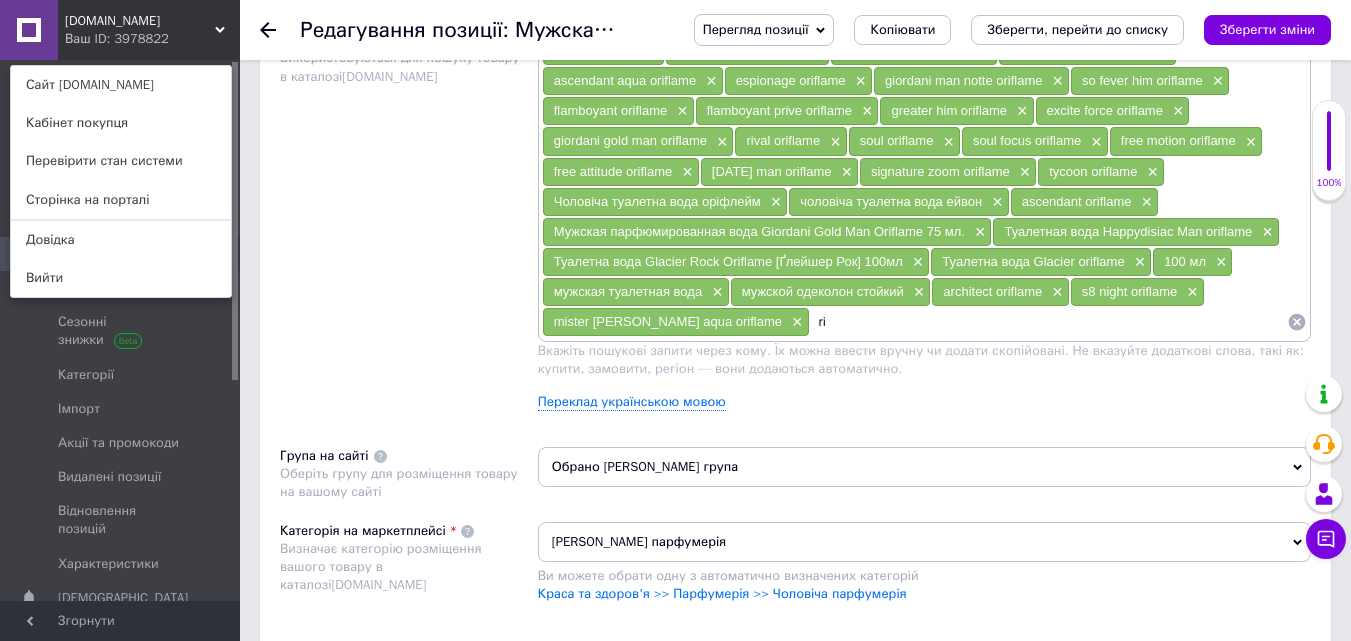 type on "r" 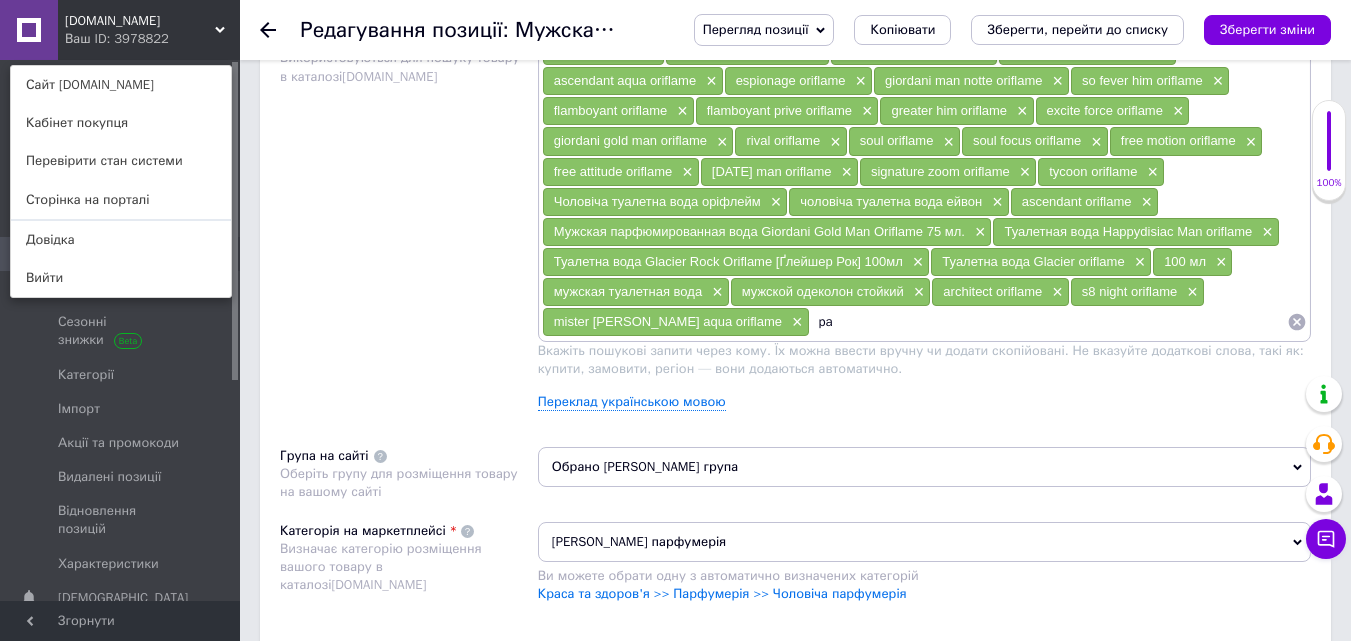 type on "p" 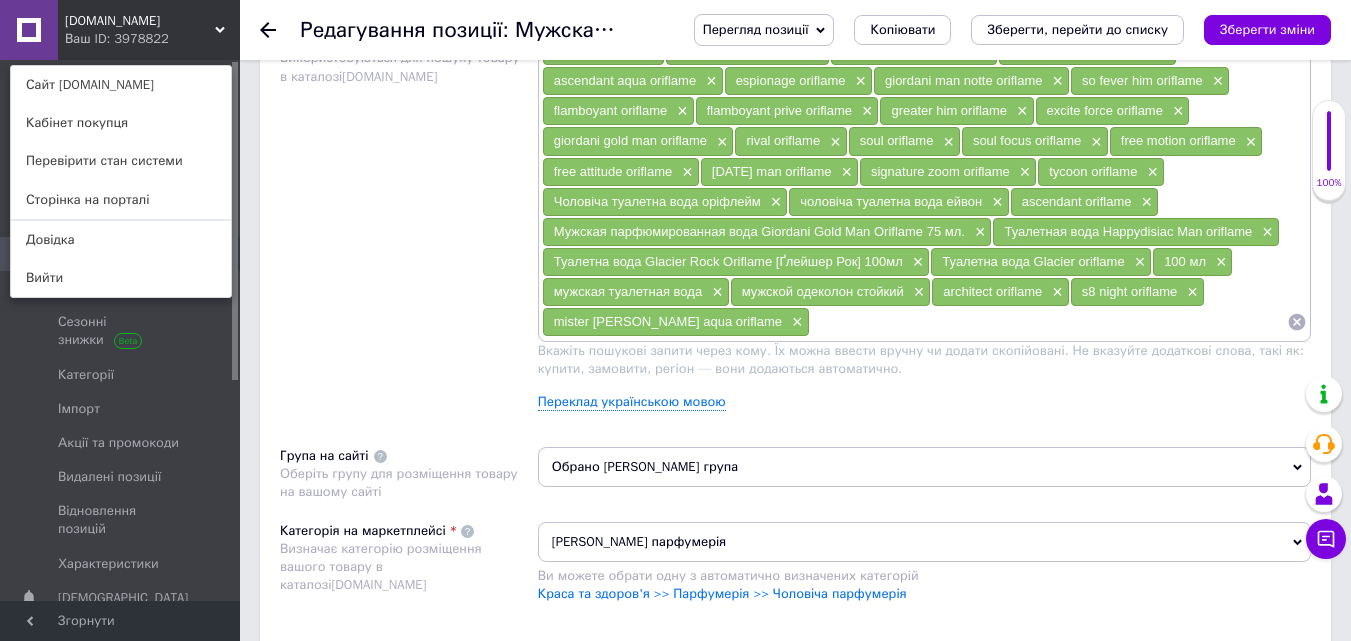type on "mister [PERSON_NAME] aqua oriflame" 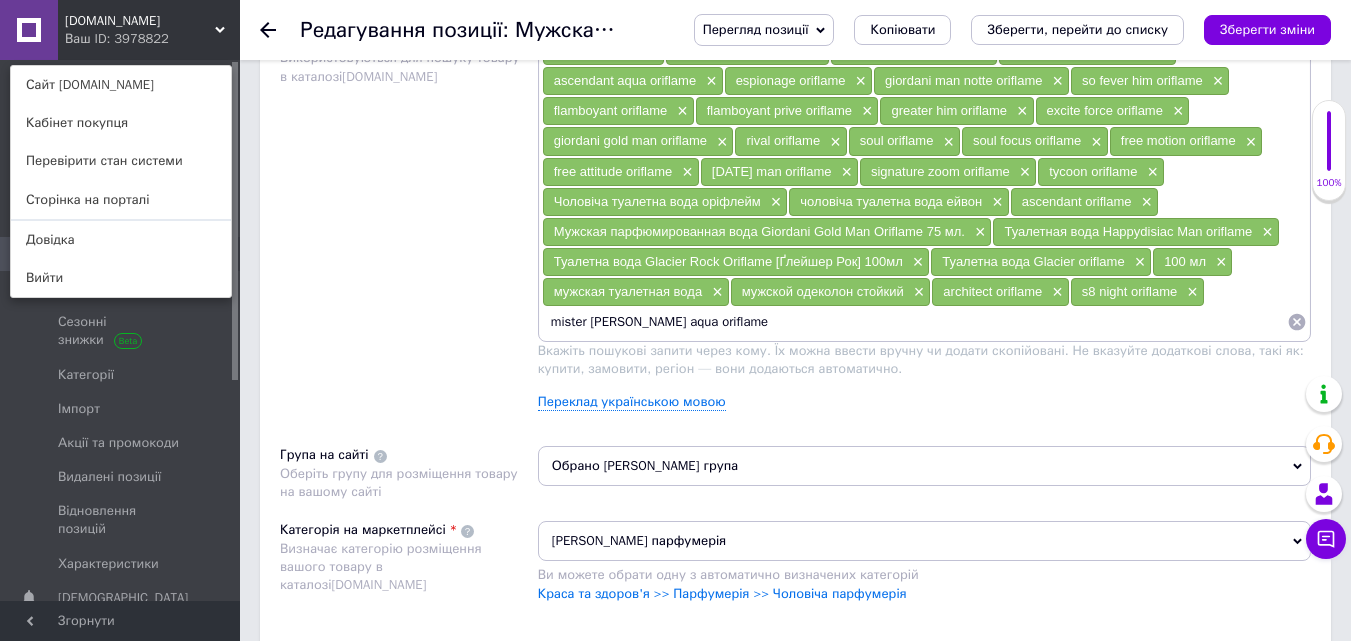type 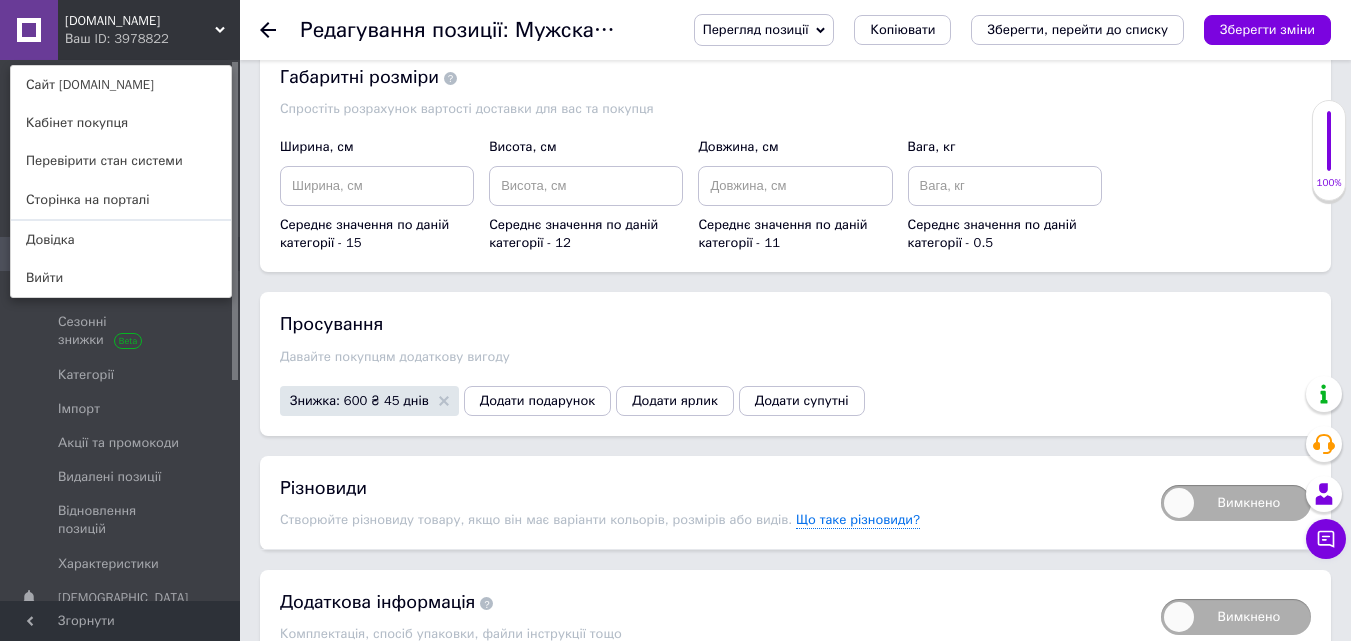 scroll, scrollTop: 2335, scrollLeft: 0, axis: vertical 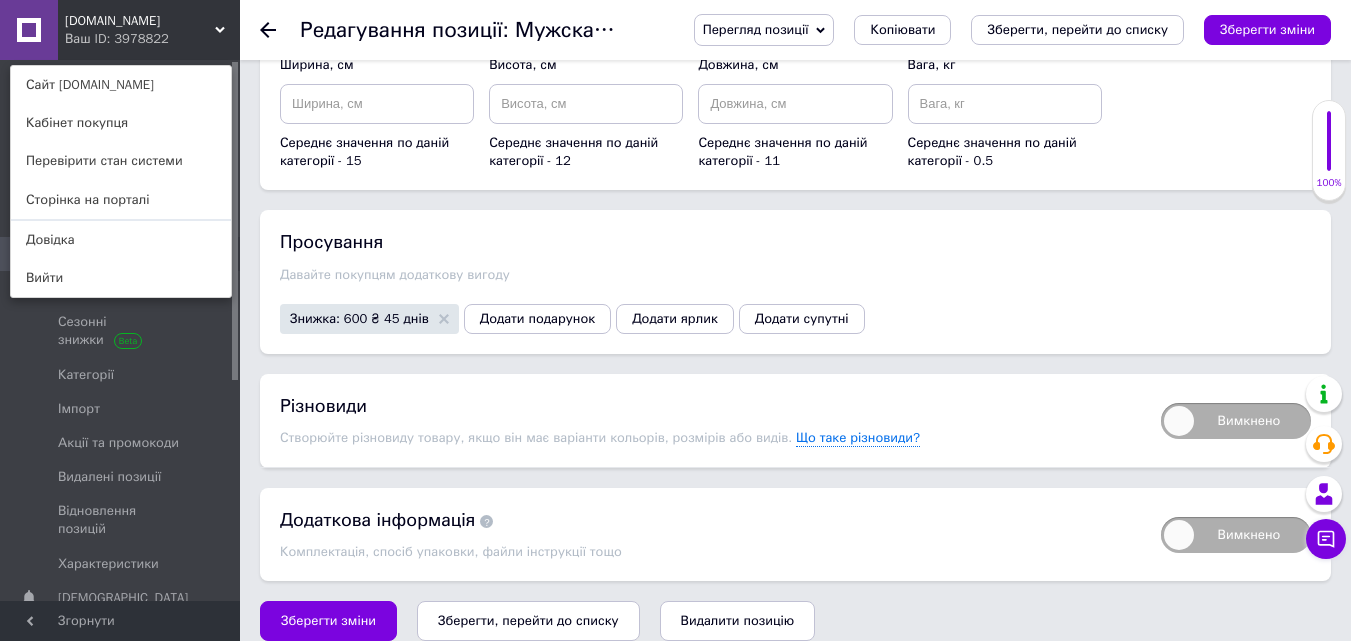click on "Зберегти, перейти до списку" at bounding box center (528, 620) 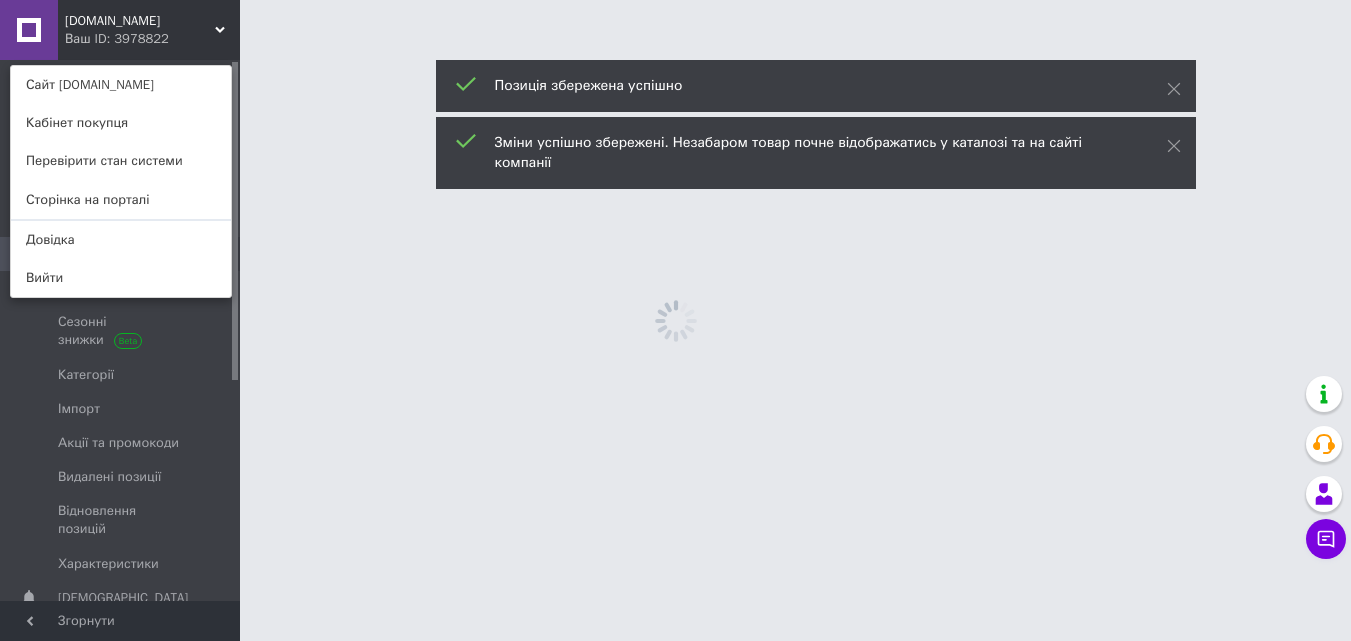 scroll, scrollTop: 0, scrollLeft: 0, axis: both 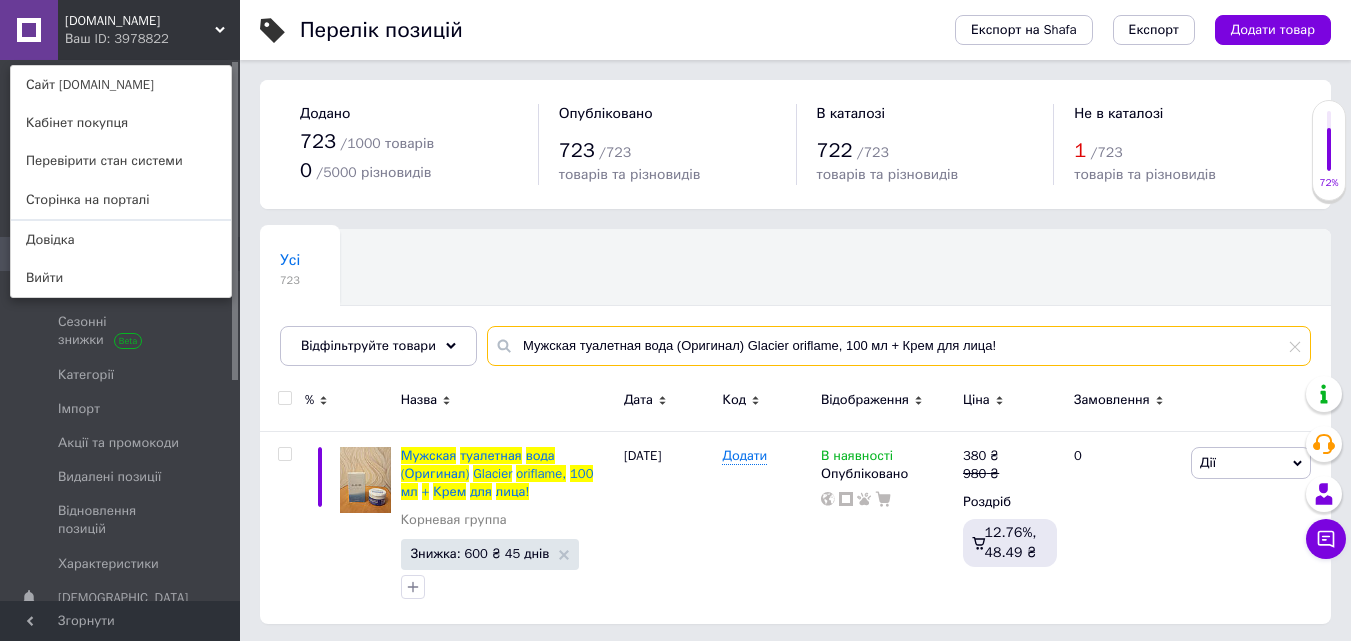 click on "Мужская туалетная вода (Оригинал) Glacier oriflame, 100 мл + Крем для лица!" at bounding box center [899, 346] 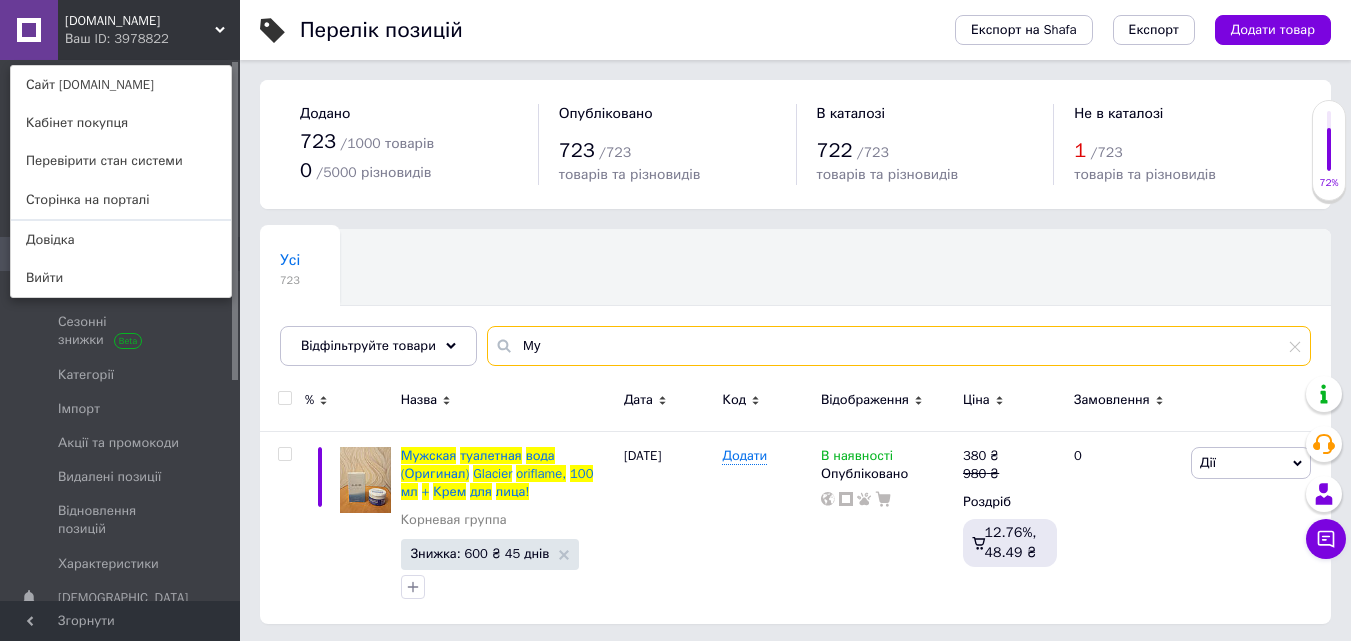 type on "М" 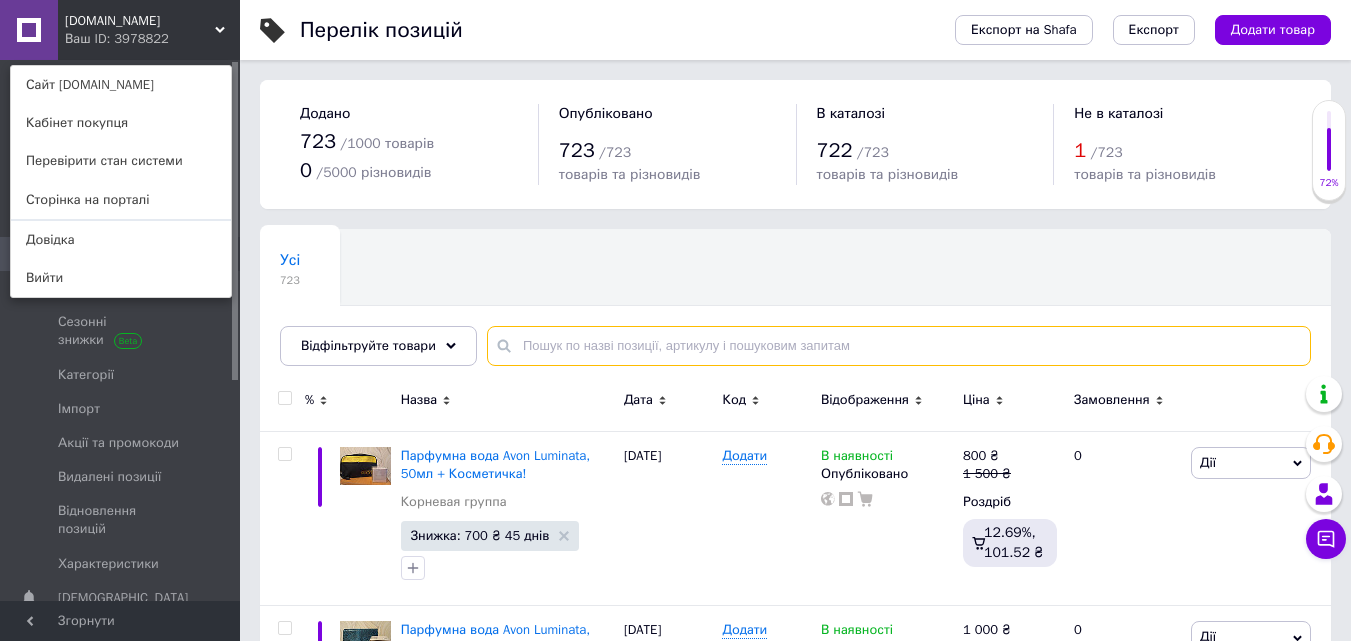 type 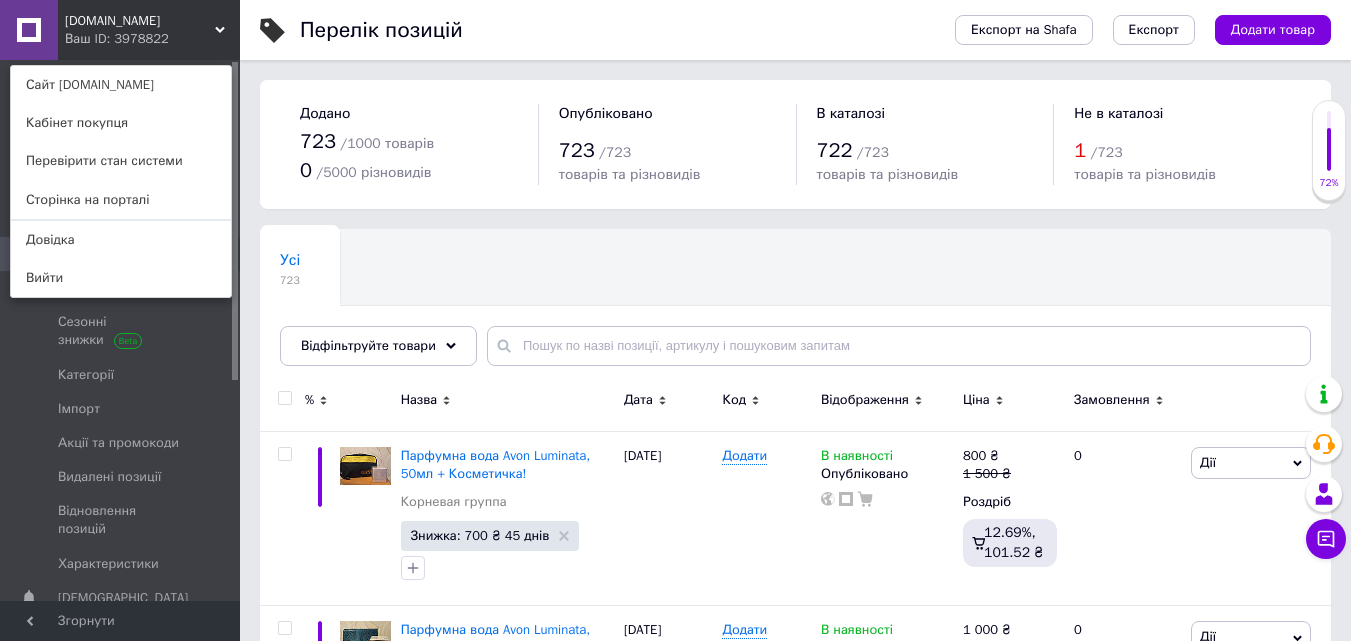 click on "Відфільтруйте товари" at bounding box center (378, 346) 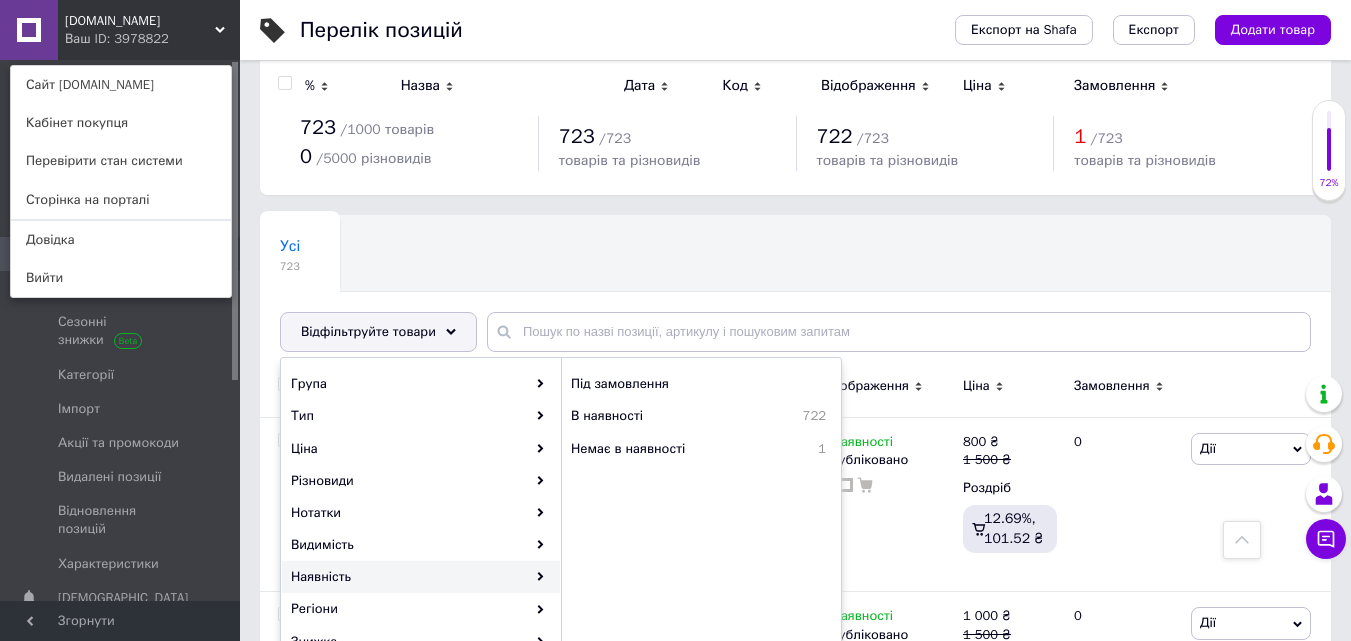 scroll, scrollTop: 0, scrollLeft: 0, axis: both 